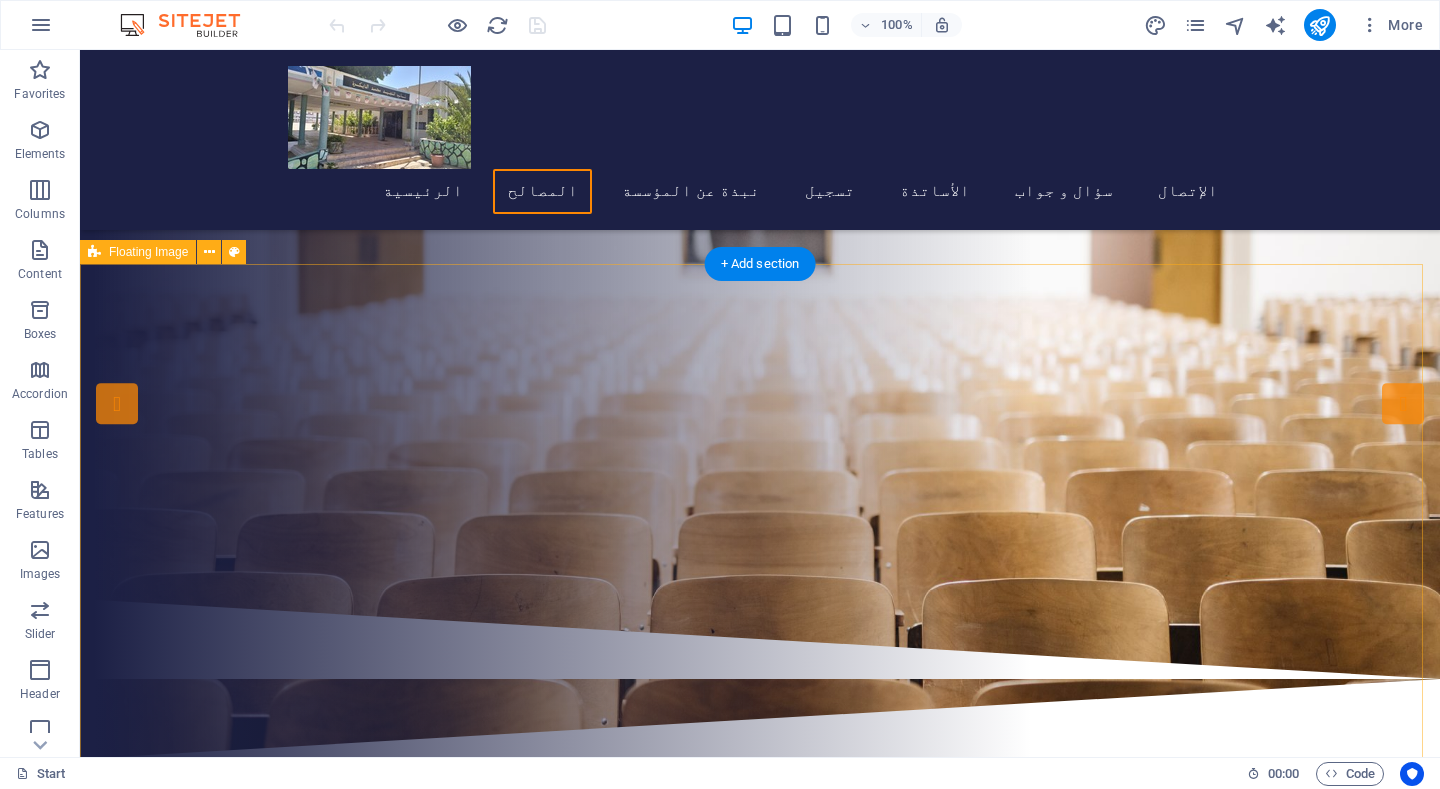 scroll, scrollTop: 800, scrollLeft: 0, axis: vertical 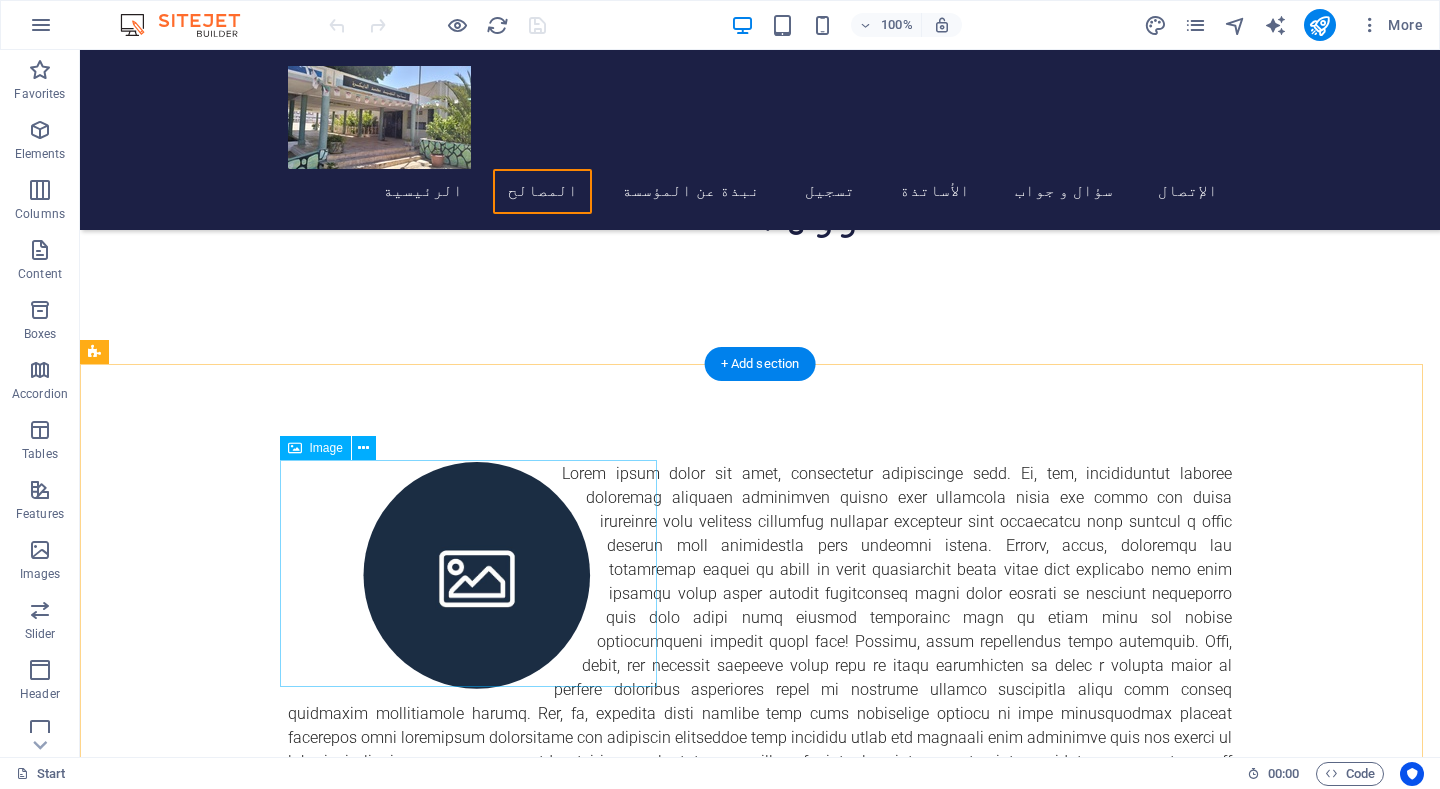 click at bounding box center [477, 575] 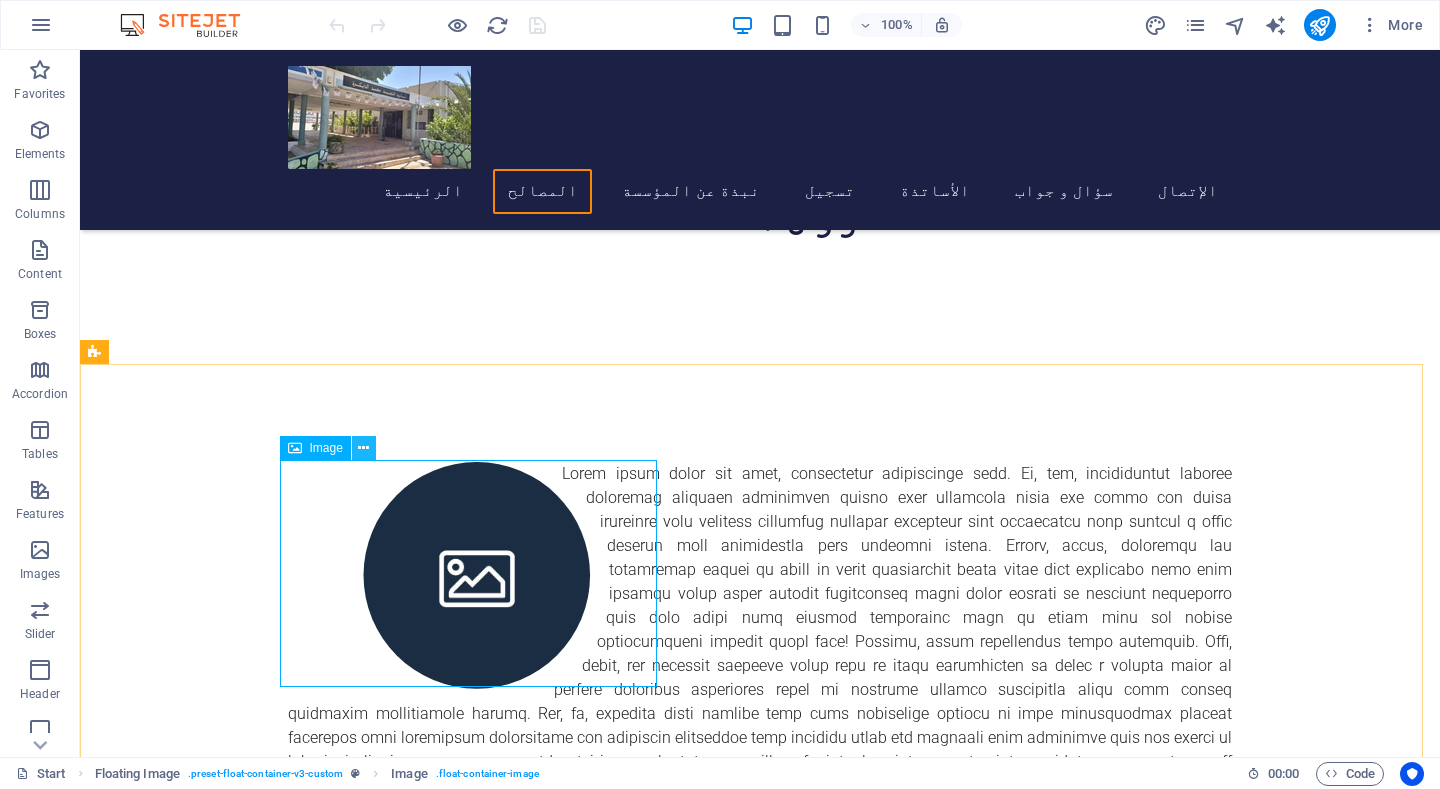 click at bounding box center (363, 448) 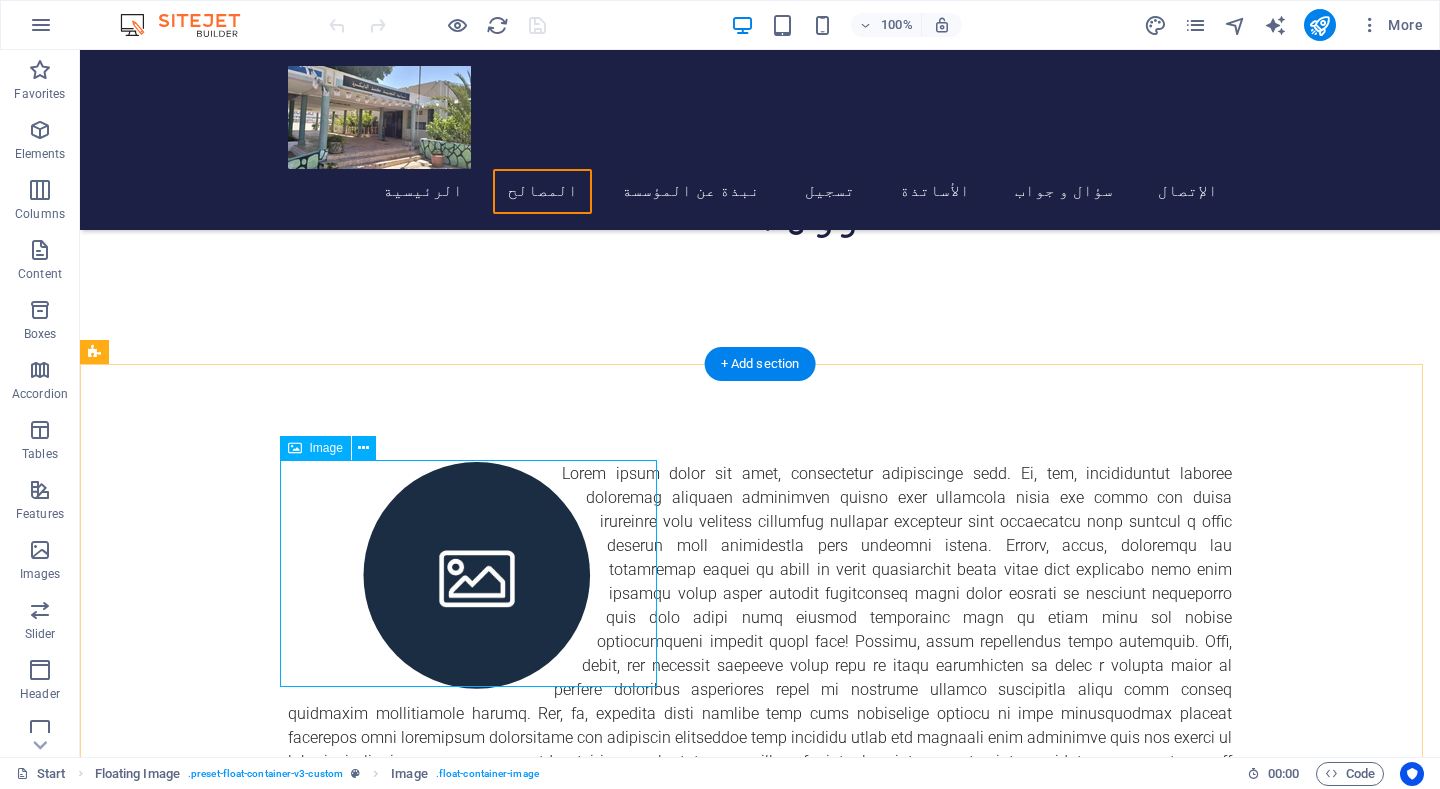 click at bounding box center [477, 575] 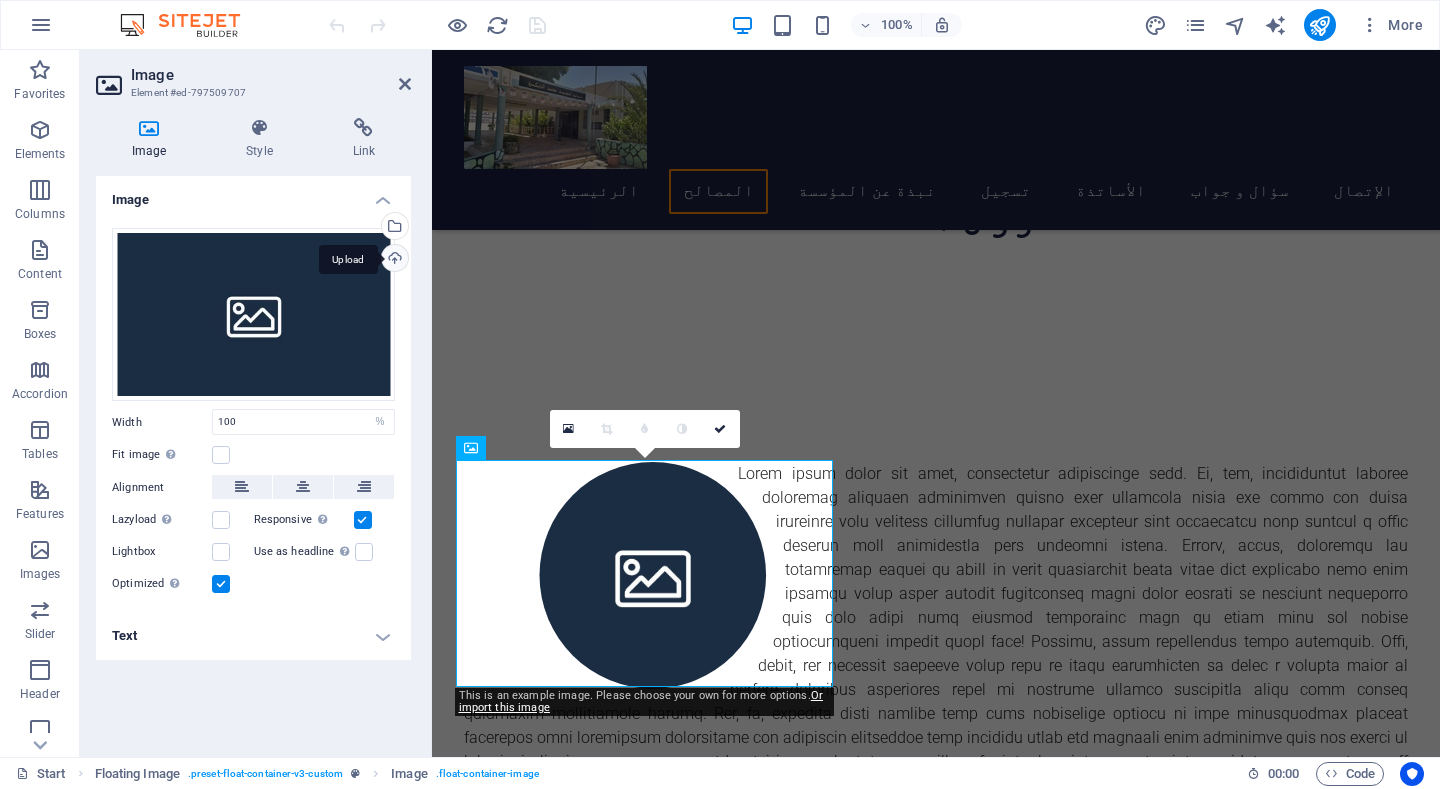 click on "Upload" at bounding box center (393, 260) 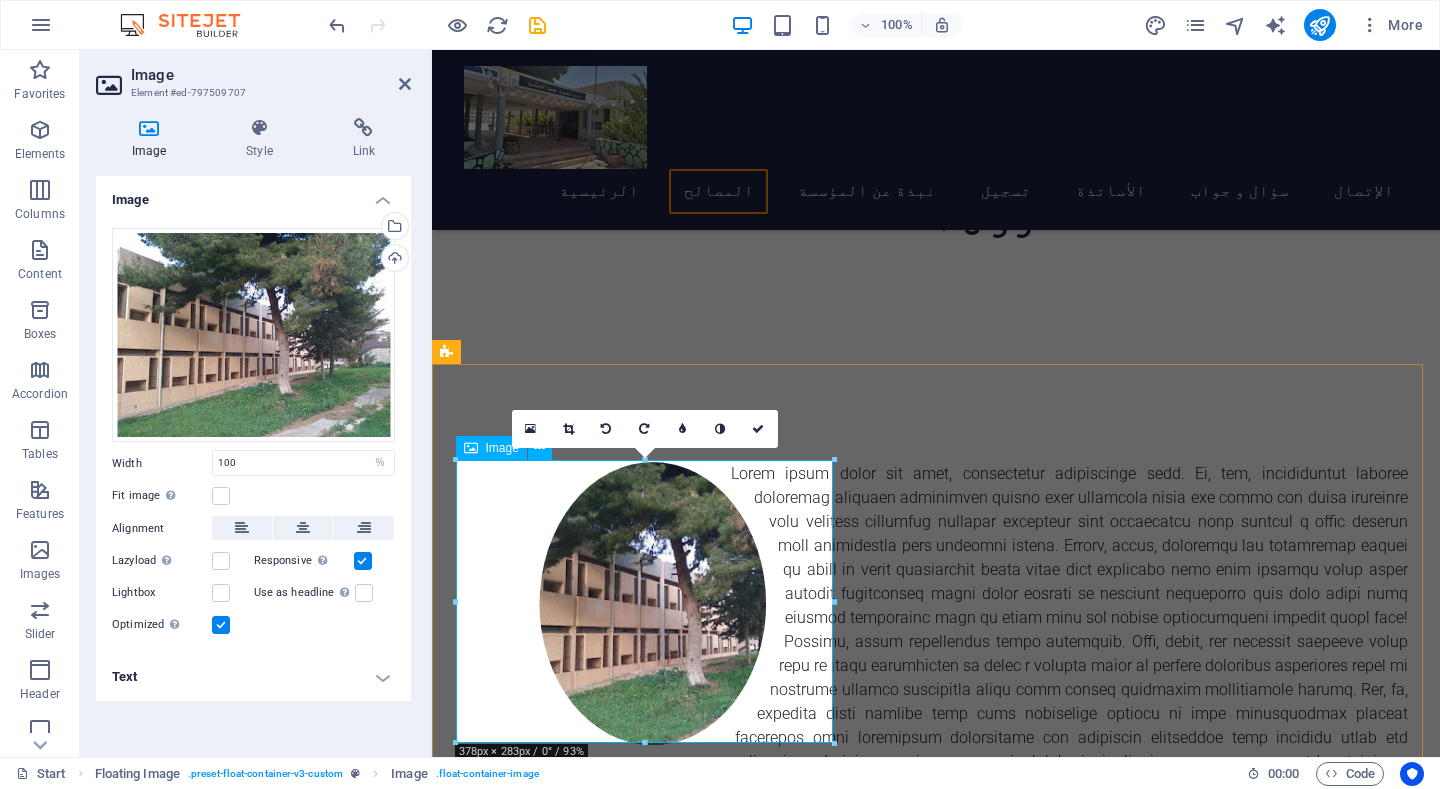 click at bounding box center [653, 603] 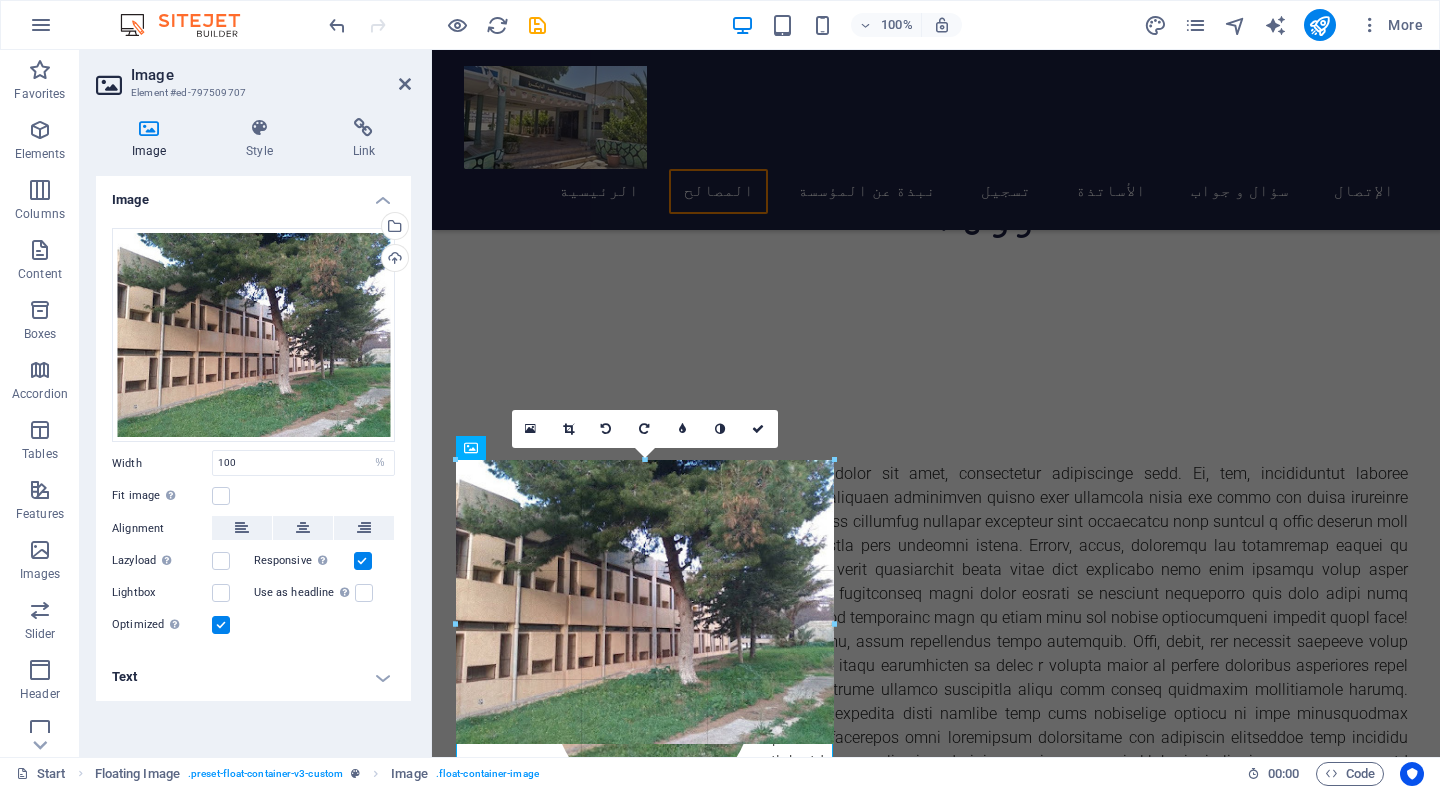 drag, startPoint x: 836, startPoint y: 600, endPoint x: 857, endPoint y: 603, distance: 21.213203 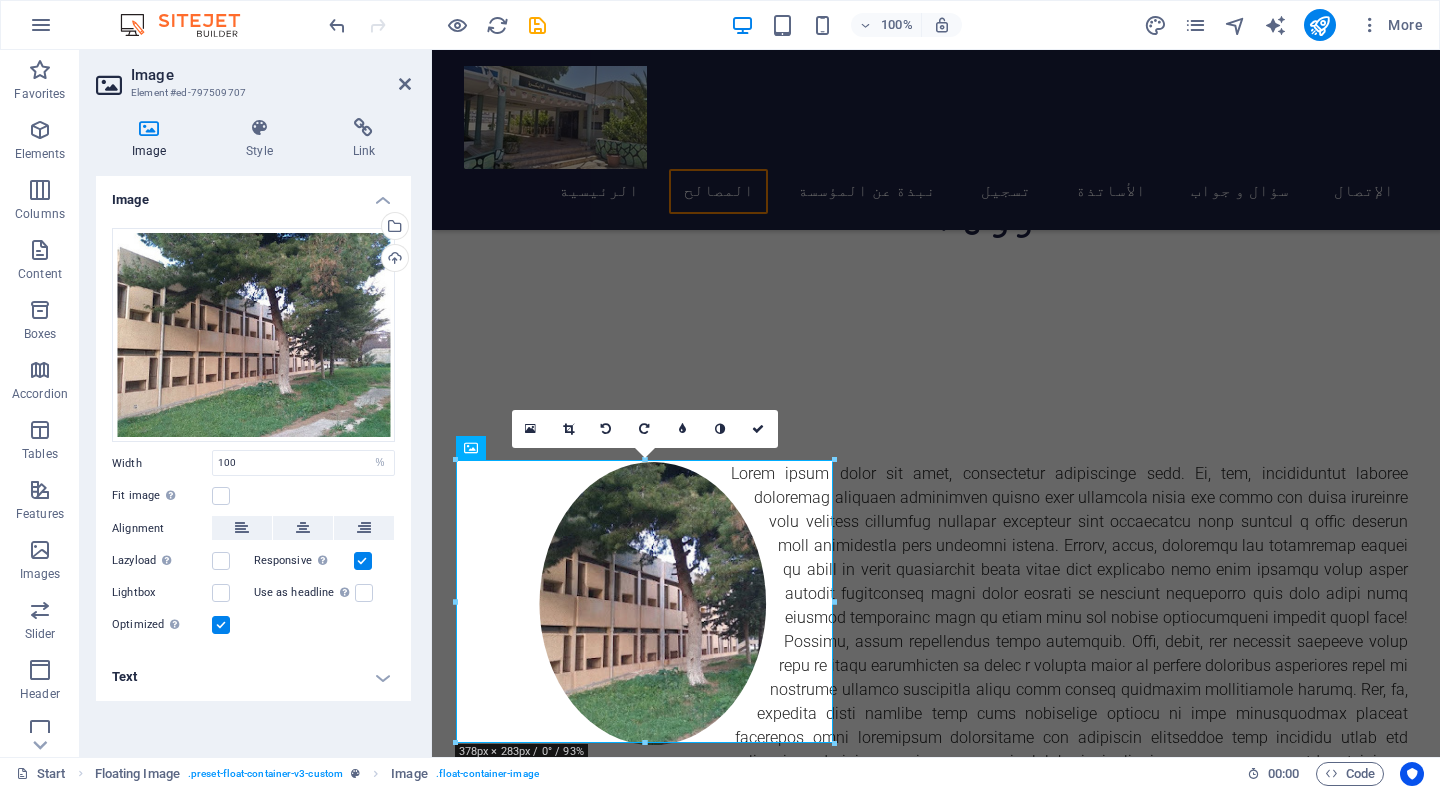 click at bounding box center [834, 601] 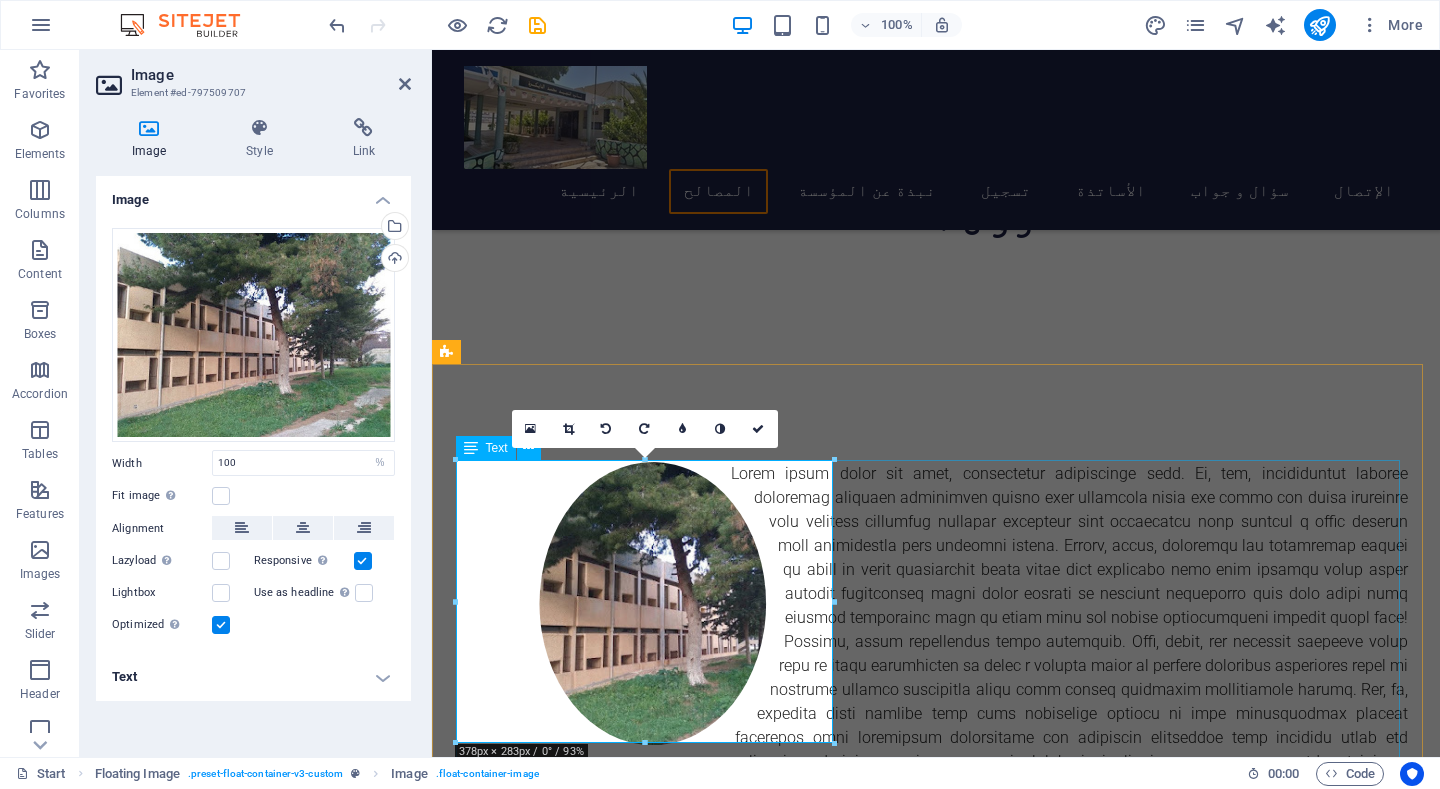 click at bounding box center (936, 654) 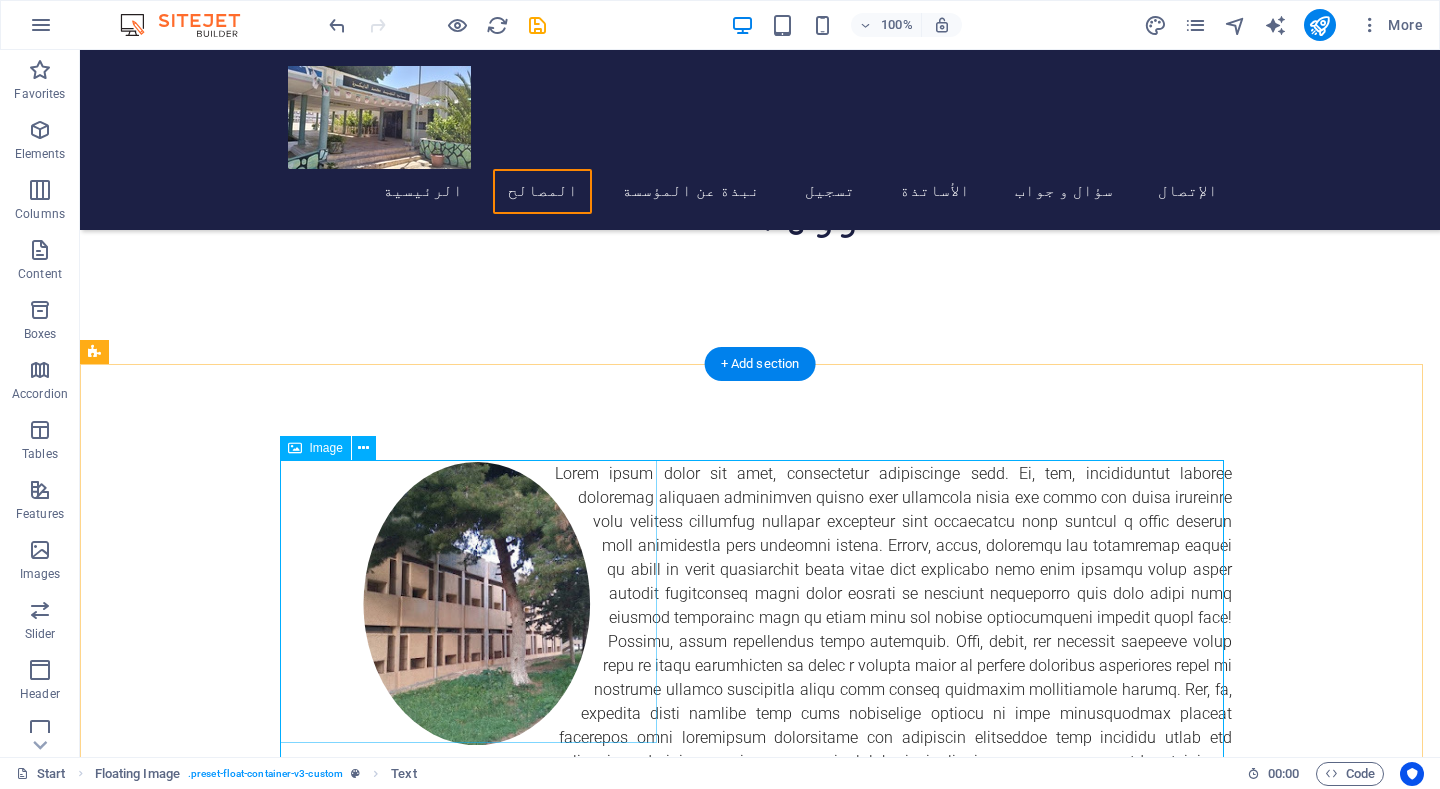 click at bounding box center [477, 603] 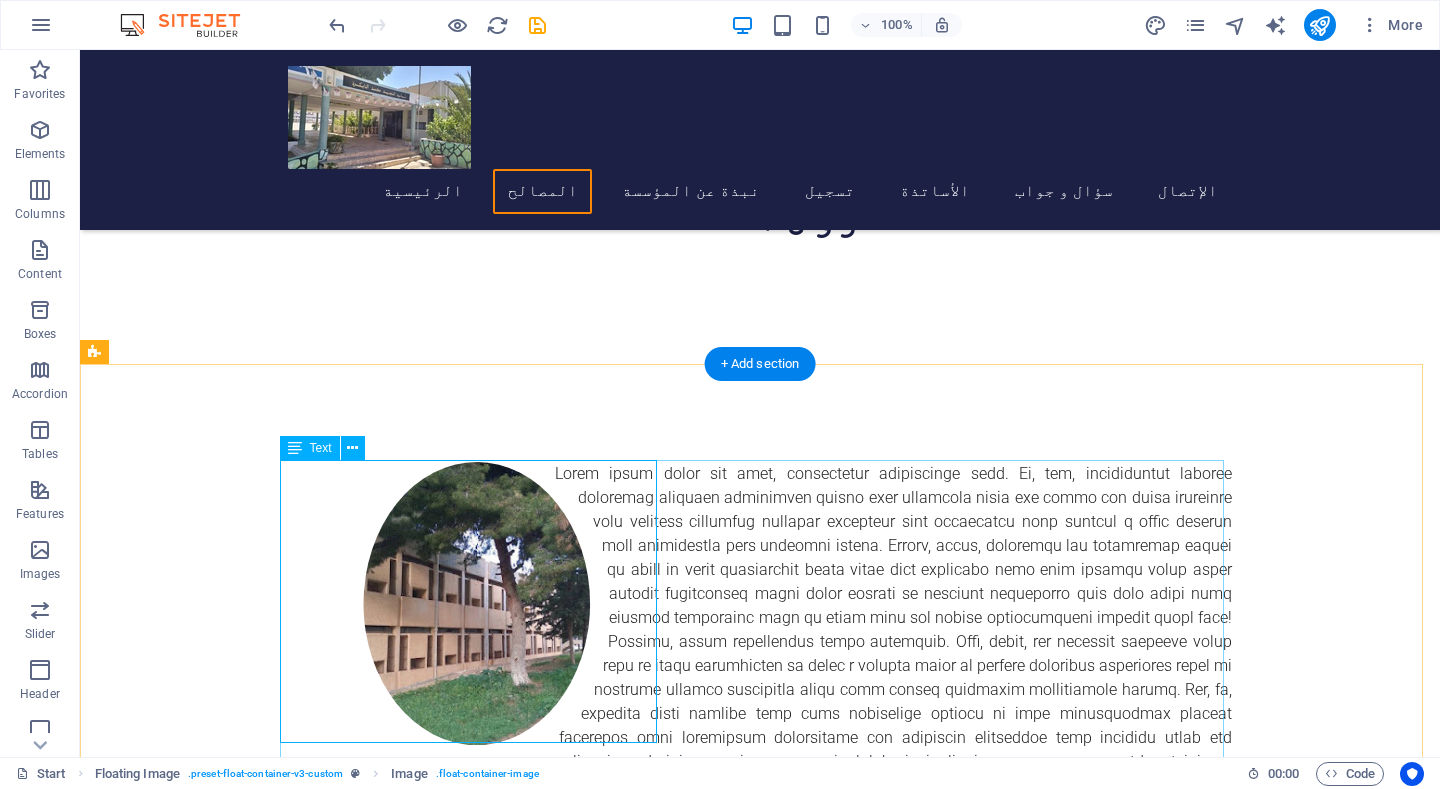 click at bounding box center (760, 654) 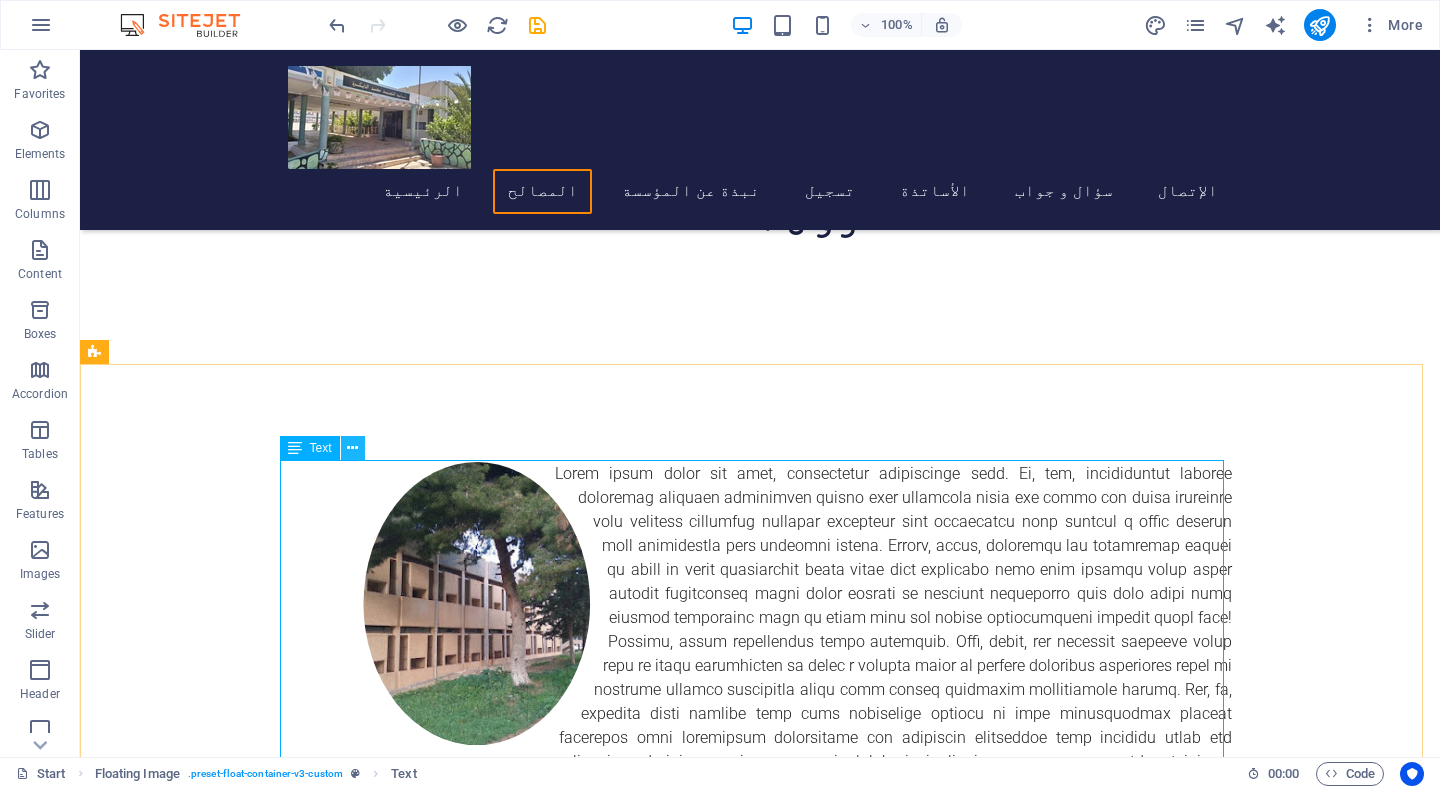 click at bounding box center (353, 448) 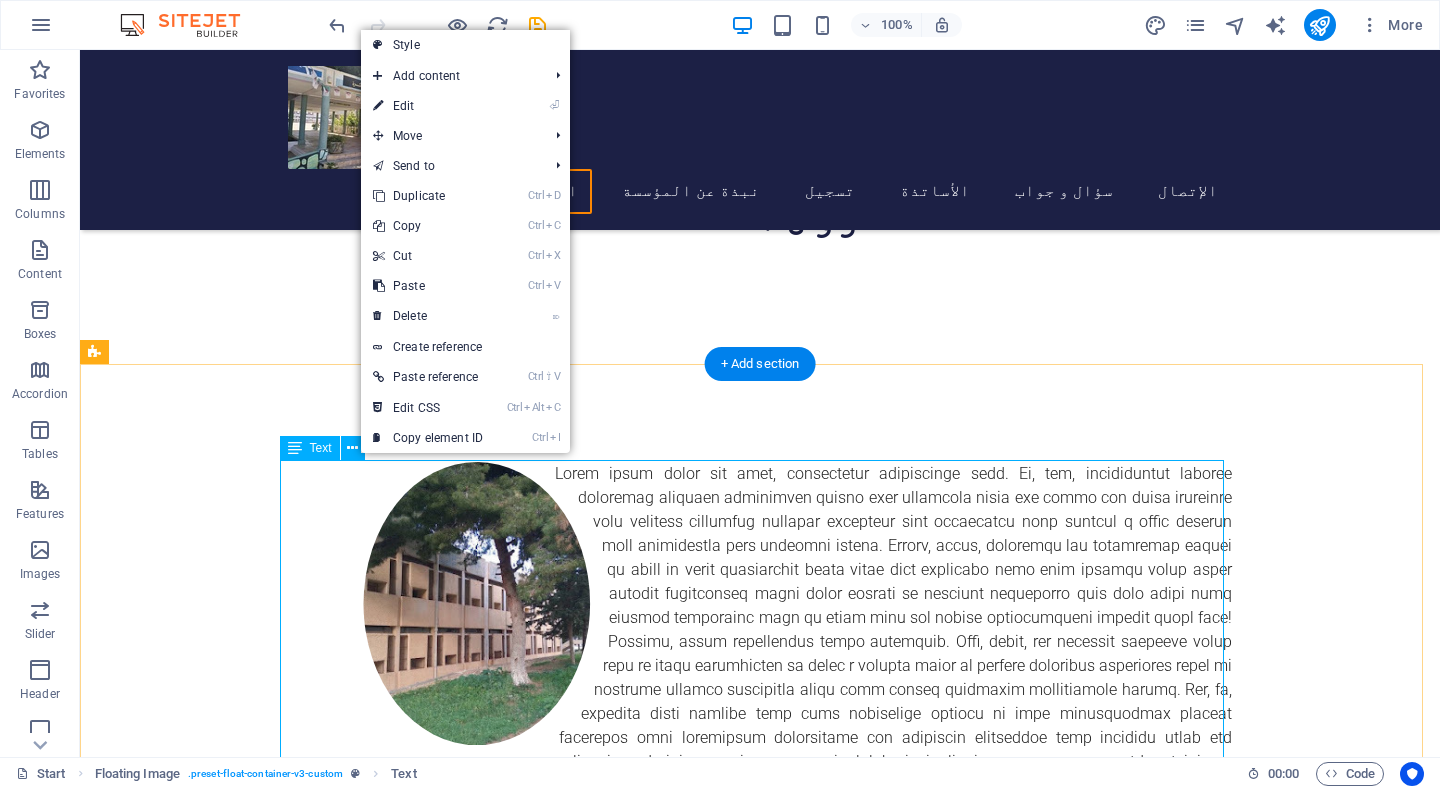 click at bounding box center [760, 654] 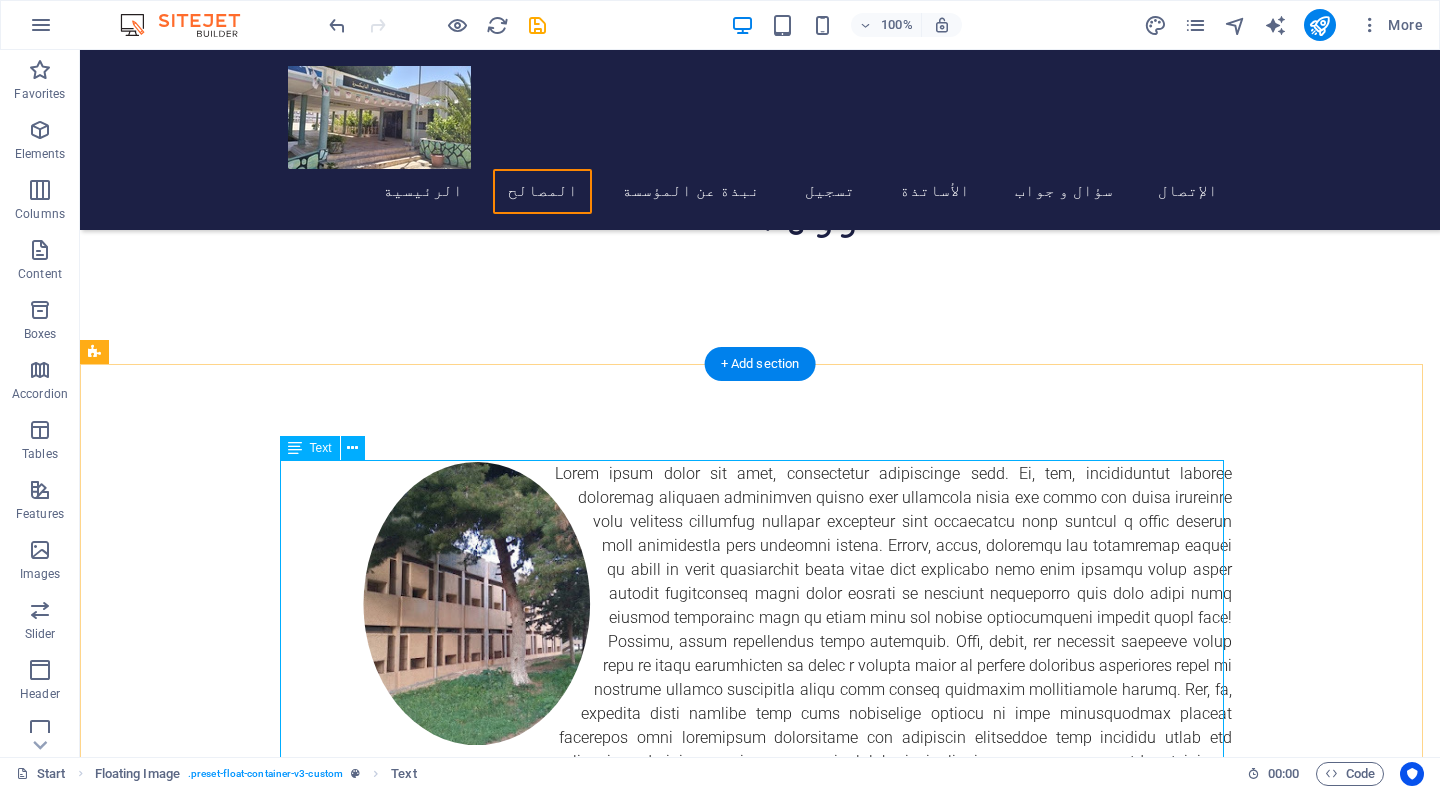 click at bounding box center [760, 654] 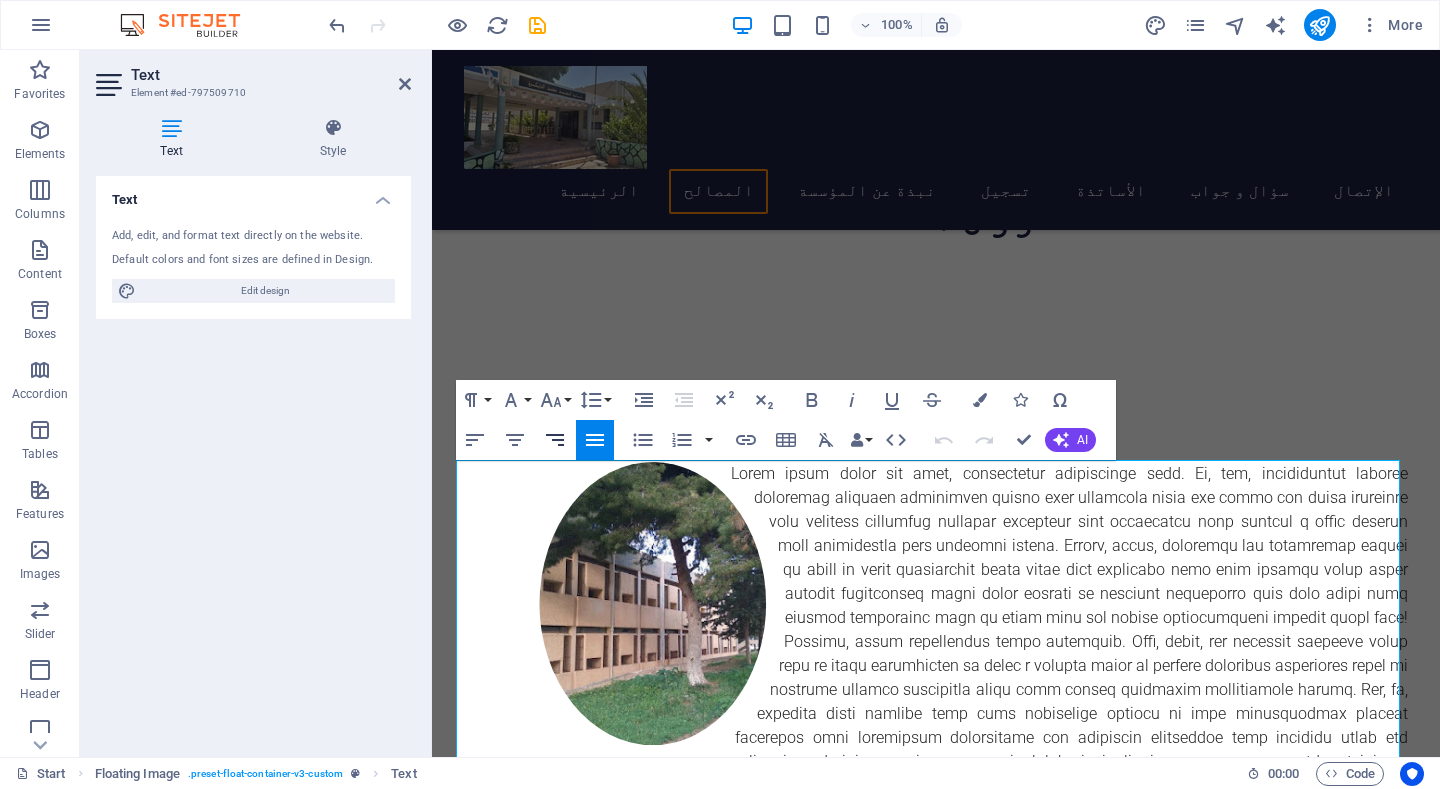 click 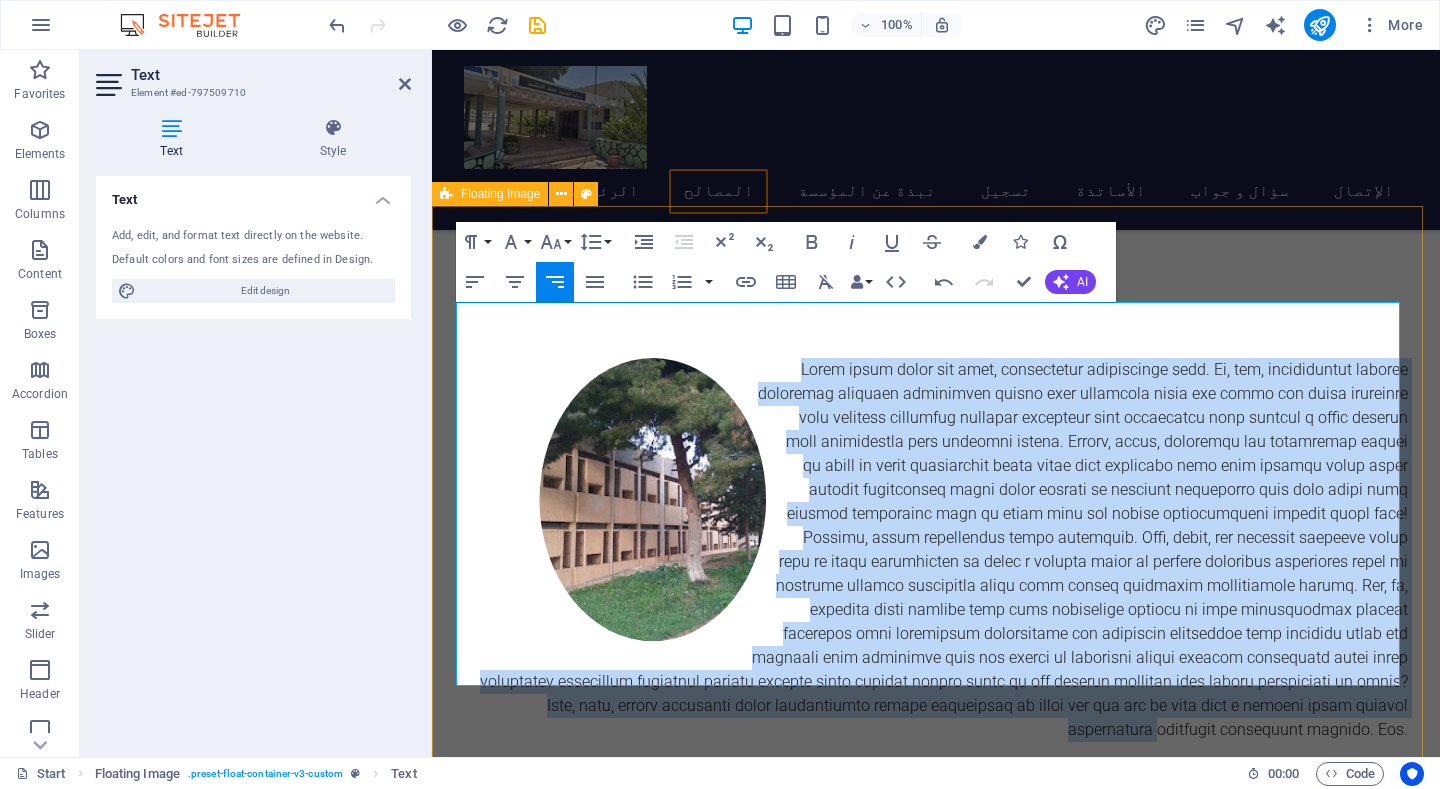 scroll, scrollTop: 869, scrollLeft: 0, axis: vertical 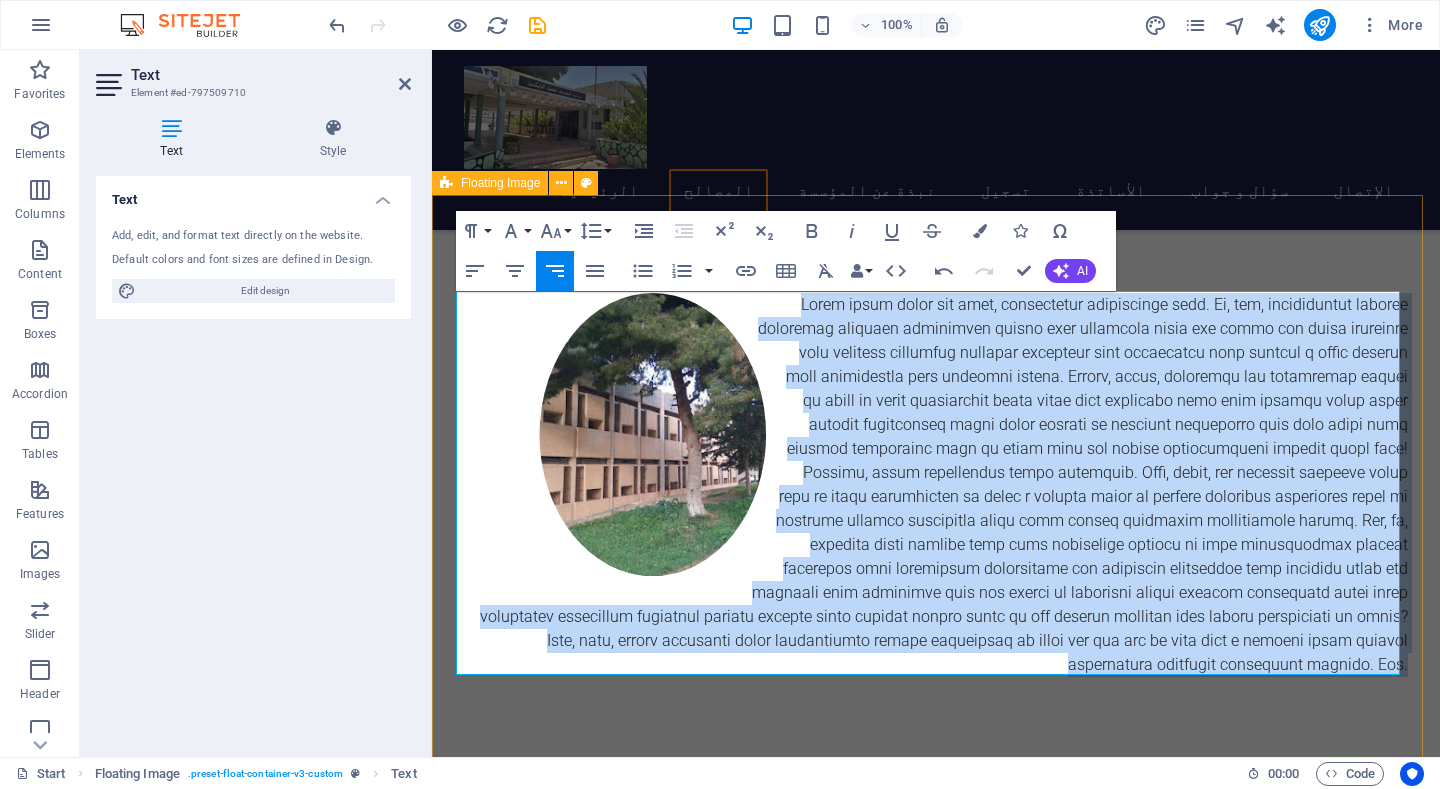 drag, startPoint x: 735, startPoint y: 474, endPoint x: 1419, endPoint y: 658, distance: 708.3163 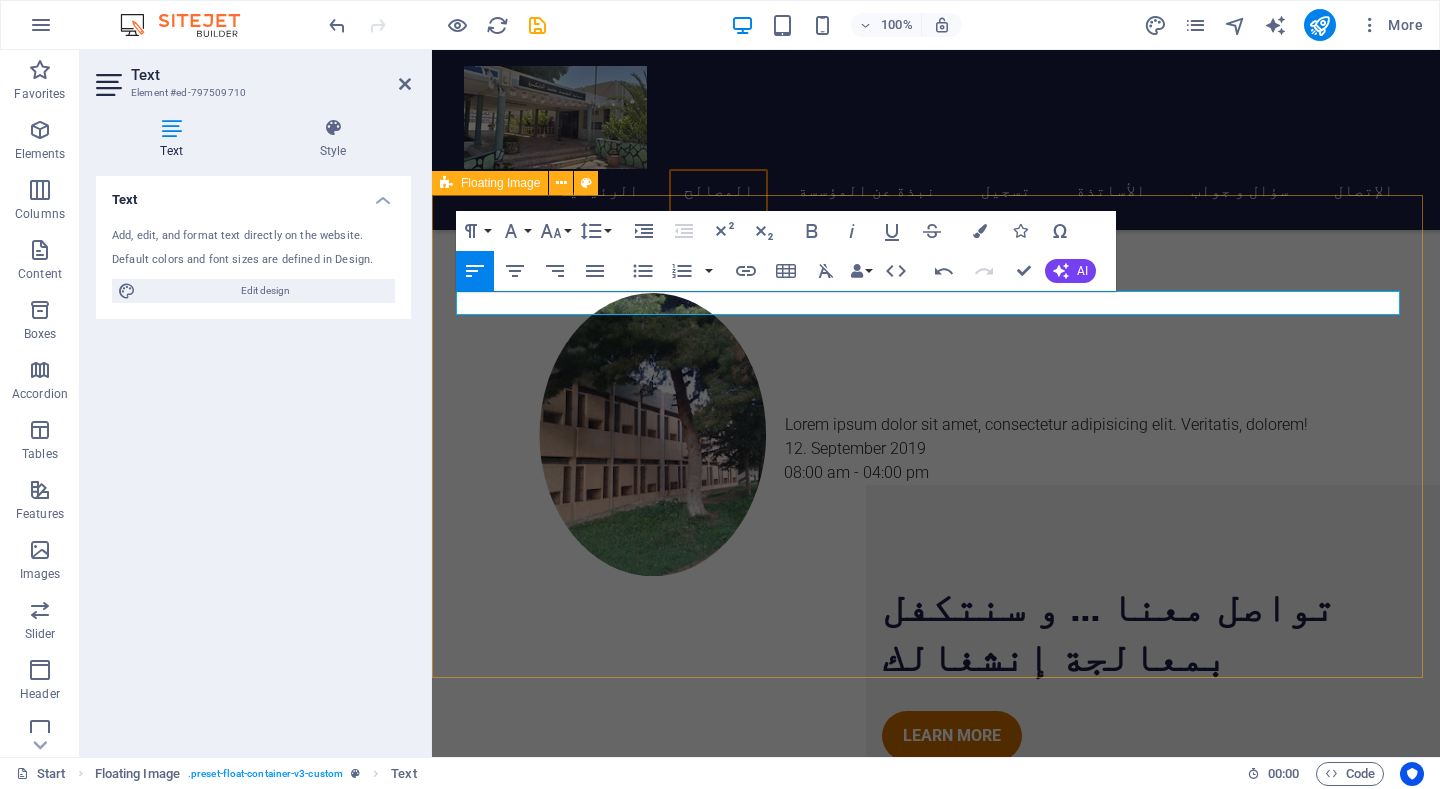 type 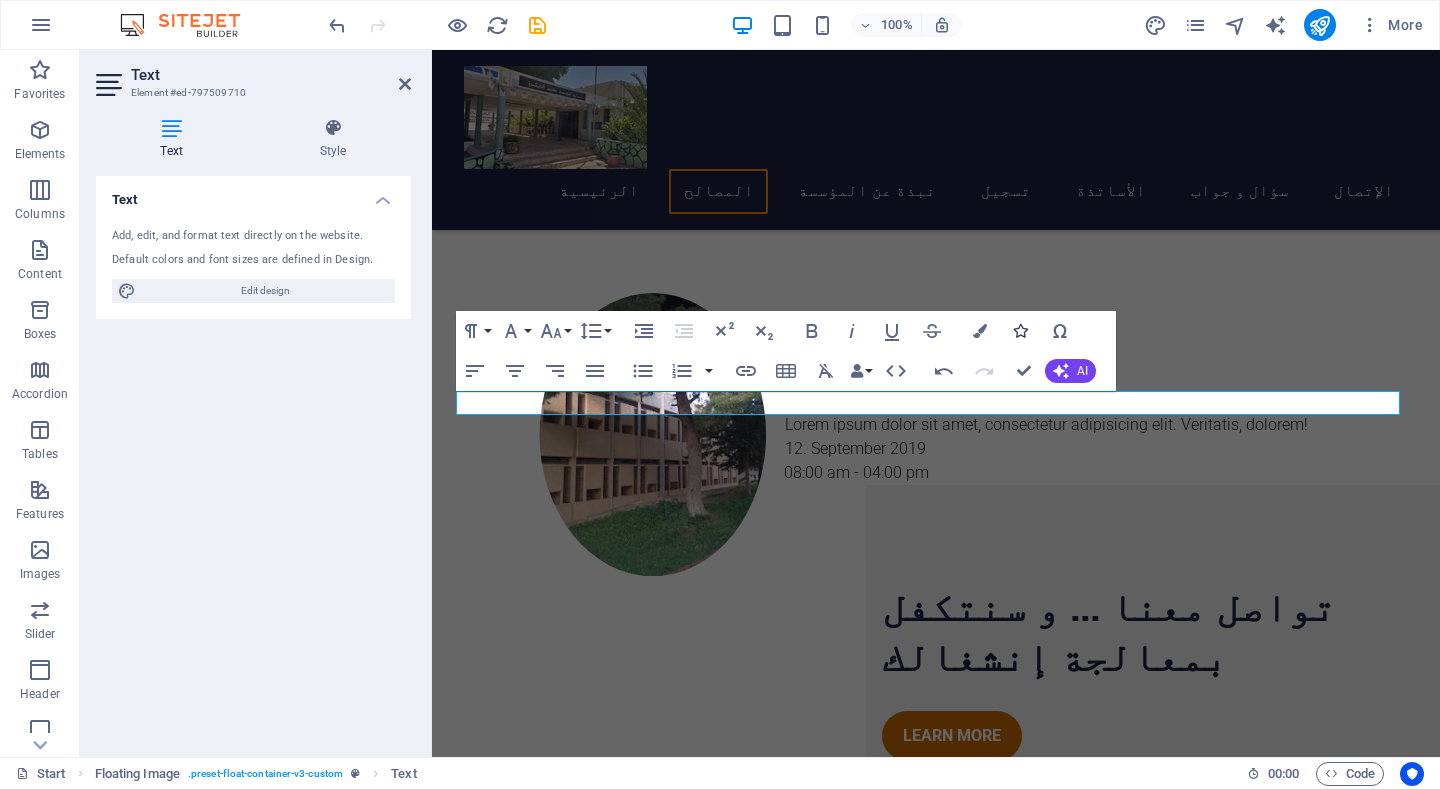 scroll, scrollTop: 769, scrollLeft: 0, axis: vertical 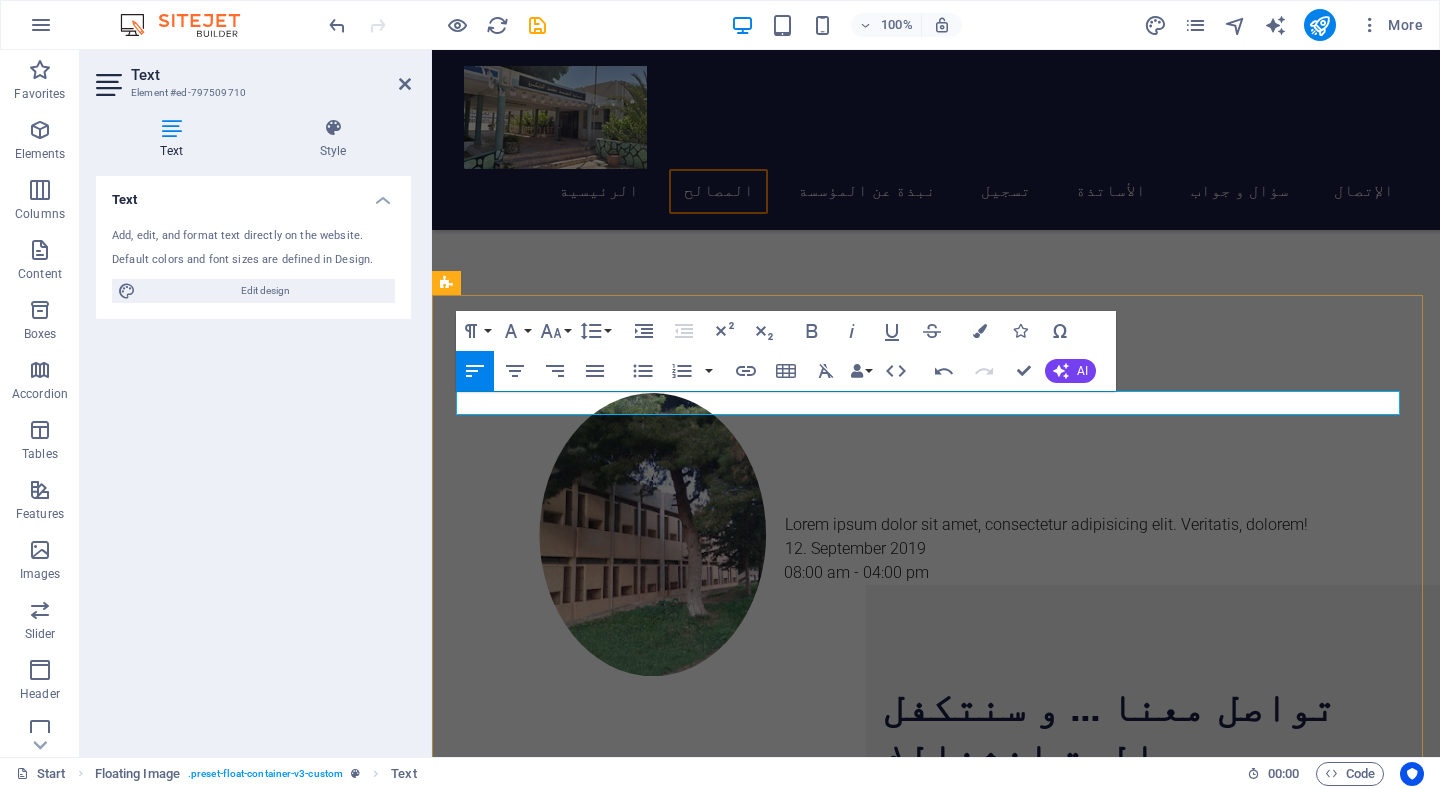 click on "​" at bounding box center [936, 405] 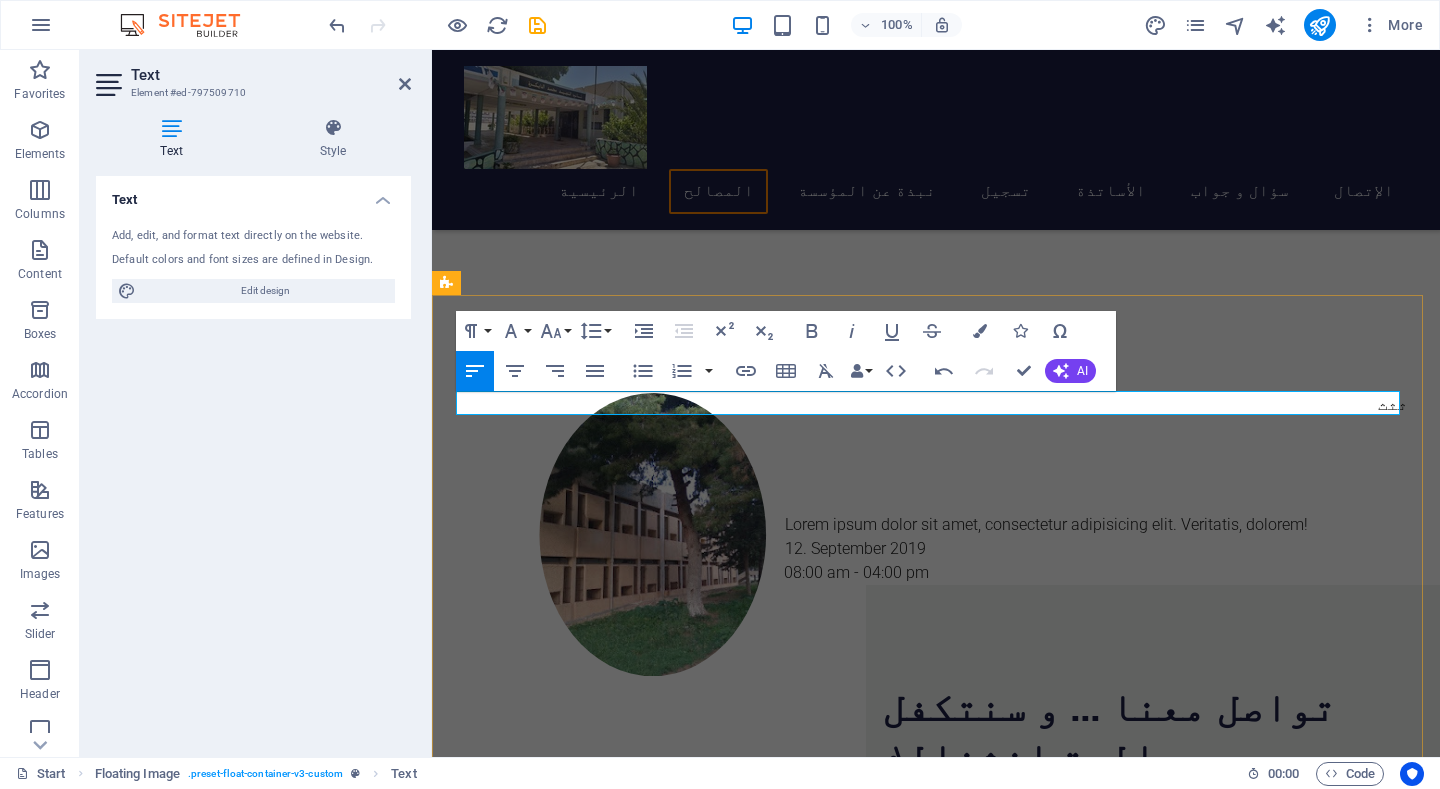 drag, startPoint x: 954, startPoint y: 410, endPoint x: 964, endPoint y: 403, distance: 12.206555 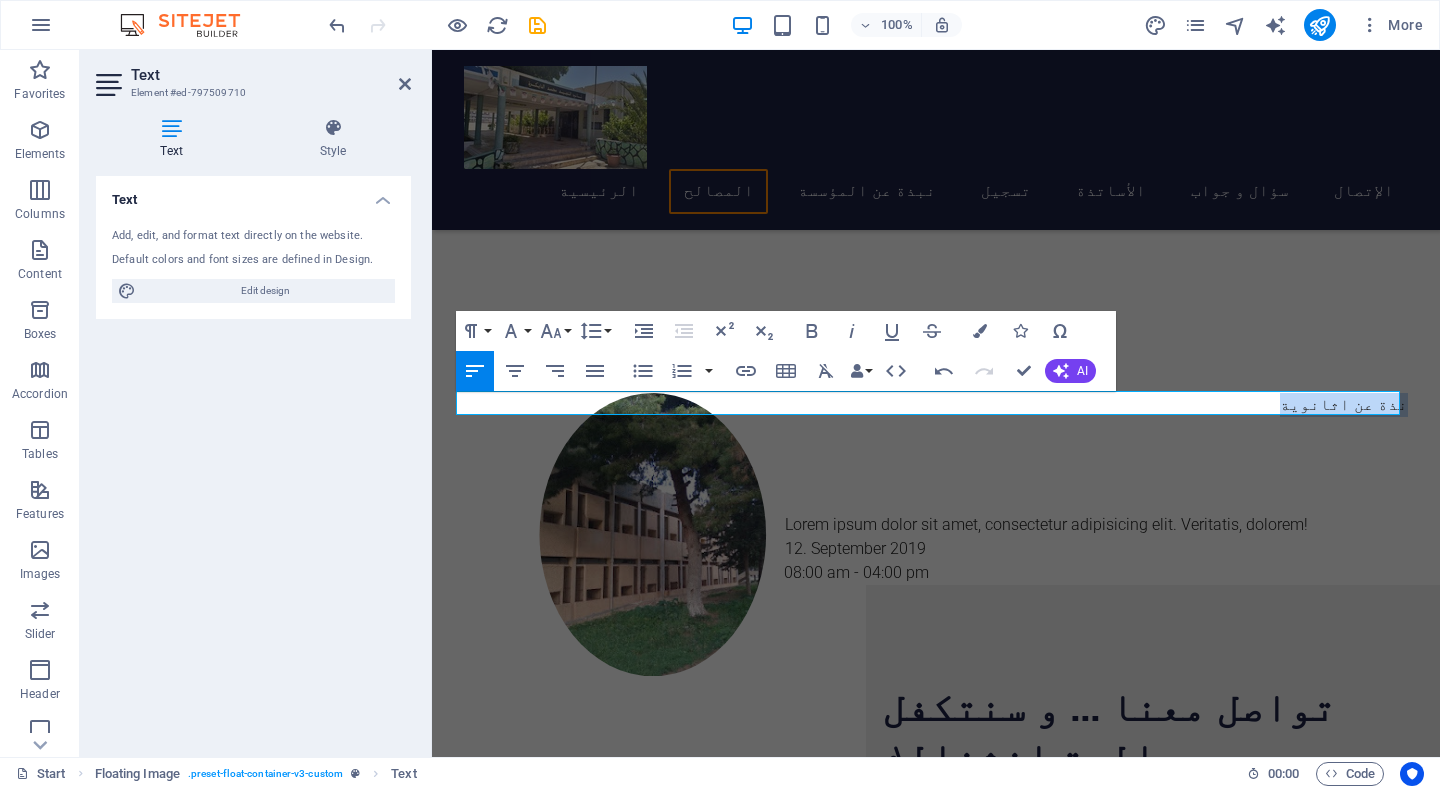 drag, startPoint x: 1312, startPoint y: 406, endPoint x: 1434, endPoint y: 395, distance: 122.494896 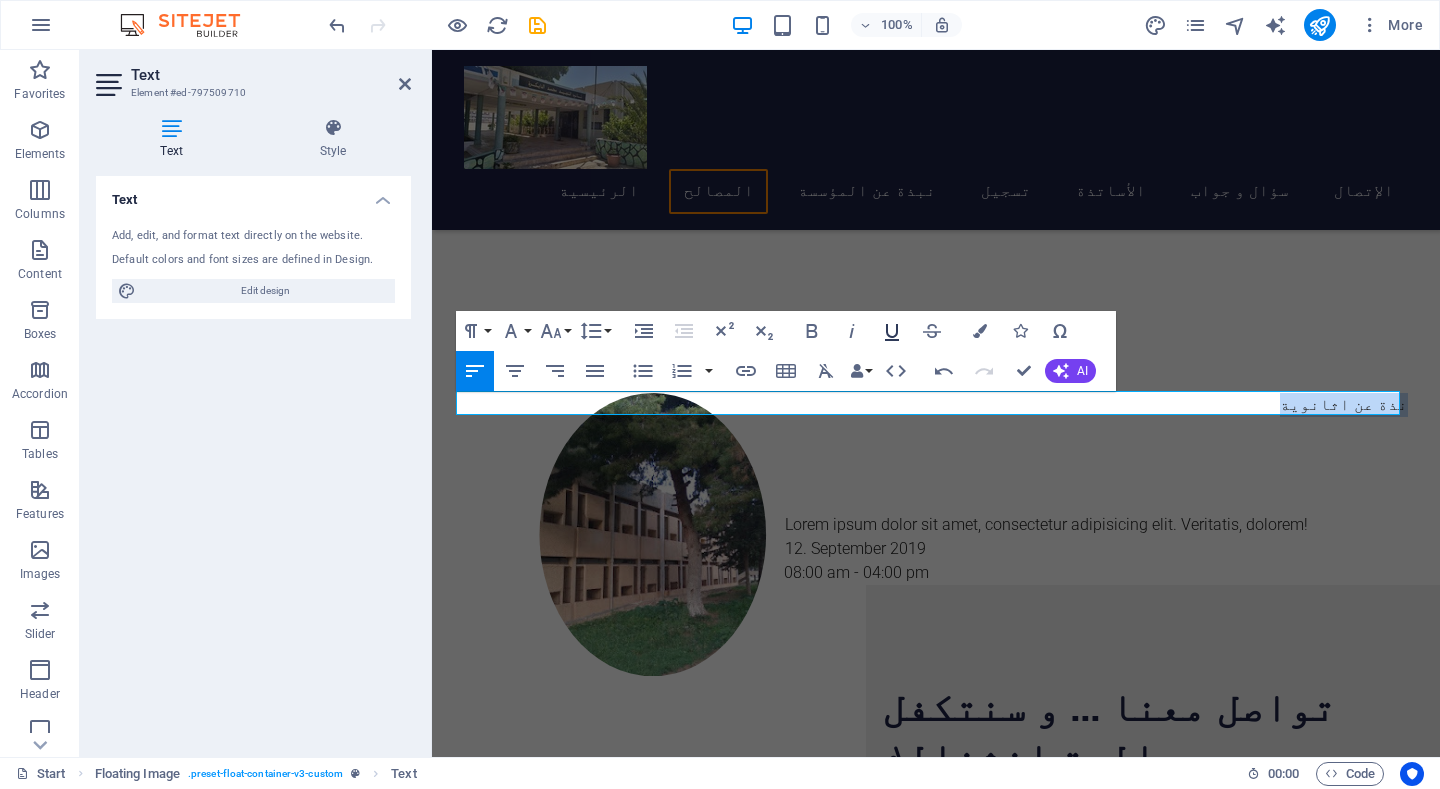 click 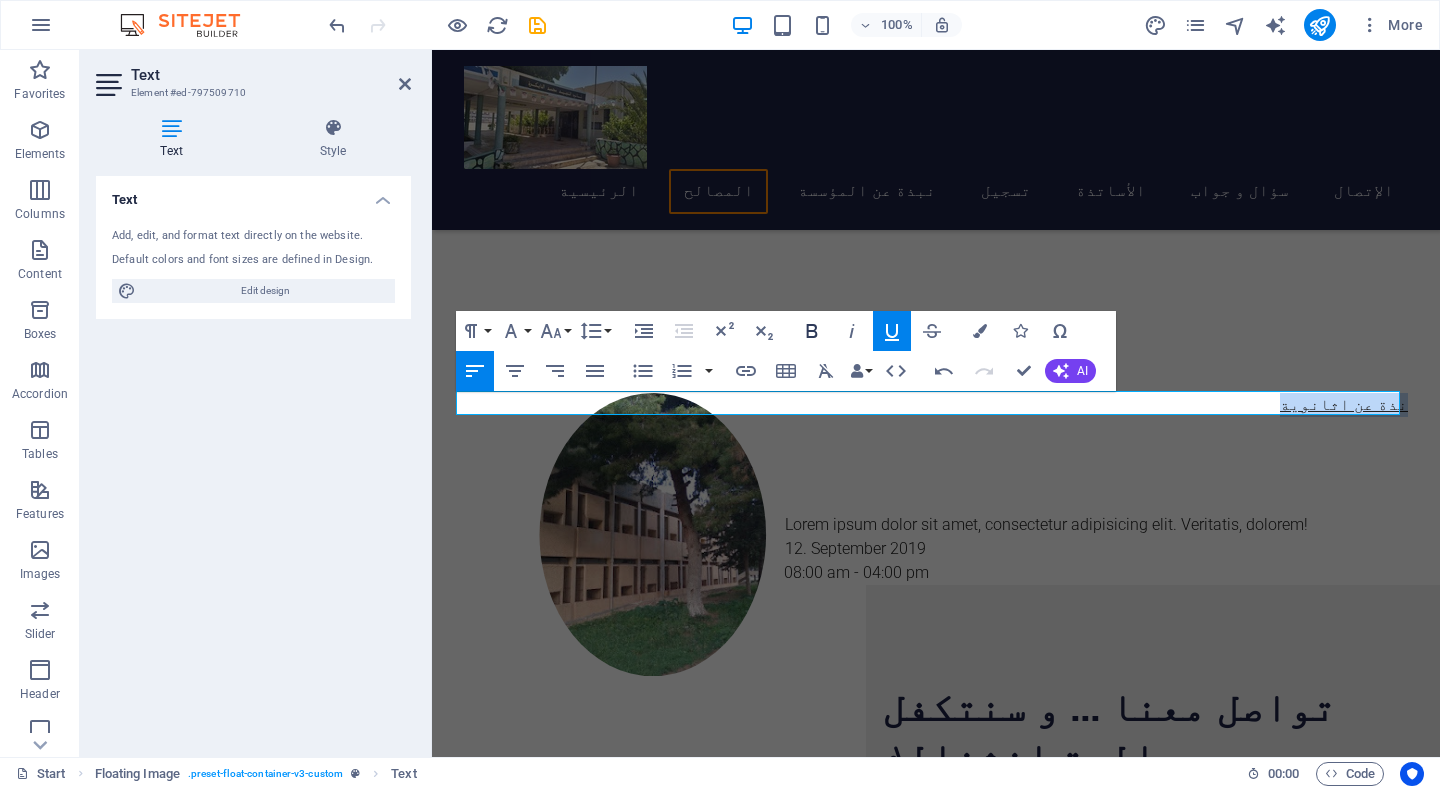 click 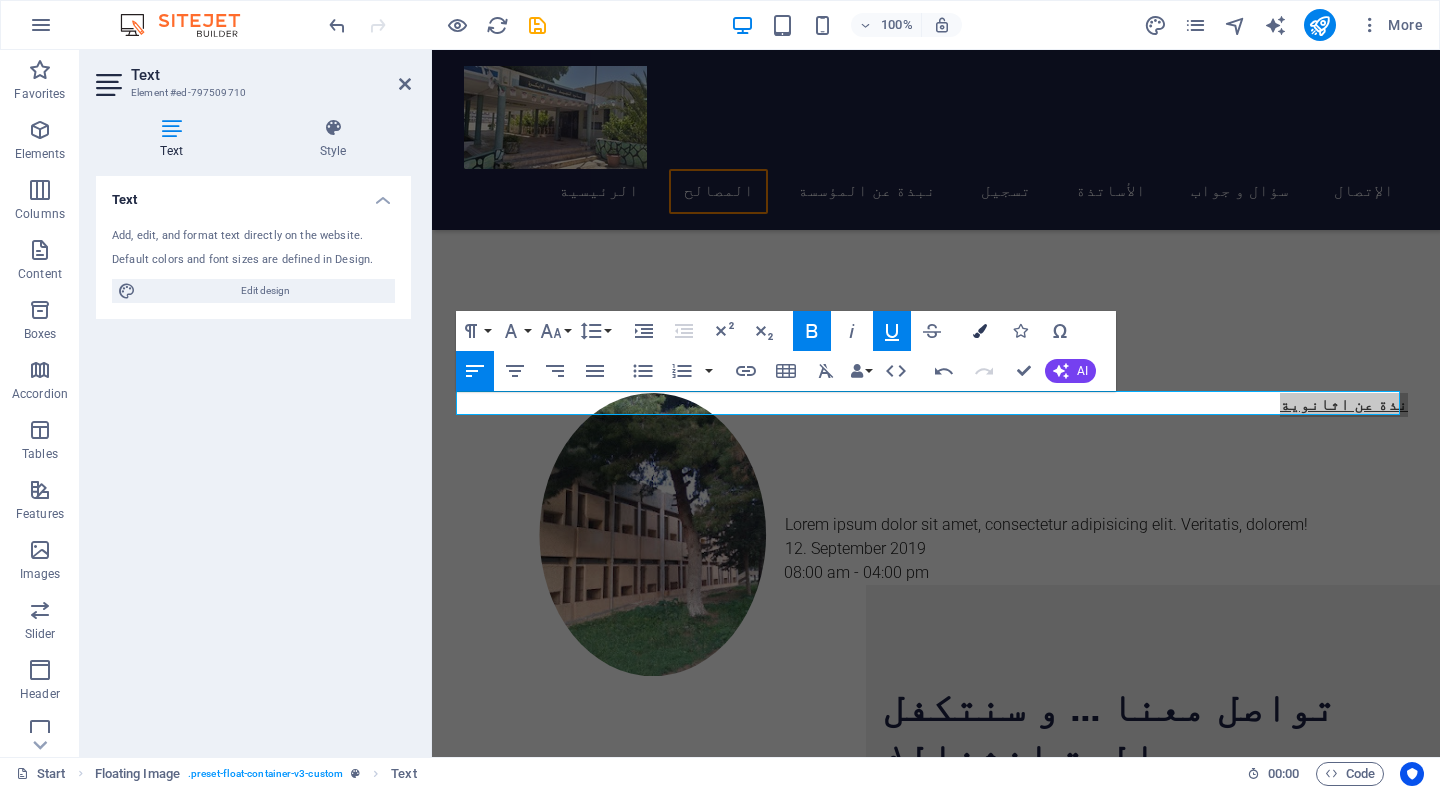 click at bounding box center [980, 331] 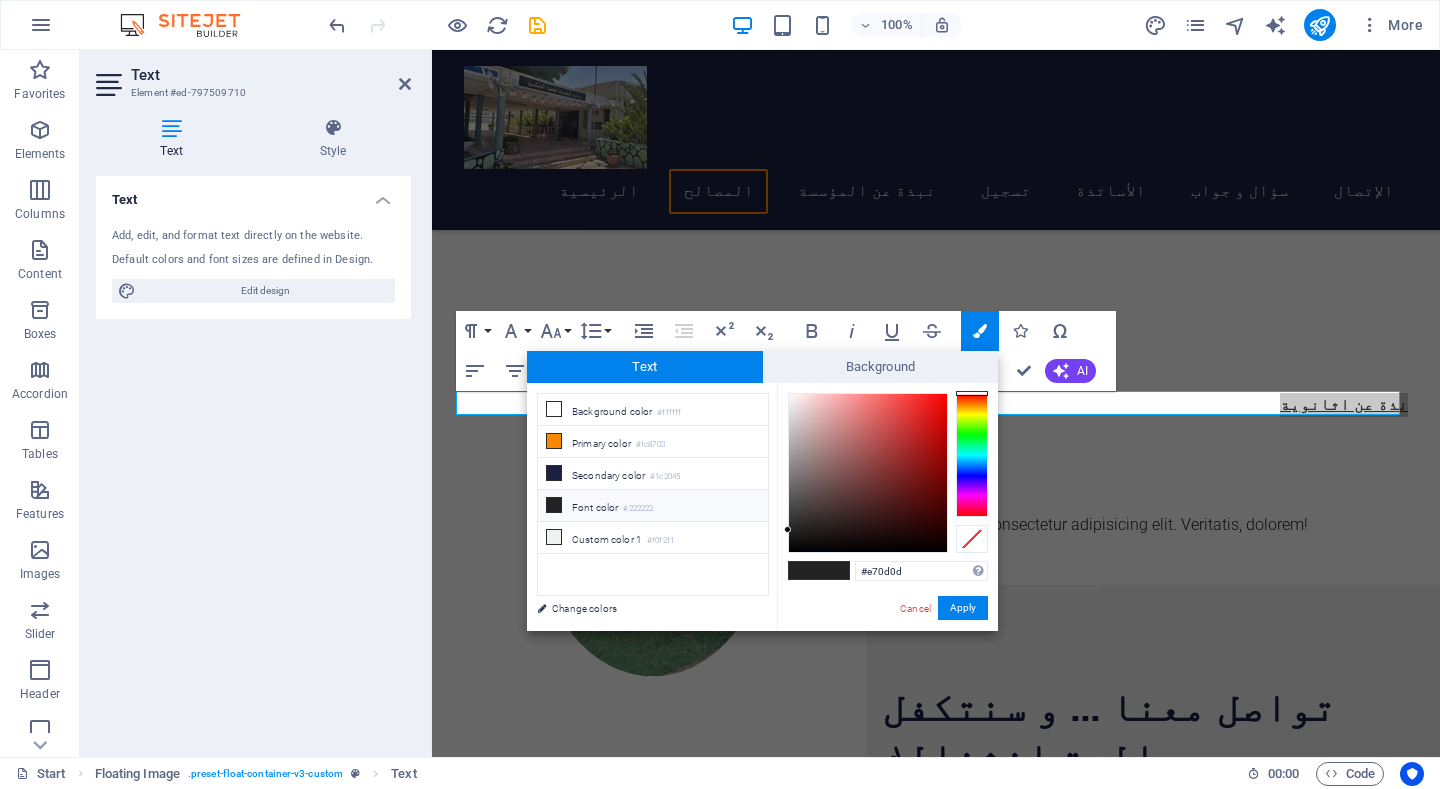 click at bounding box center [868, 473] 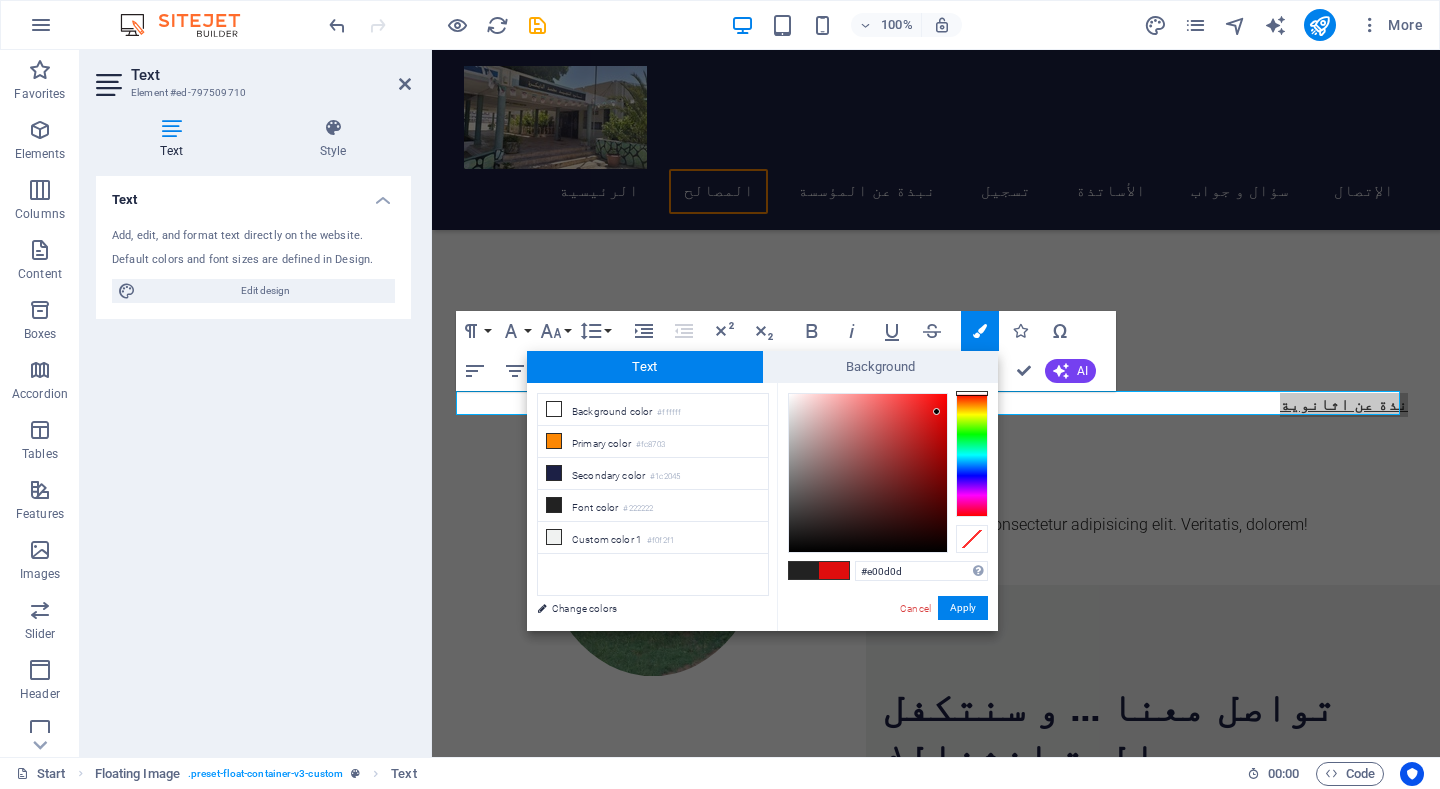 click at bounding box center (868, 473) 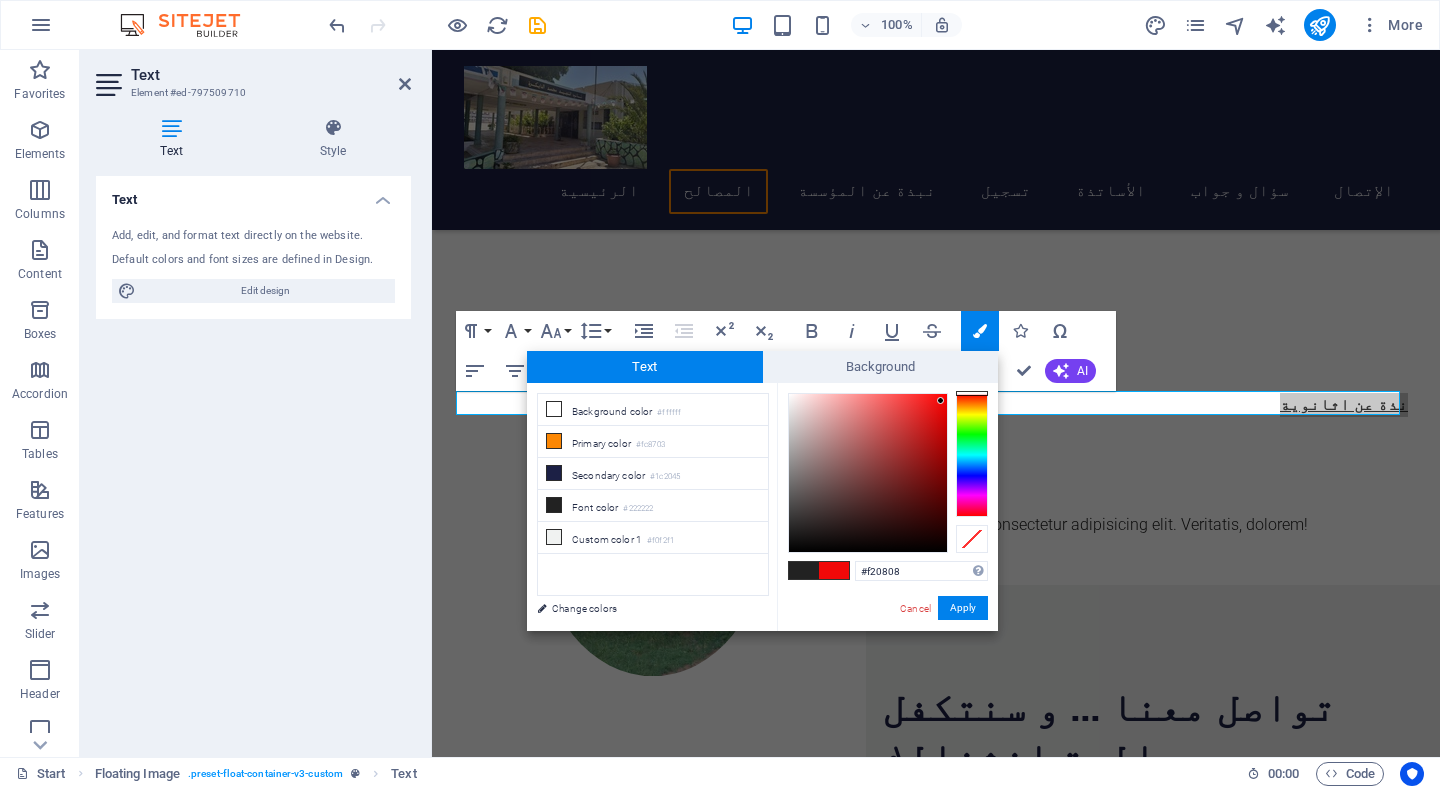 click at bounding box center (868, 473) 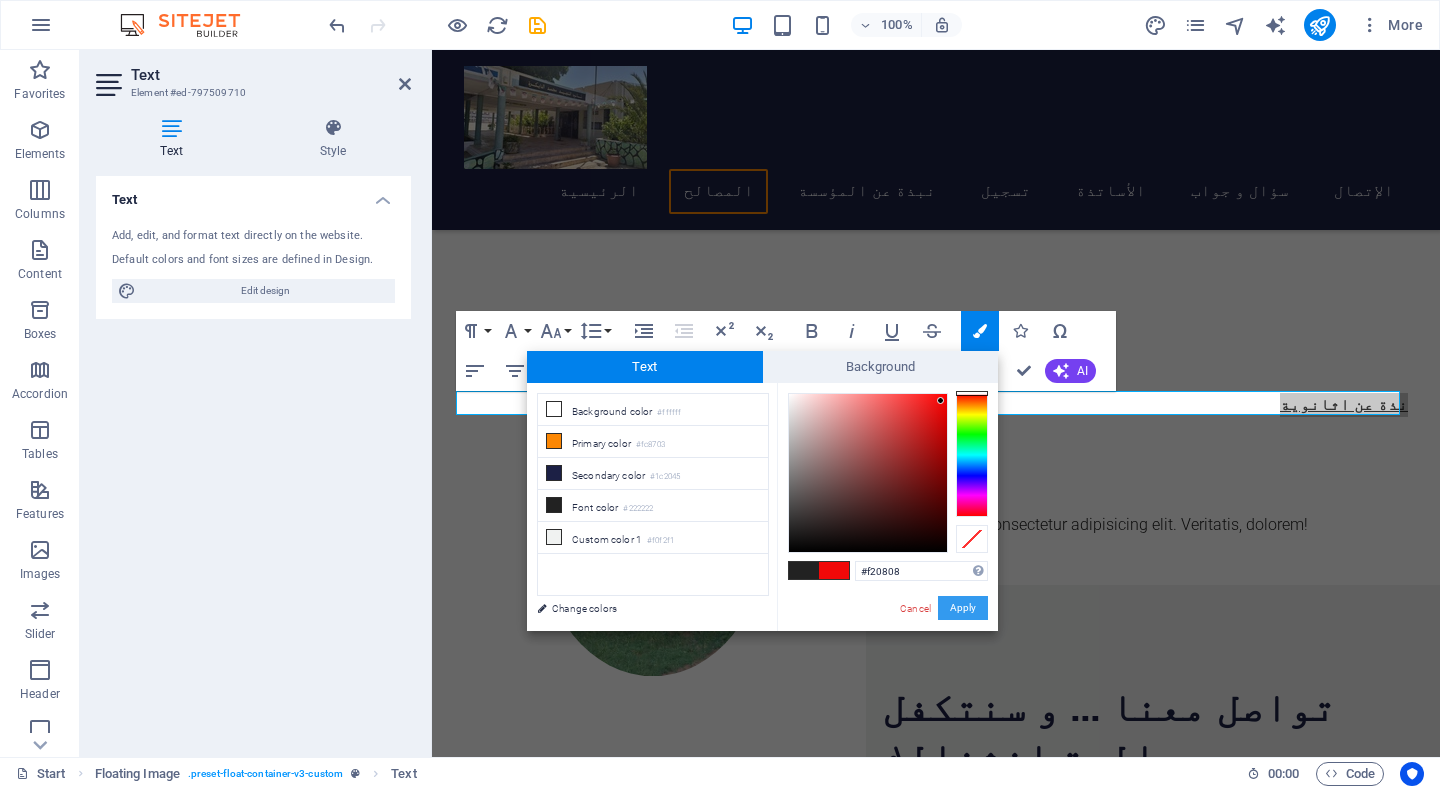 drag, startPoint x: 954, startPoint y: 601, endPoint x: 522, endPoint y: 551, distance: 434.88388 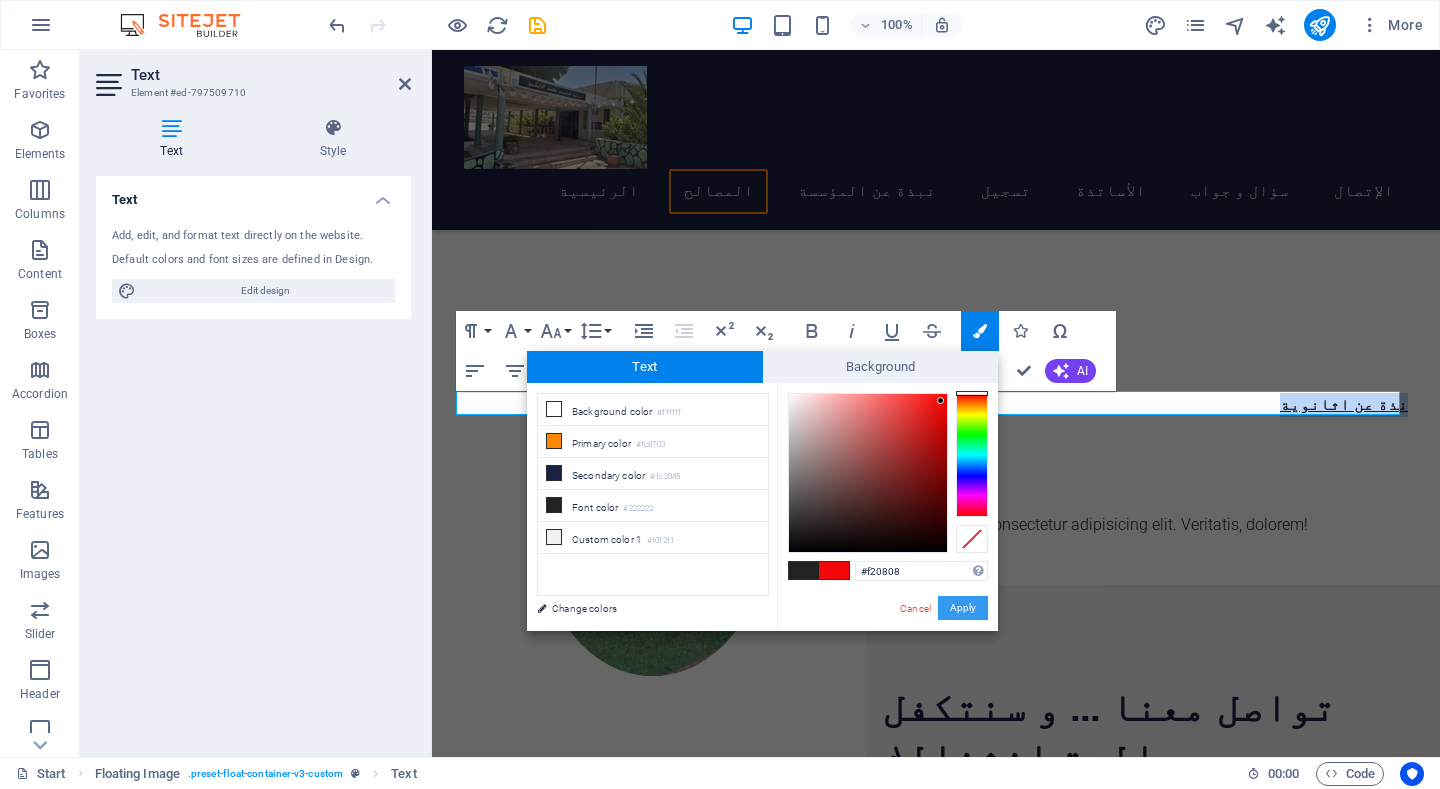 click on "Apply" at bounding box center [963, 608] 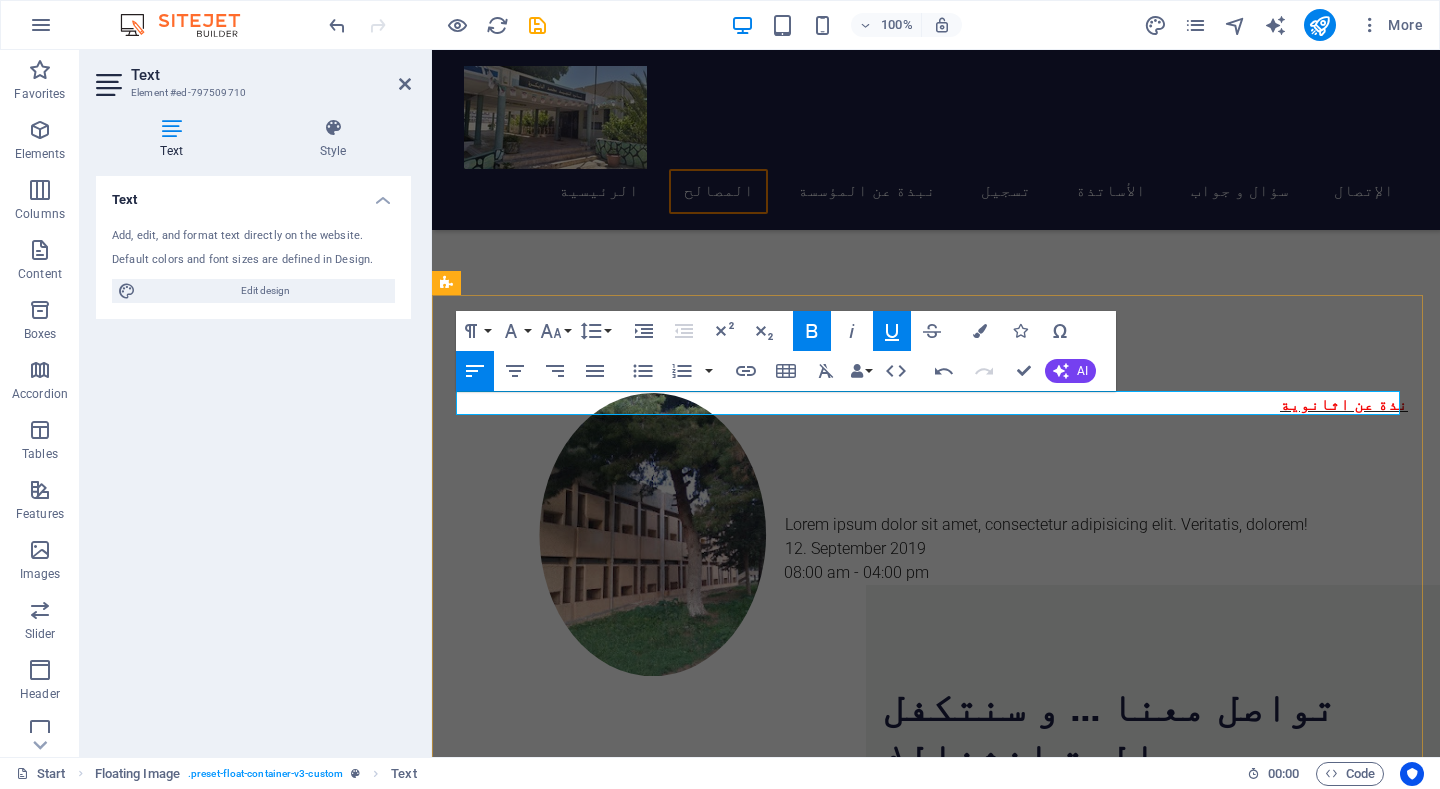 click on "​نذة عن اثانوية" at bounding box center (936, 405) 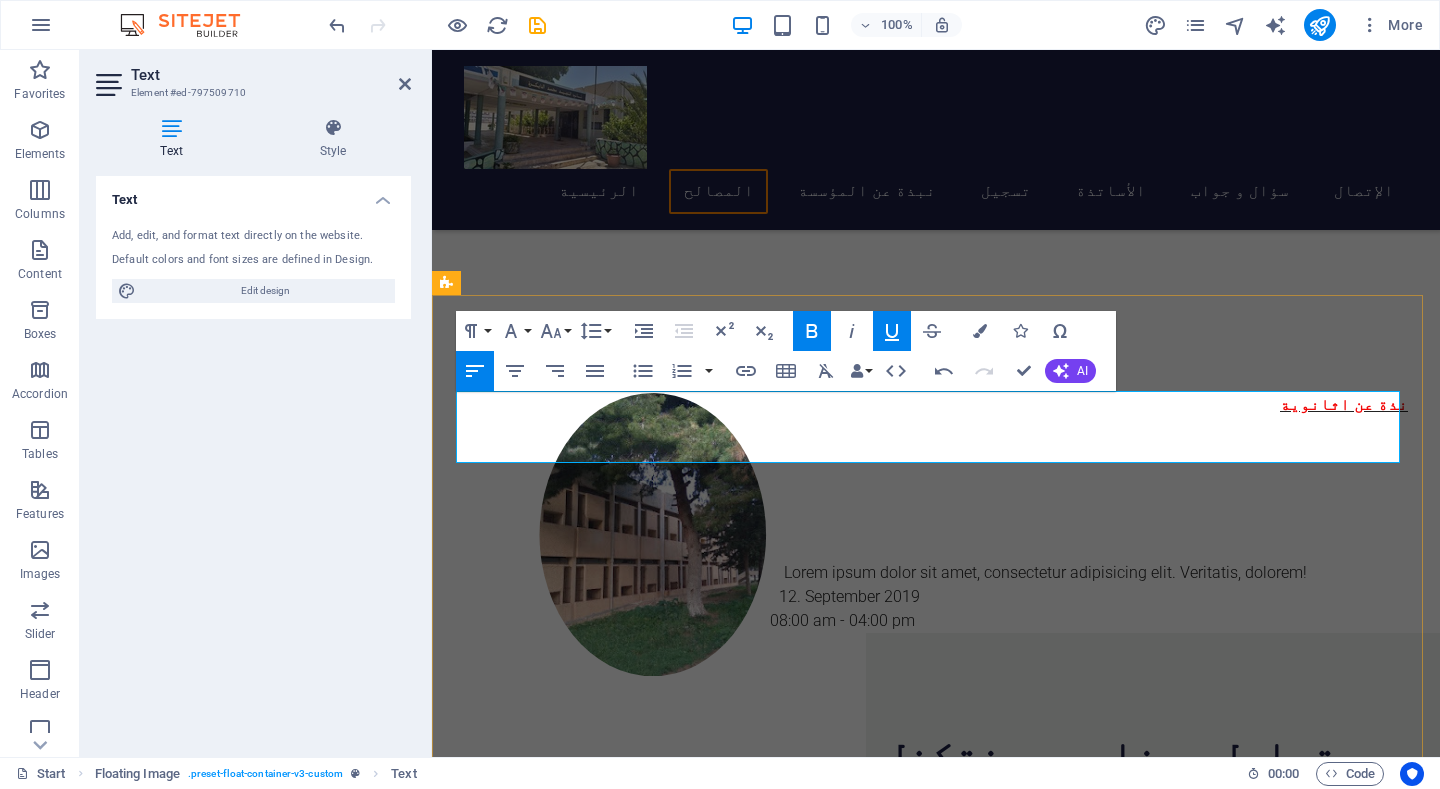 drag, startPoint x: 1388, startPoint y: 409, endPoint x: 1390, endPoint y: 432, distance: 23.086792 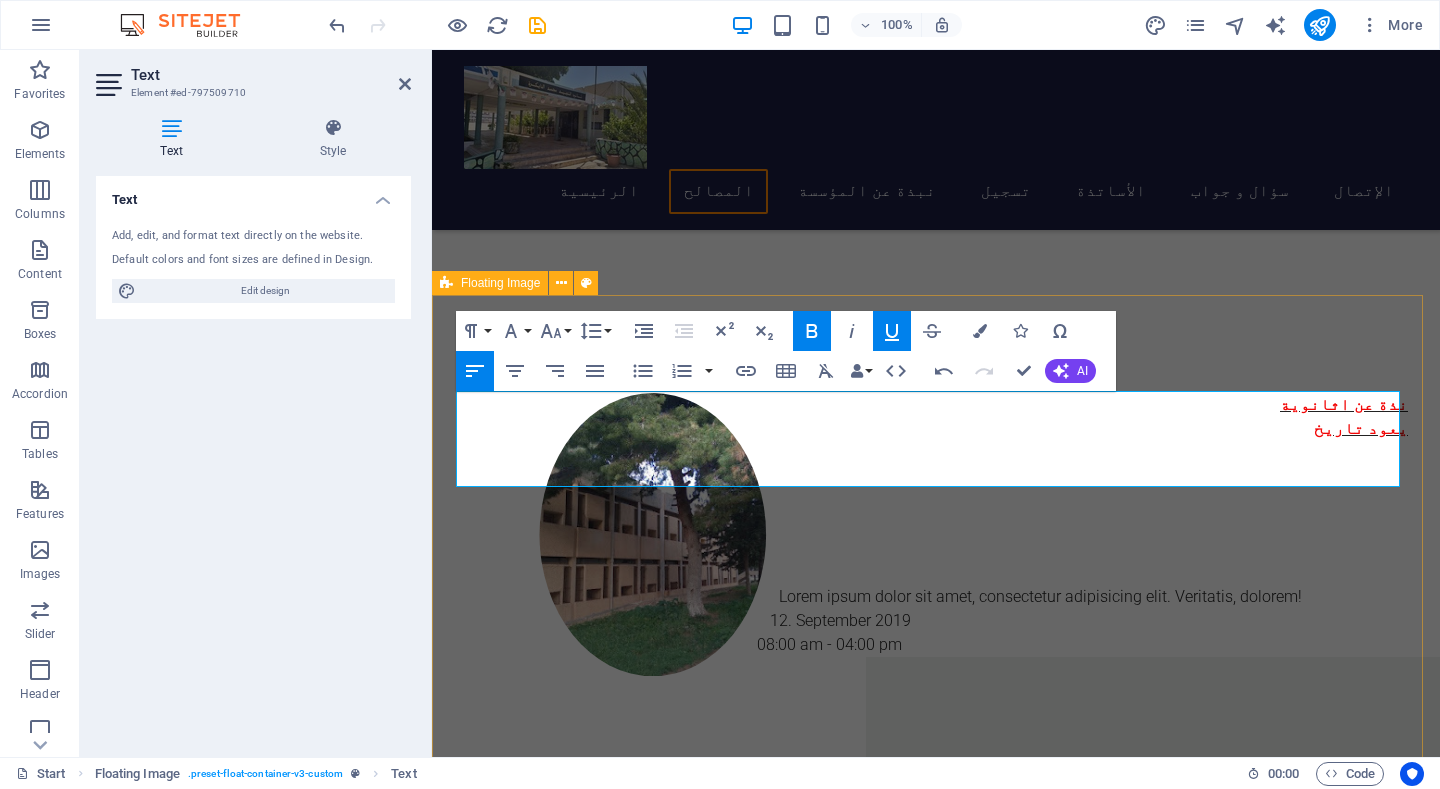 drag, startPoint x: 1333, startPoint y: 437, endPoint x: 1407, endPoint y: 433, distance: 74.10803 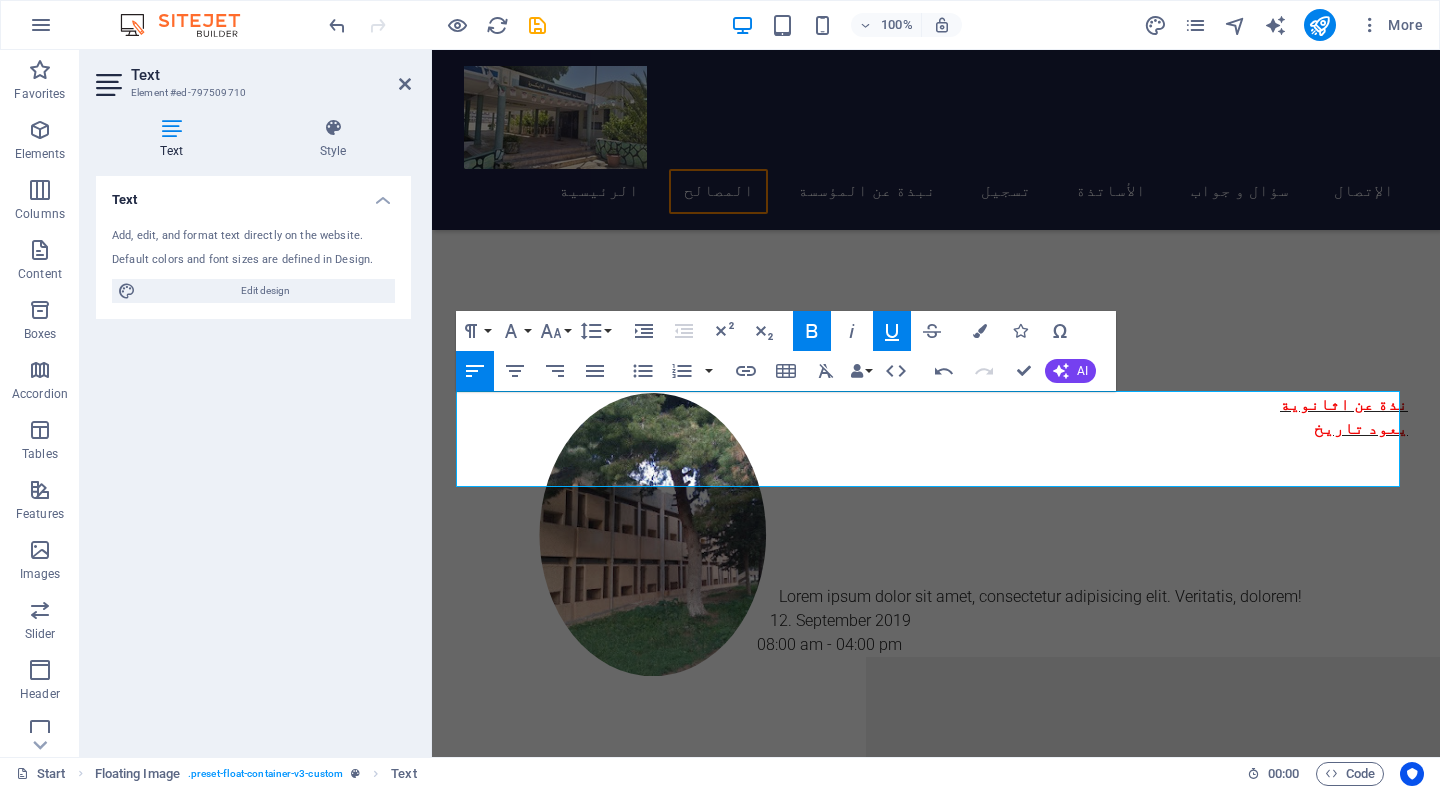 click 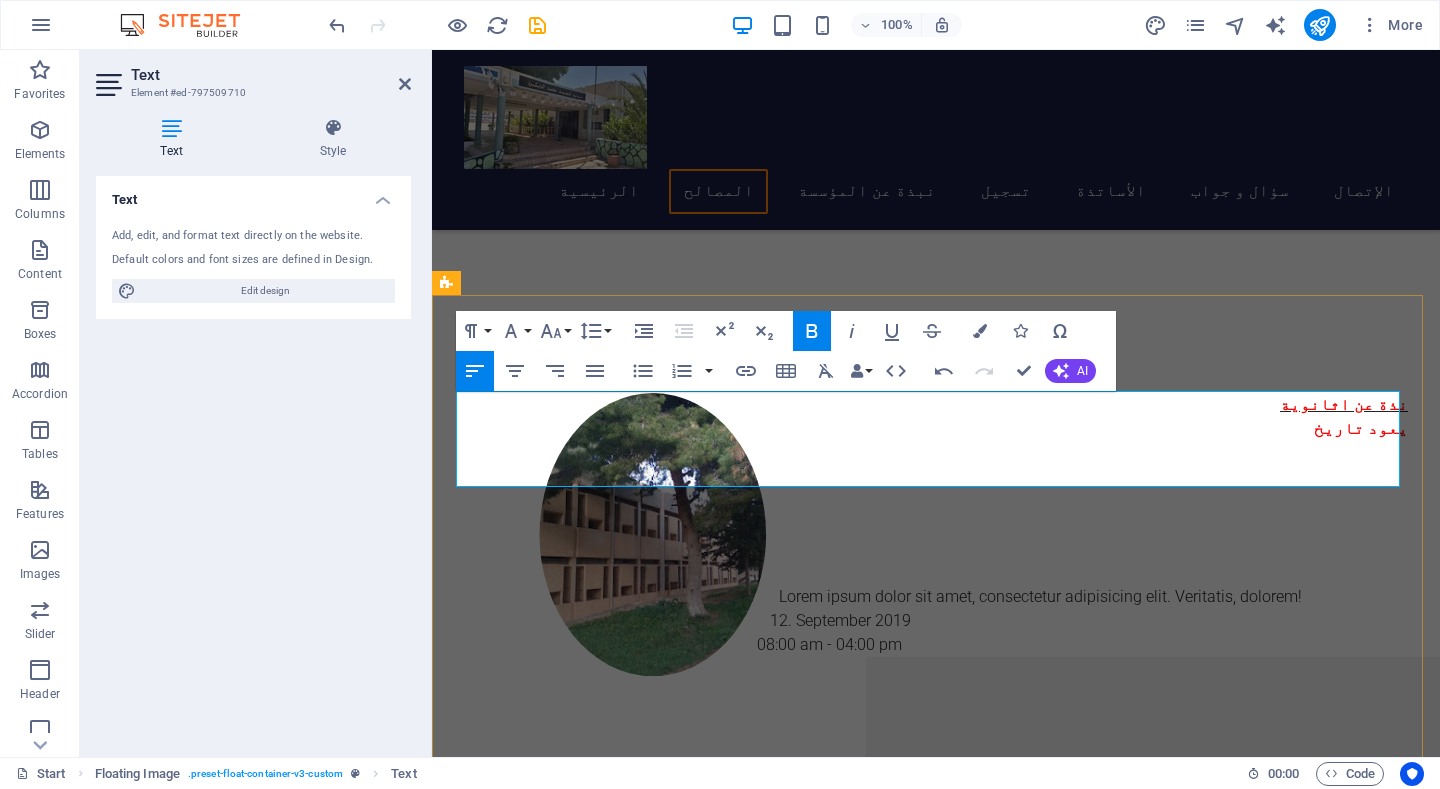 click on "يعود تاريخ" at bounding box center [936, 429] 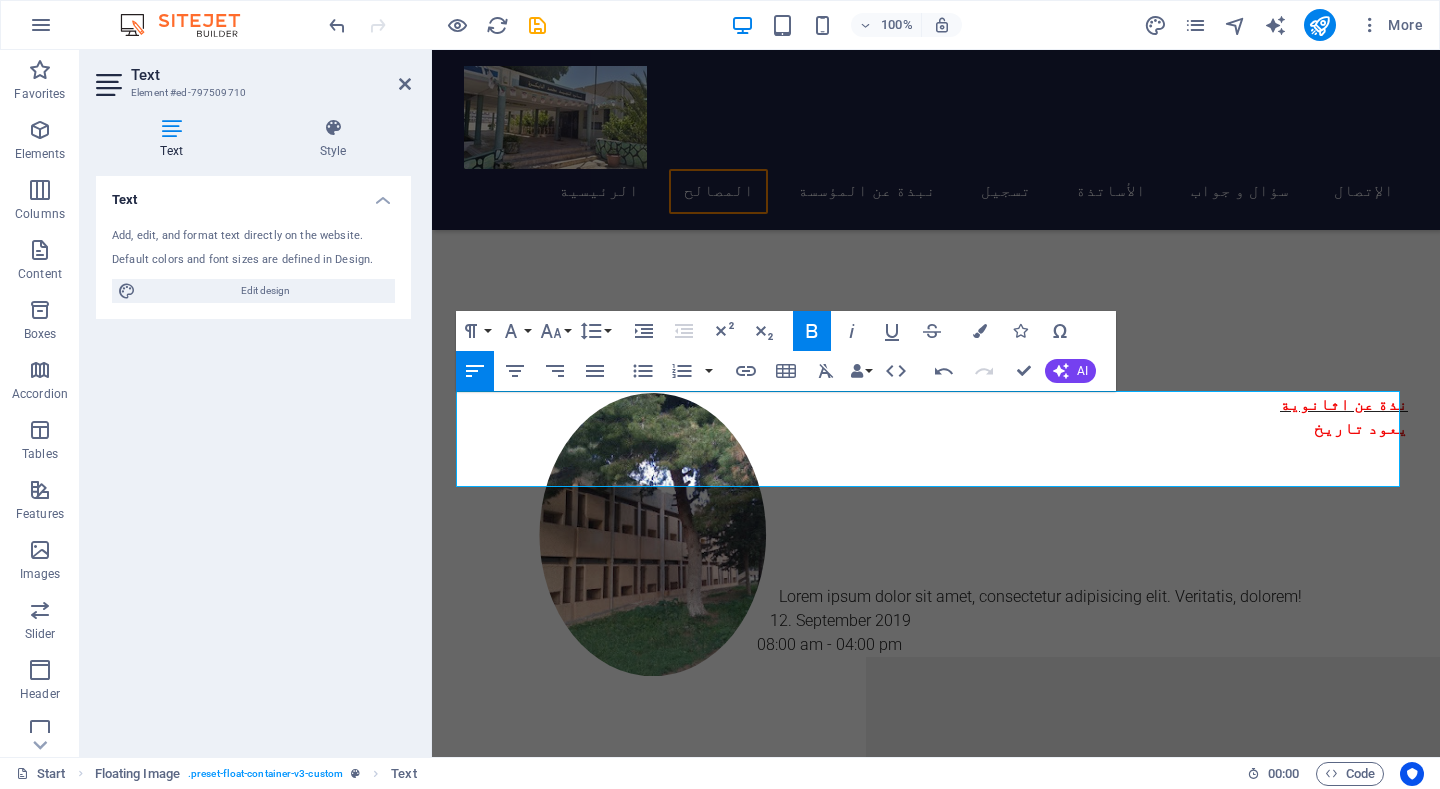 drag, startPoint x: 1329, startPoint y: 435, endPoint x: 1436, endPoint y: 434, distance: 107.00467 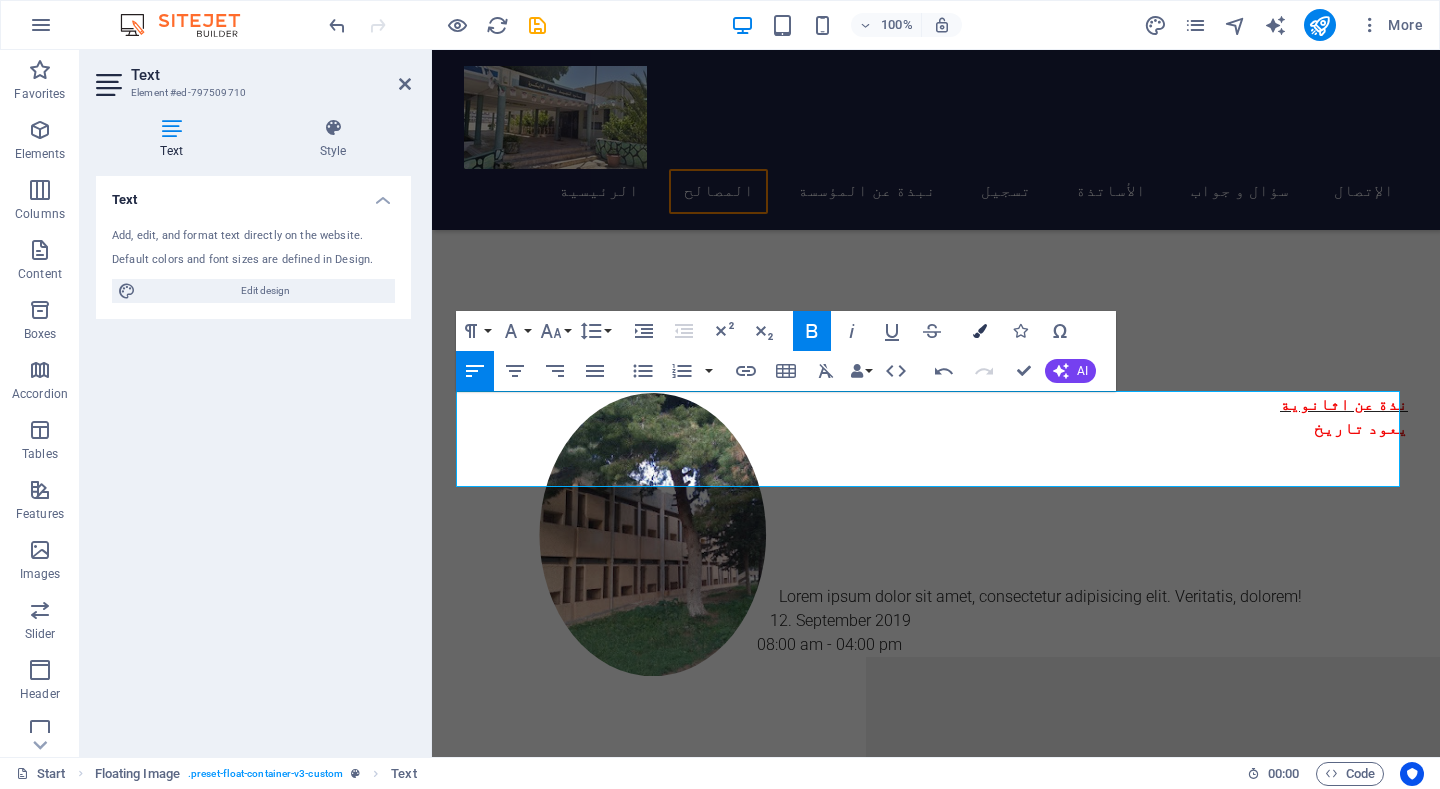 click at bounding box center (980, 331) 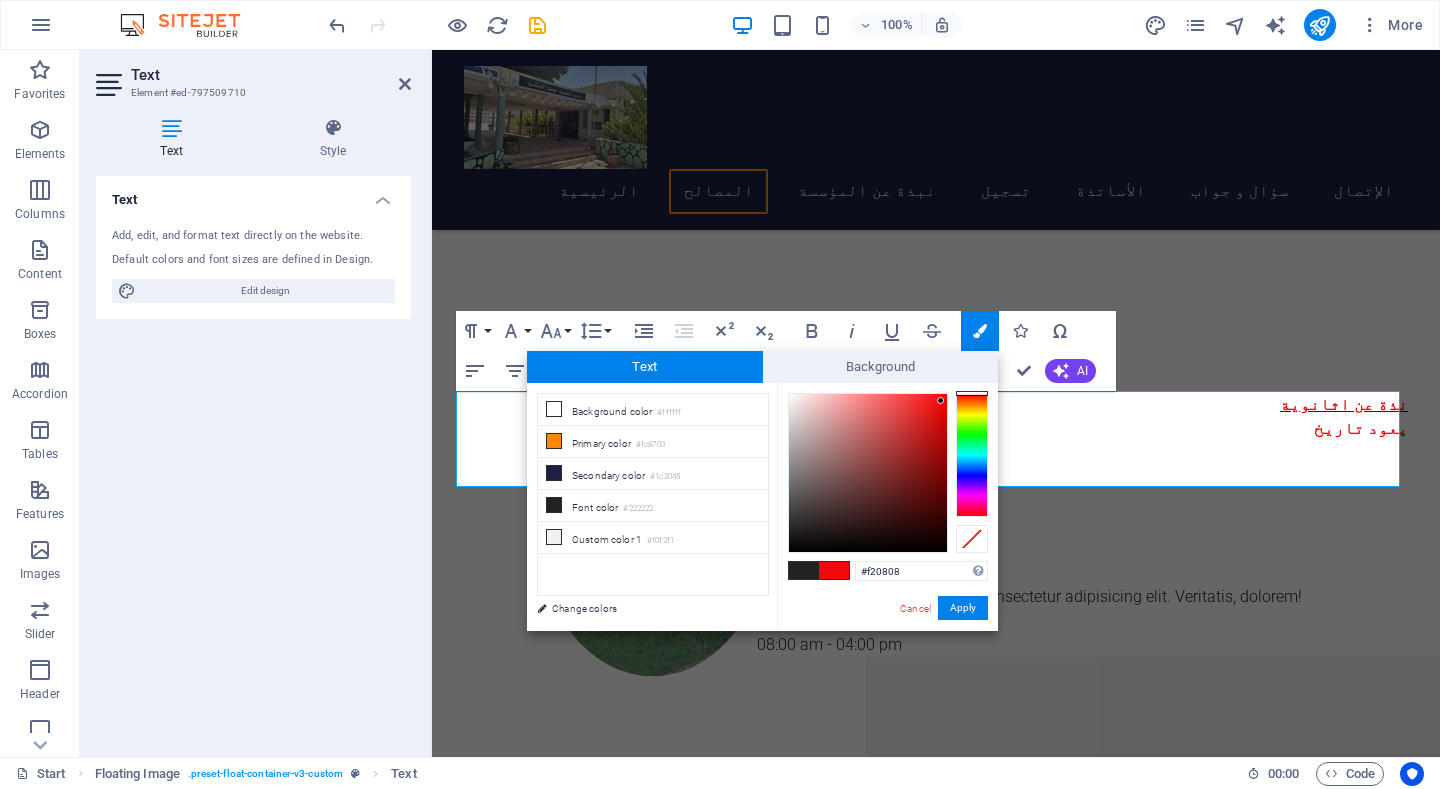 click at bounding box center (804, 570) 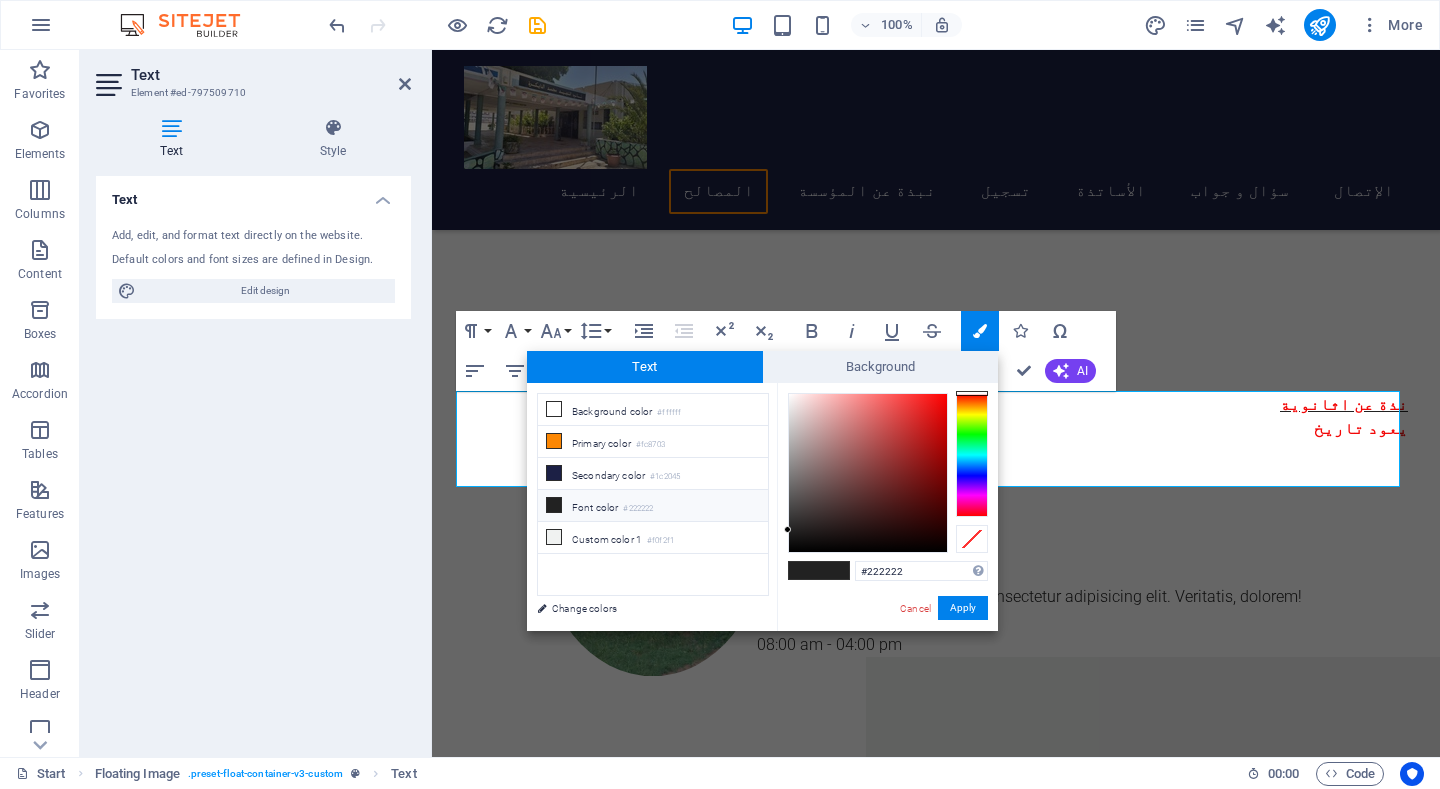 click at bounding box center (804, 570) 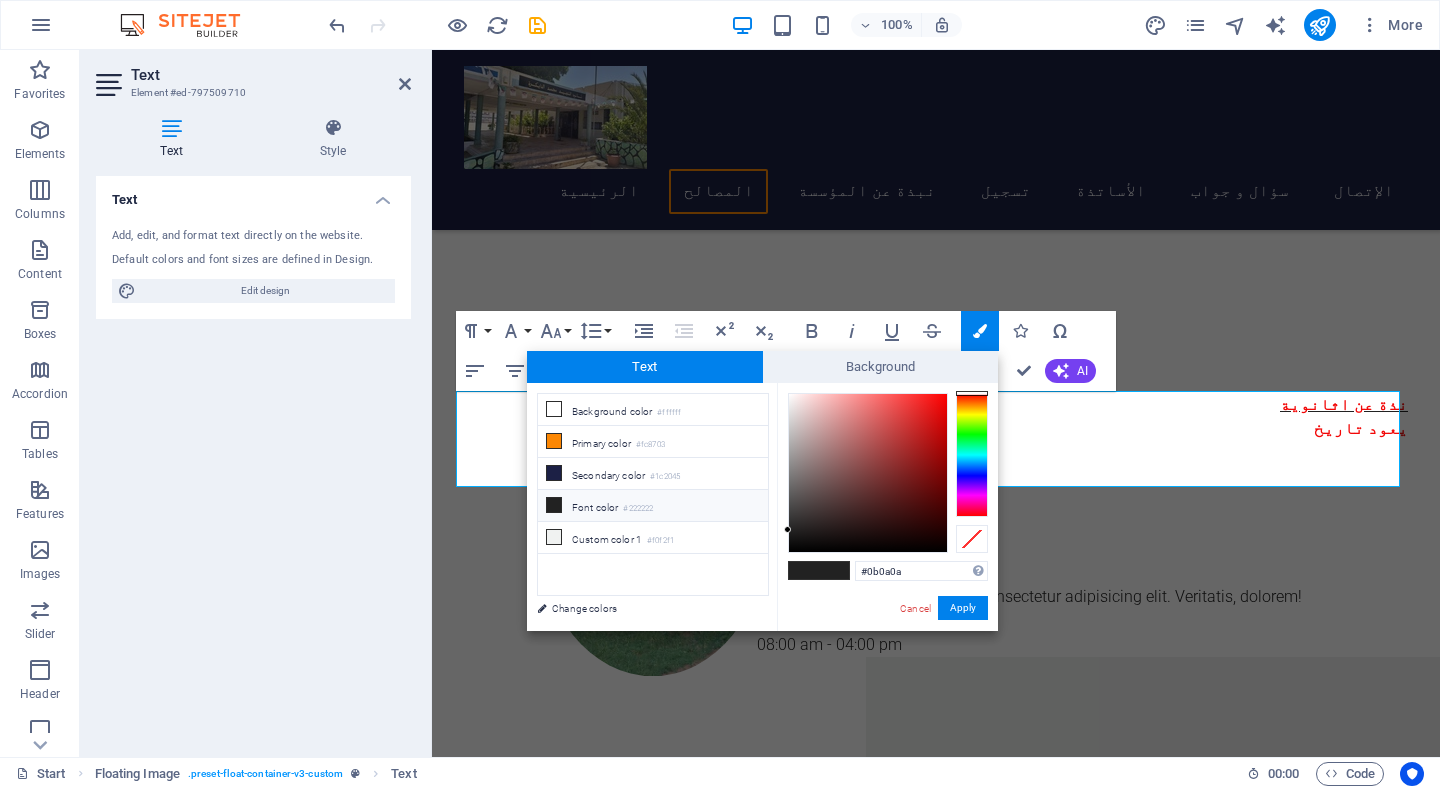 click at bounding box center (868, 473) 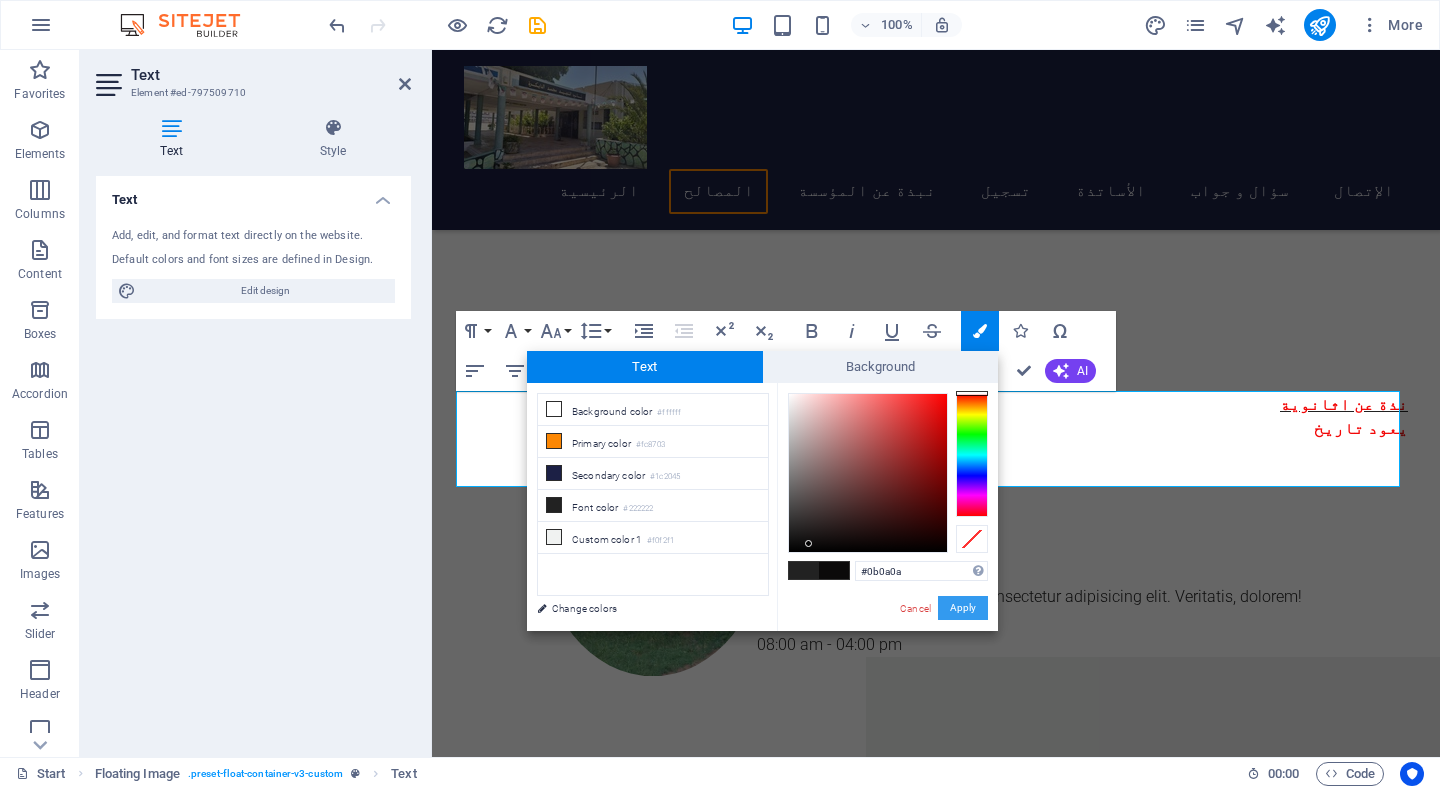 drag, startPoint x: 960, startPoint y: 612, endPoint x: 528, endPoint y: 562, distance: 434.88388 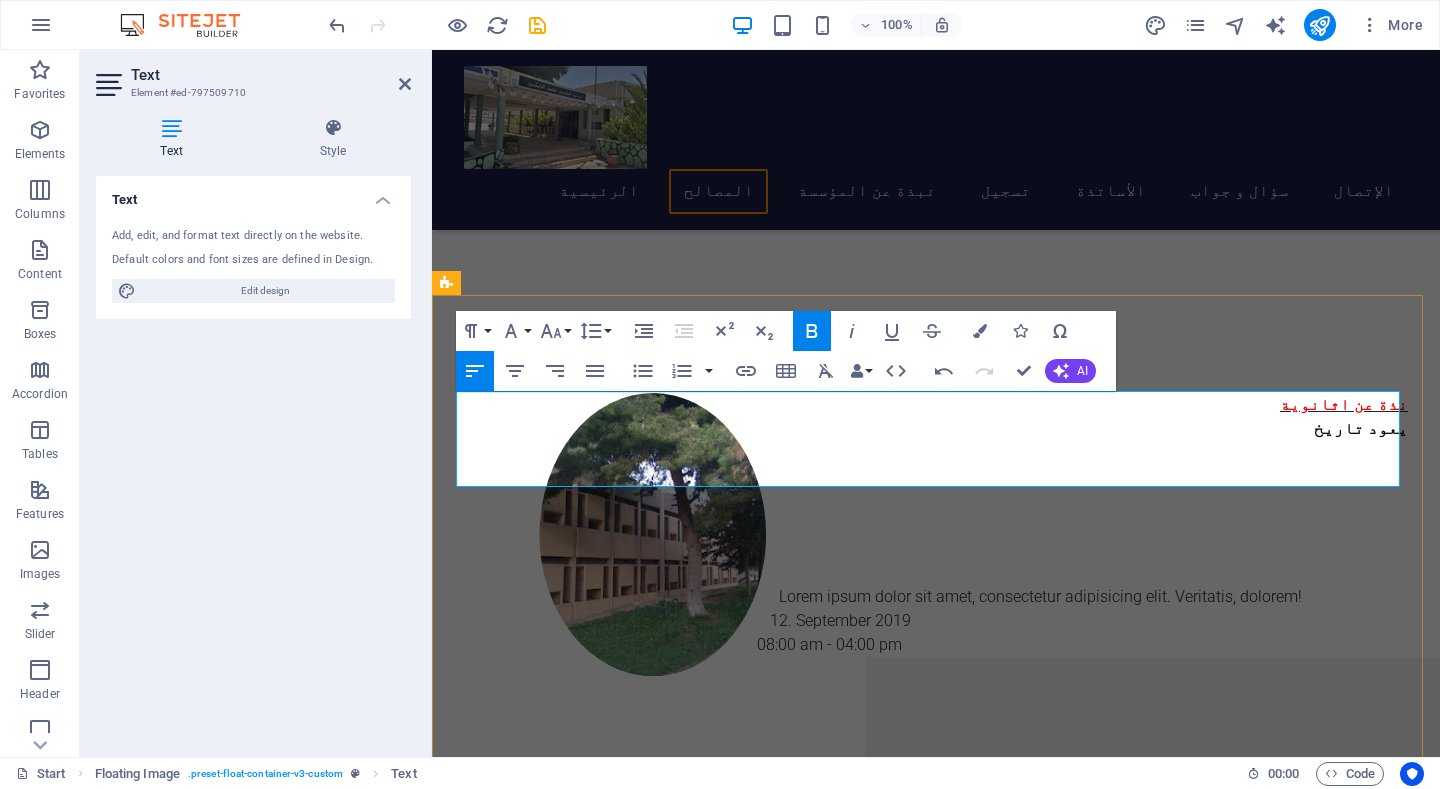 click on "يعود تاريخ" at bounding box center (936, 429) 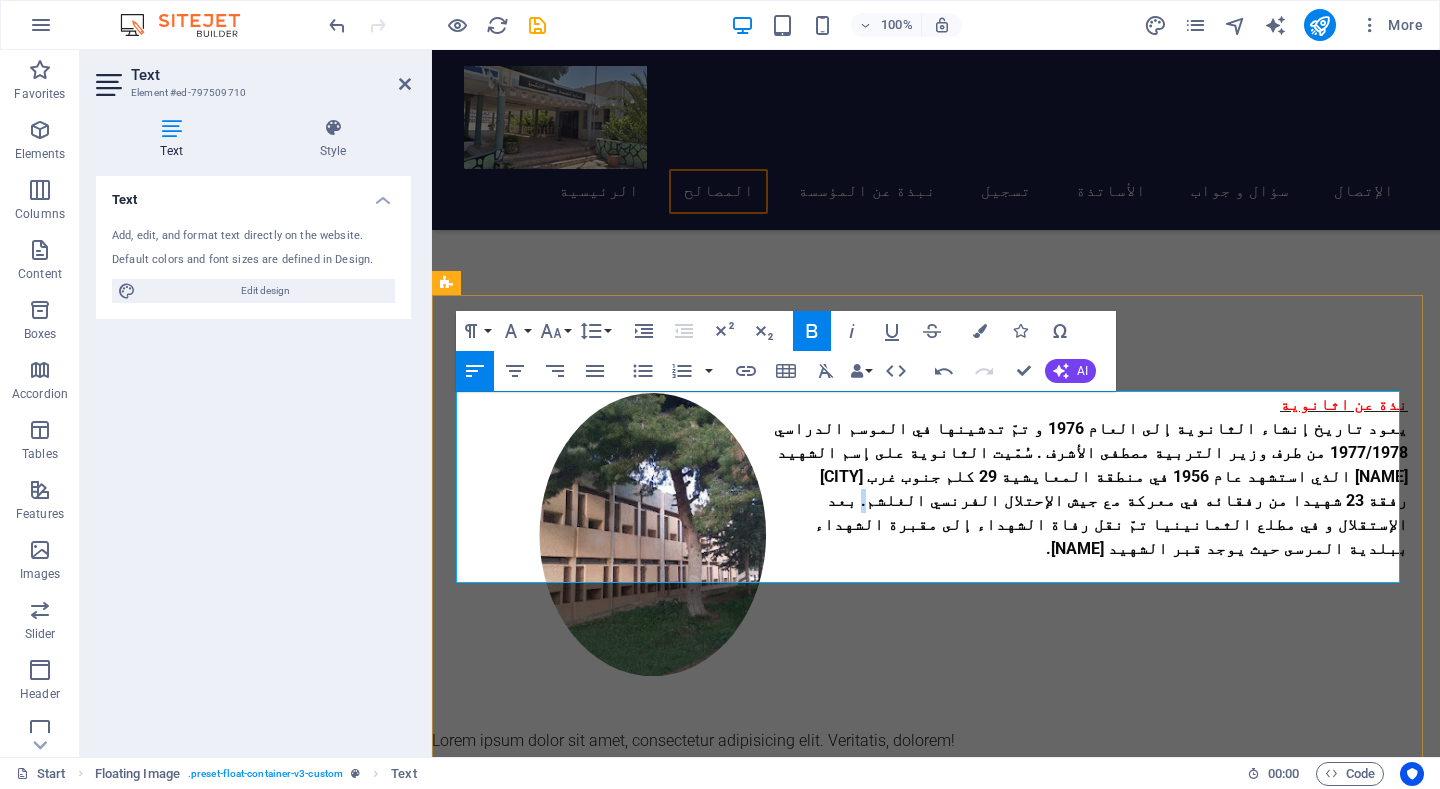 click on "يعود تاريخ إنشاء الثانوية إلى العام 1976 و تمّ تدشينها في الموسم الدراسي 1977/1978 من طرف وزير التربية مصطفى الأشرف . سُمّيت الثانوية على إسم الشهيد [NAME] الذي استشهد عام 1956 في منطقة المعايشية 29 كلم جنوب غرب [CITY] رفقة 23 شهيدا من رفقائه في معركة مع جيش الإحتلال الفرنسي الغلشم. بعد الإستقلال و في مطلع الثمانينيا تمّ نقل رفاة الشهداء إلى مقبرة الشهداء ببلدية المرسى حيث يوجد قبر الشهيد [NAME]." at bounding box center [1091, 488] 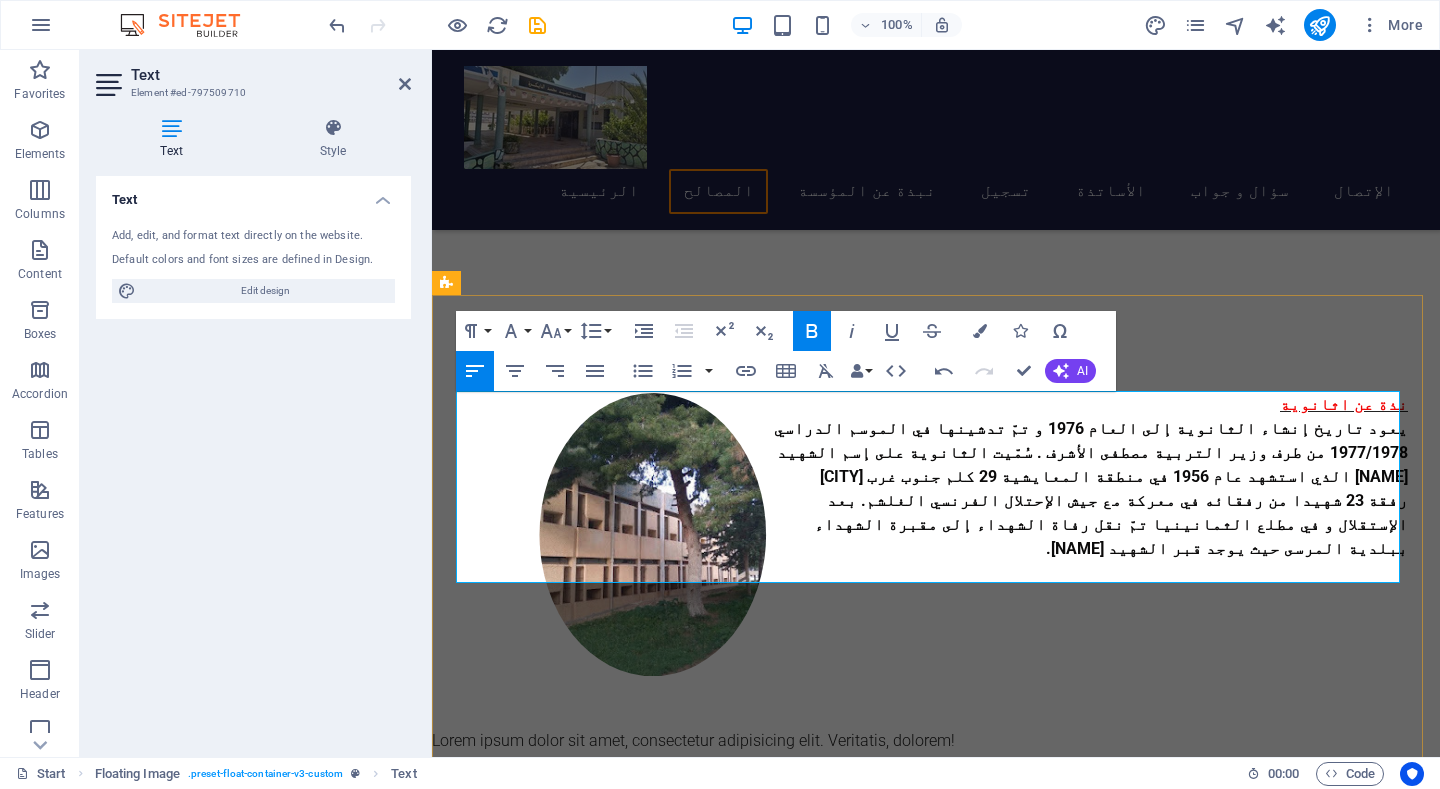 click on "يعود تاريخ إنشاء الثانوية إلى العام 1976 و تمّ تدشينها في الموسم الدراسي 1977/1978 من طرف وزير التربية مصطفى الأشرف . سُمّيت الثانوية على إسم الشهيد [NAME] الذي استشهد عام 1956 في منطقة المعايشية 29 كلم جنوب غرب [CITY] رفقة 23 شهيدا من رفقائه في معركة مع جيش الإحتلال الفرنسي الغلشم. بعد الإستقلال و في مطلع الثمانينيا تمّ نقل رفاة الشهداء إلى مقبرة الشهداء ببلدية المرسى حيث يوجد قبر الشهيد [NAME]." at bounding box center (1091, 488) 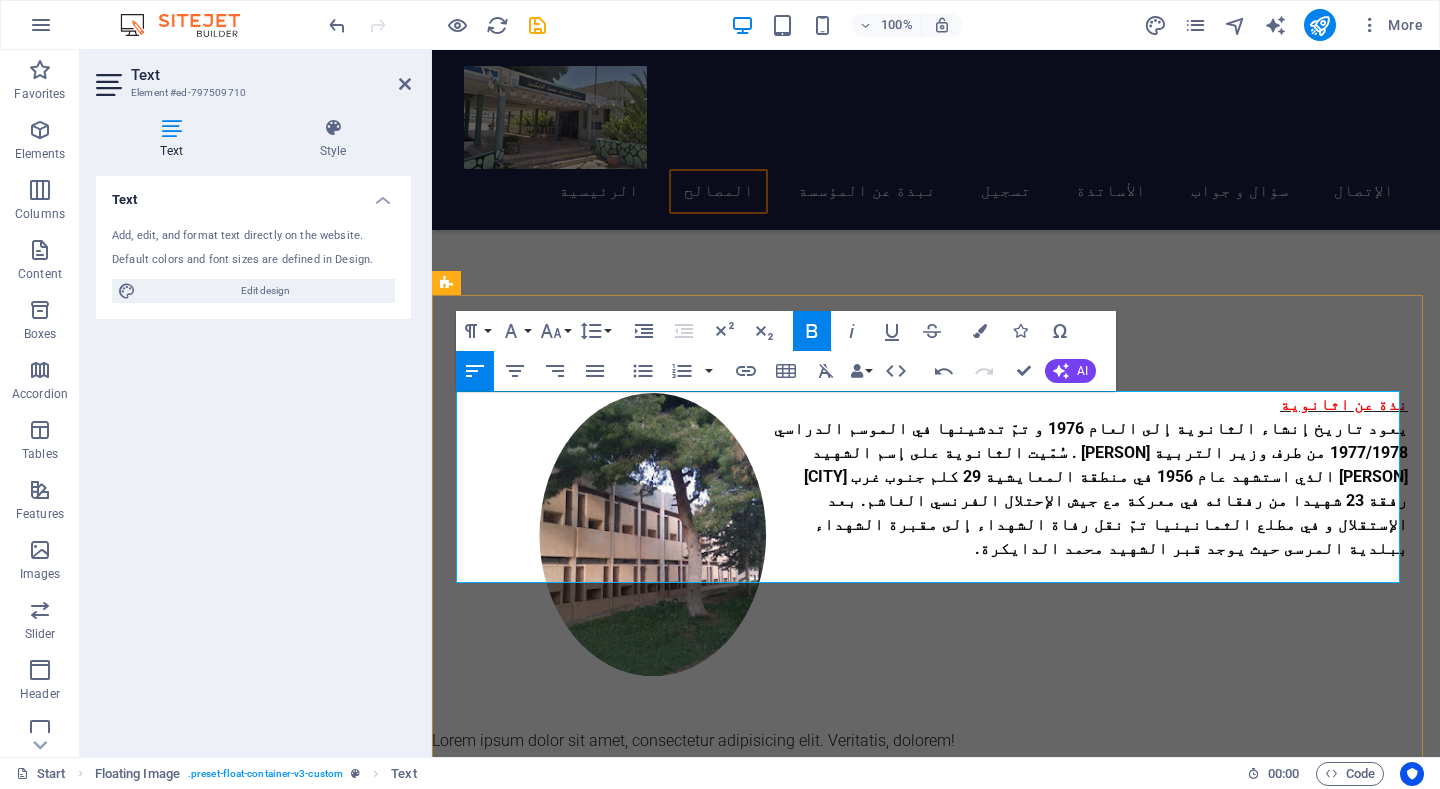 click on "يعود تاريخ إنشاء الثانوية إلى العام 1976 و تمّ تدشينها في الموسم الدراسي 1977/1978 من طرف وزير التربية [PERSON] . سُمّيت الثانوية على إسم الشهيد [PERSON] الذي استشهد عام 1956 في منطقة المعايشية 29 كلم جنوب غرب [CITY] رفقة 23 شهيدا من رفقائه في معركة مع جيش الإحتلال الفرنسي الغاشم. بعد الإستقلال و في مطلع الثمانينيا تمّ نقل رفاة الشهداء إلى مقبرة الشهداء ببلدية المرسى حيث يوجد قبر الشهيد محمد الدايكرة." at bounding box center [936, 489] 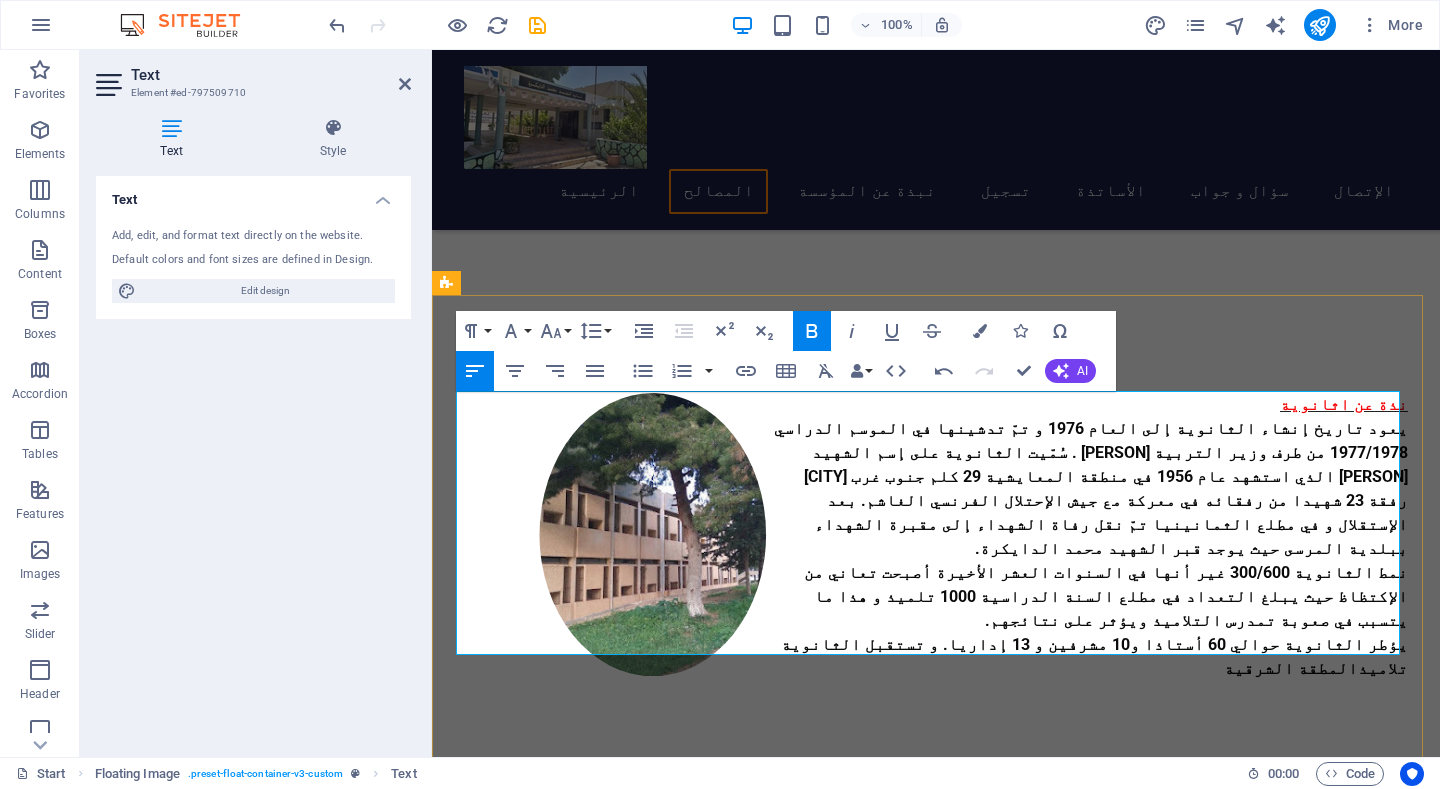 click on "يؤطر الثانوية حوالي 60 أستاذا و10 مشرفين و 13 إداريا. و تستقبل الثانوية تلاميذالمطقة الشرقية" at bounding box center (1094, 656) 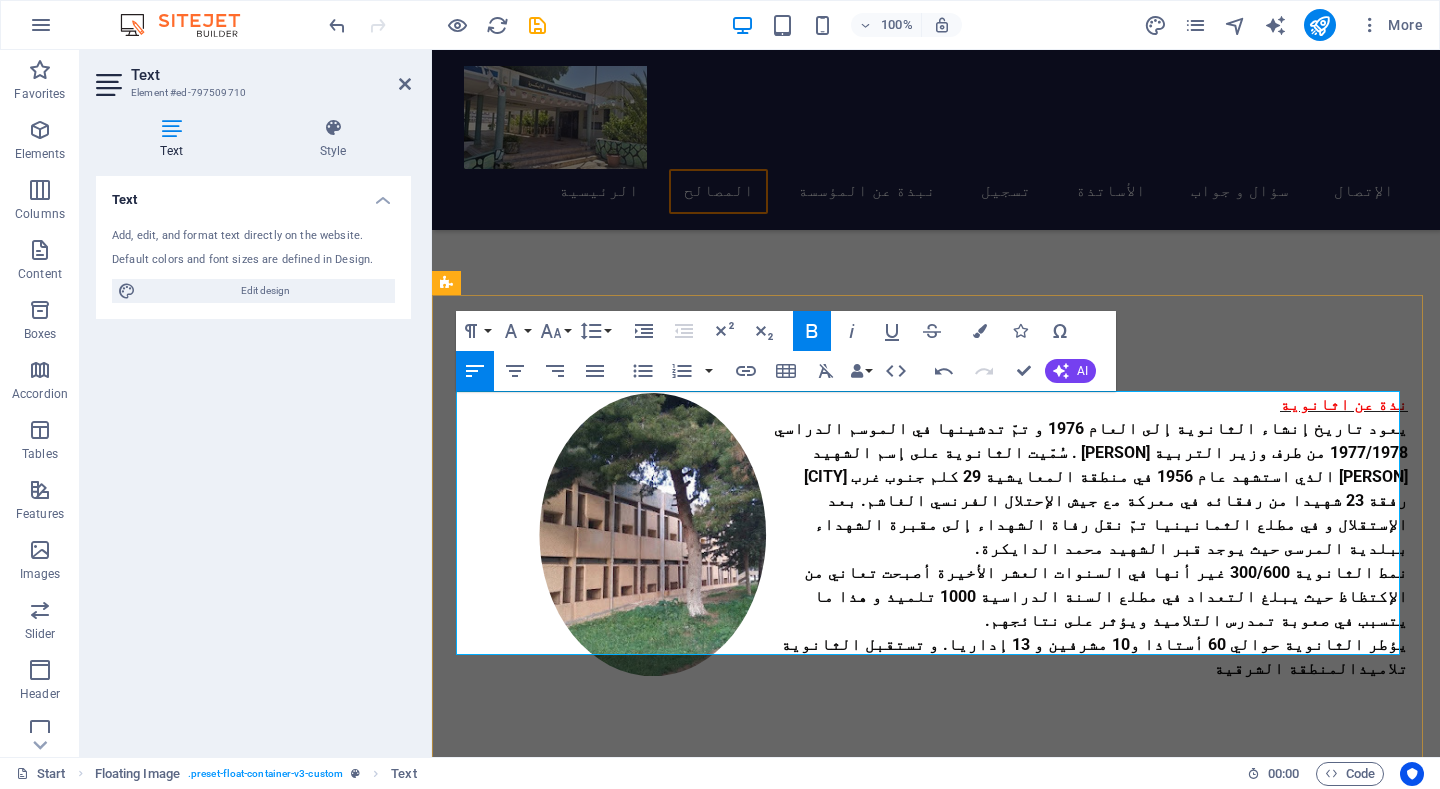 click on "يؤطر الثانوية حوالي 60 أستاذا و10 مشرفين و 13 إداريا. و تستقبل الثانوية تلاميذالمنطقة الشرقية" at bounding box center (936, 657) 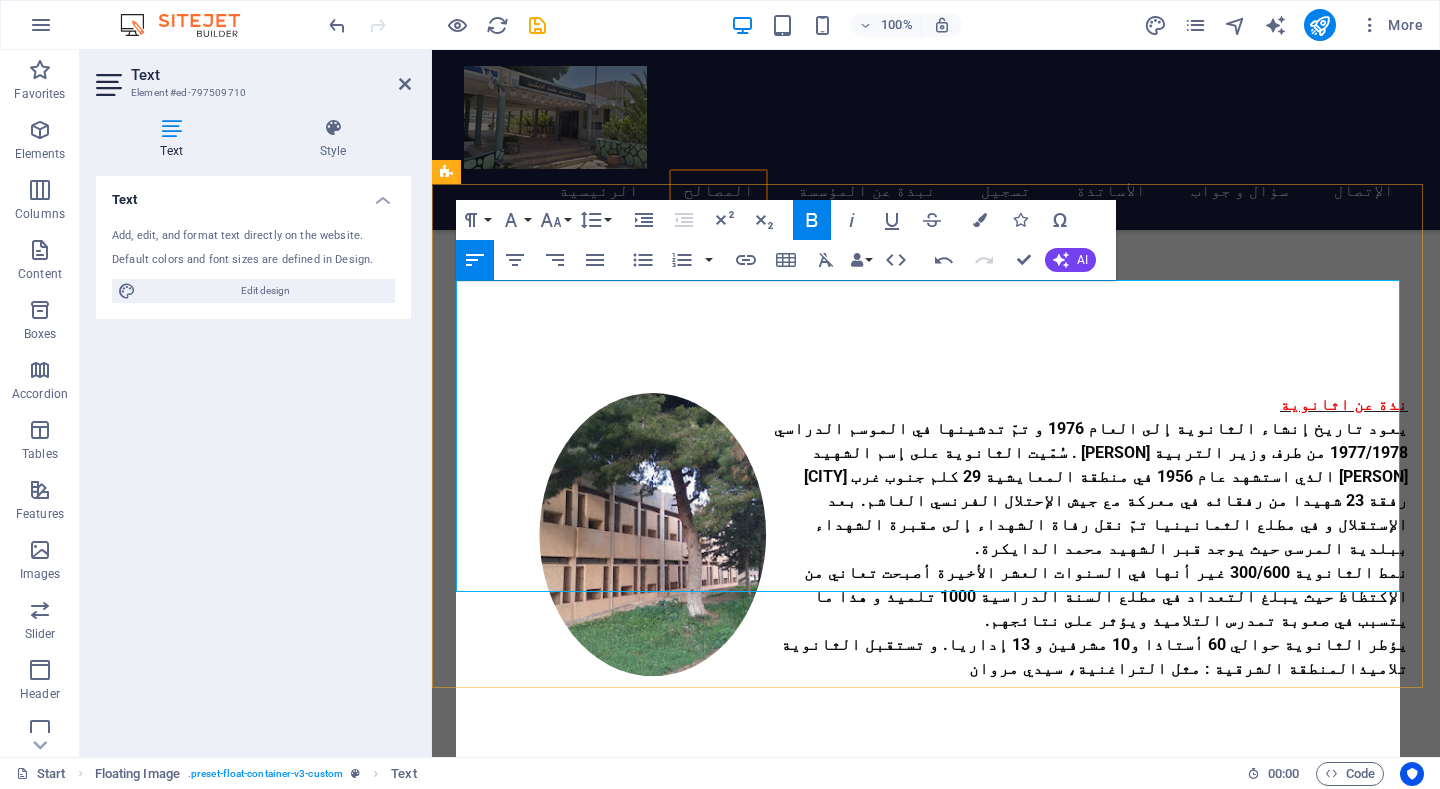 scroll, scrollTop: 880, scrollLeft: 0, axis: vertical 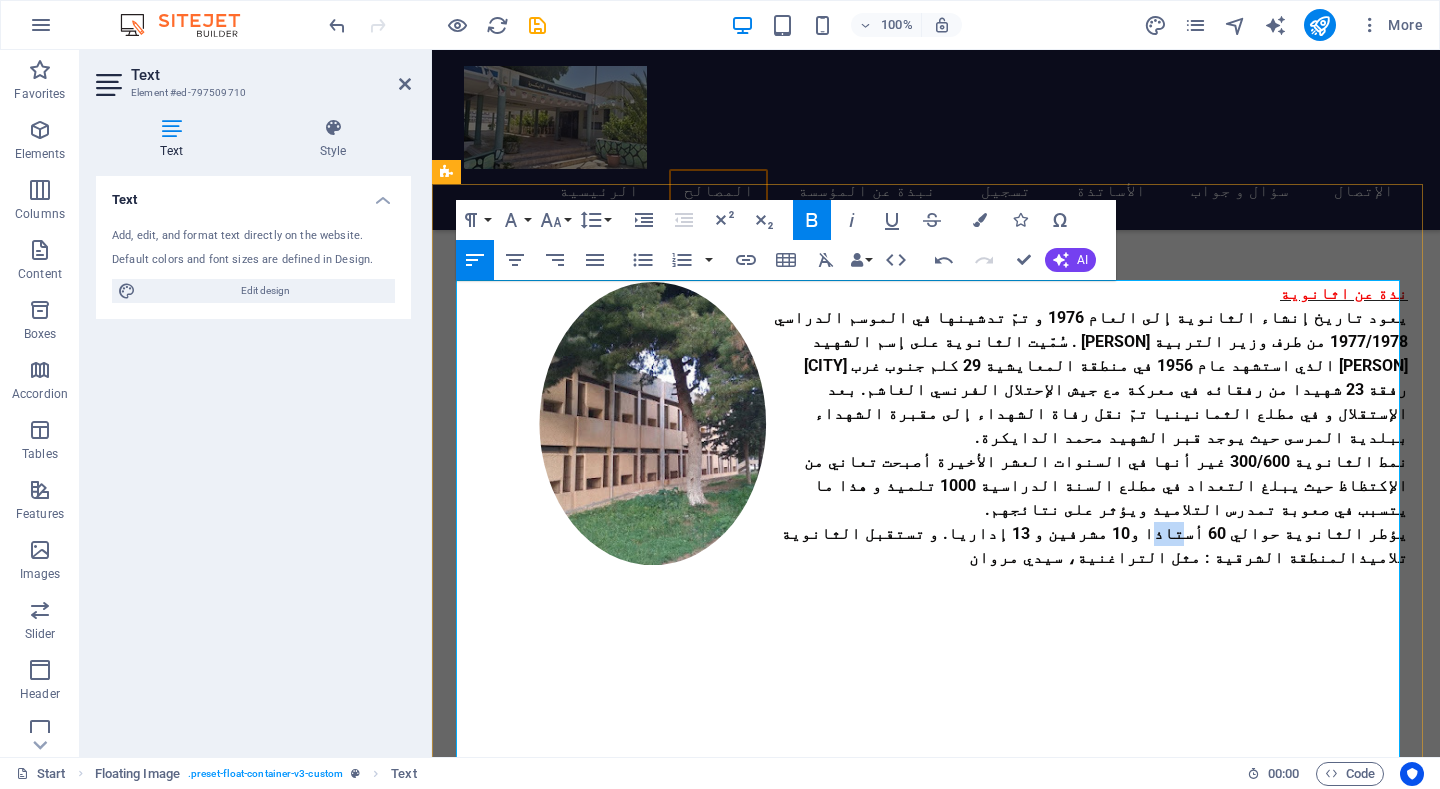 drag, startPoint x: 1249, startPoint y: 470, endPoint x: 1288, endPoint y: 482, distance: 40.804413 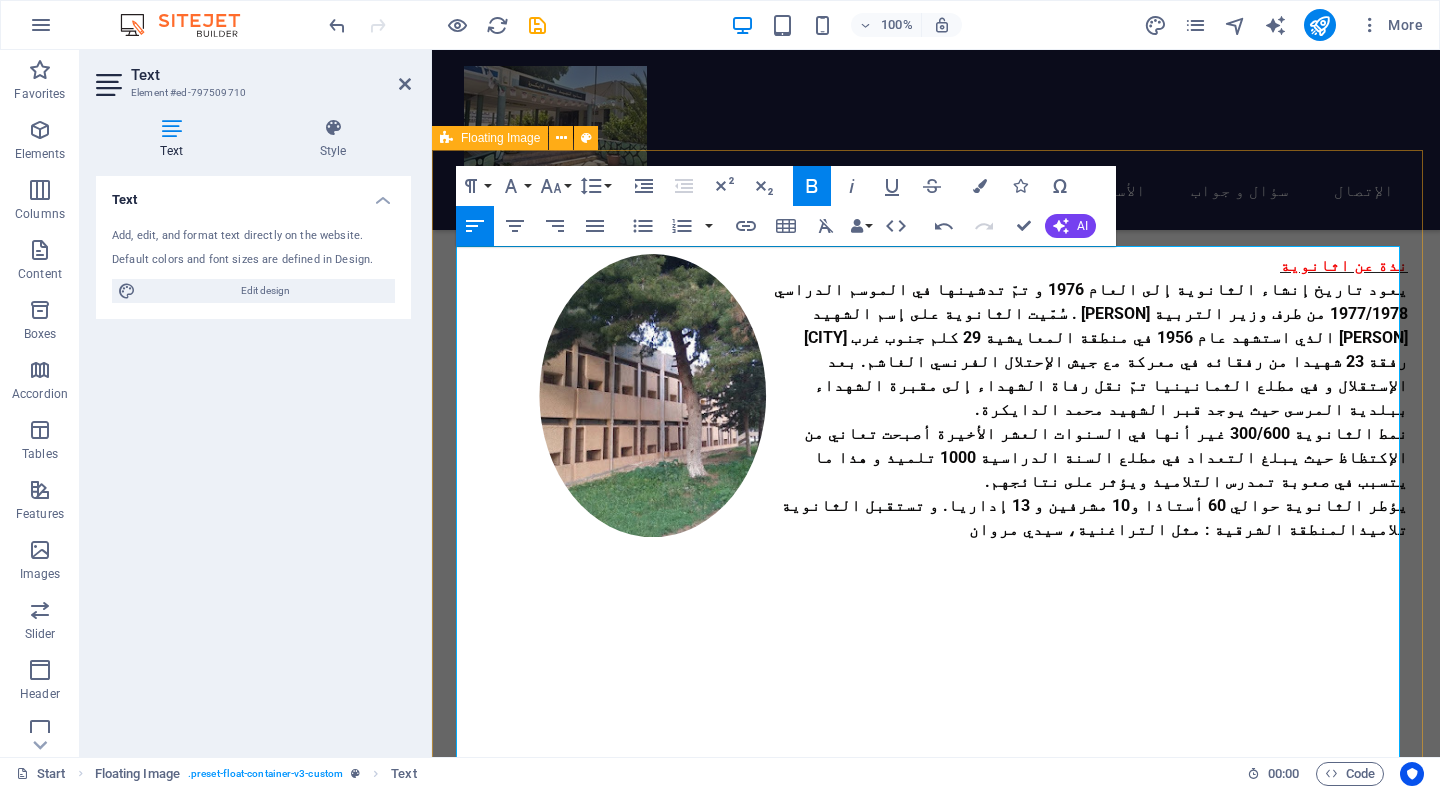 drag, startPoint x: 1328, startPoint y: 743, endPoint x: 1400, endPoint y: 723, distance: 74.726166 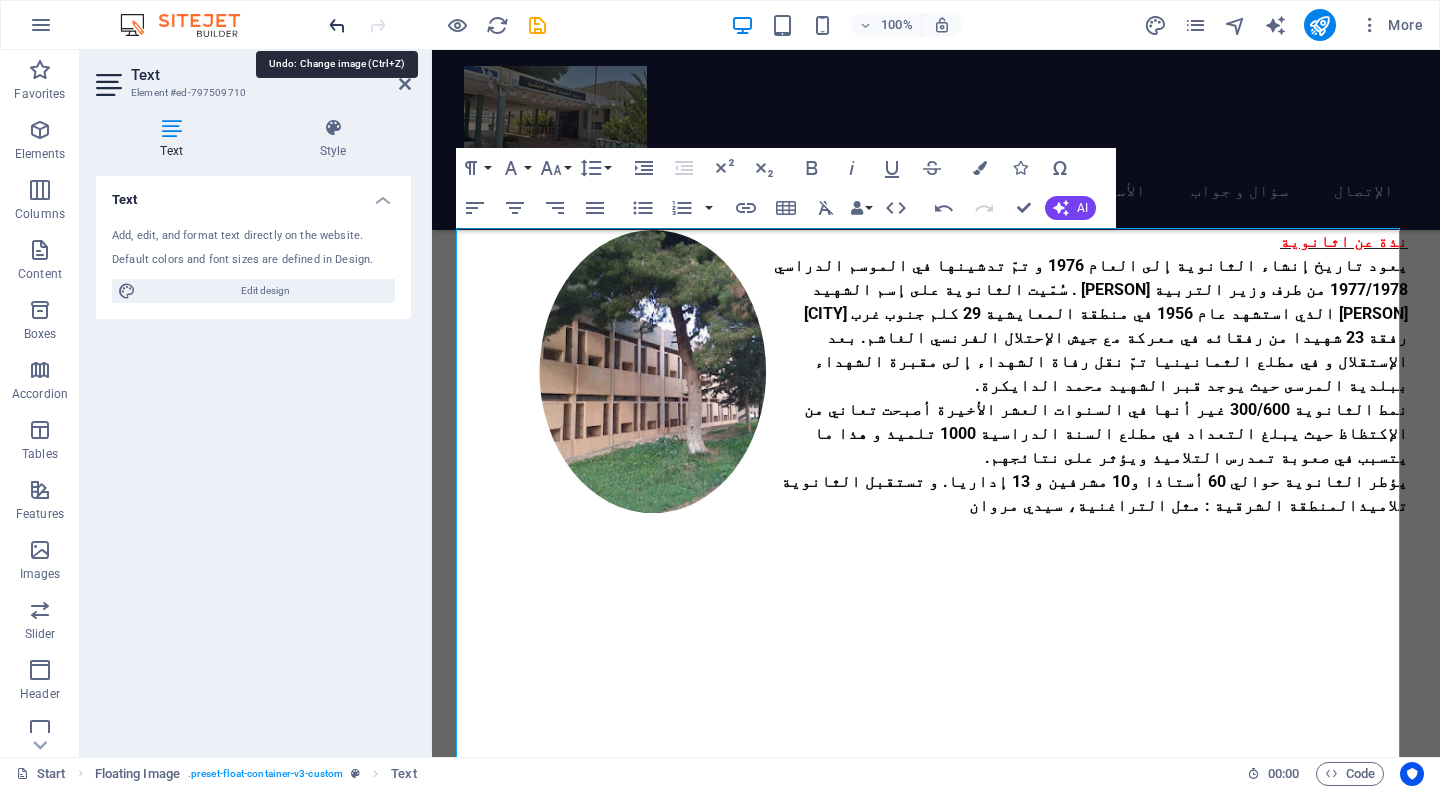 click at bounding box center [337, 25] 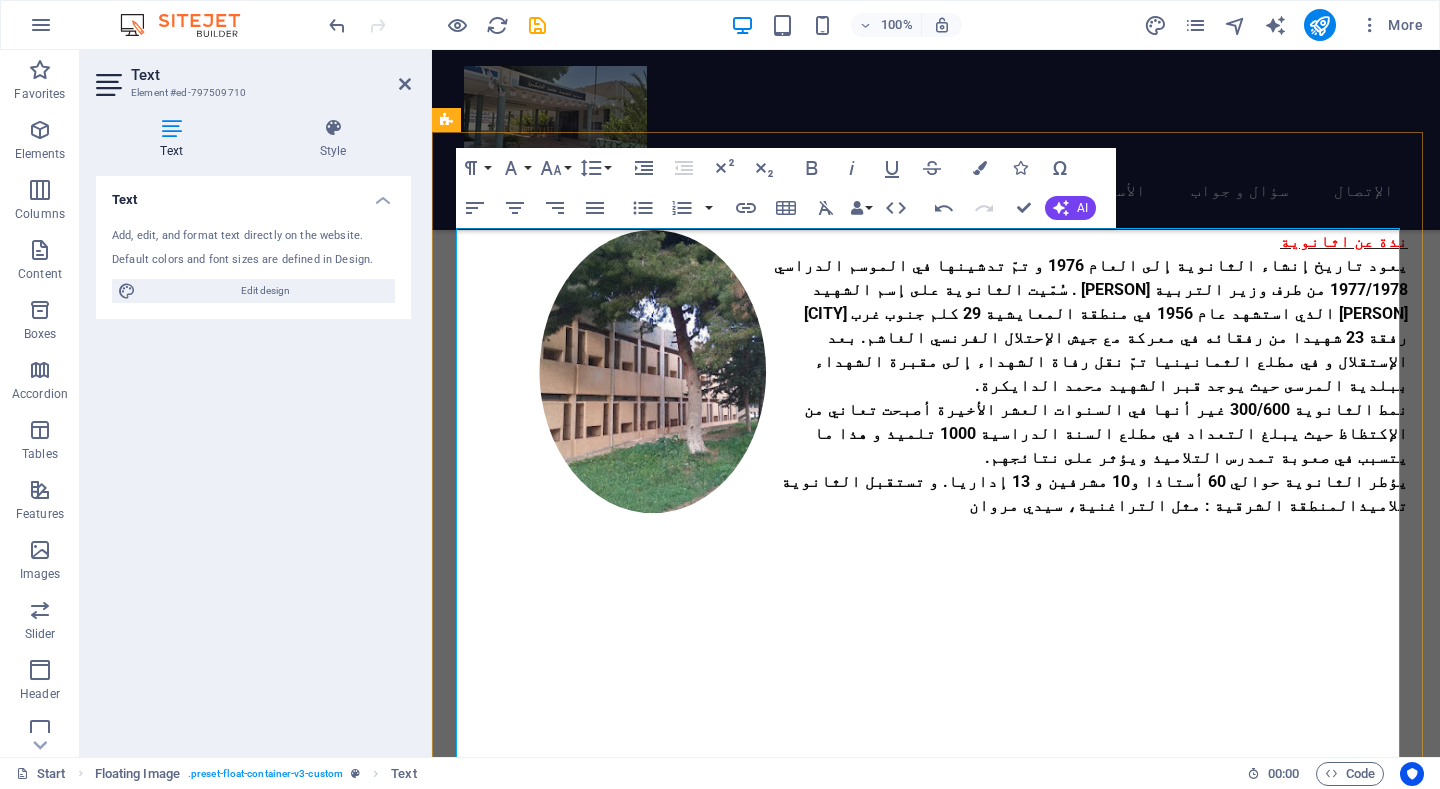 click on "يؤطر الثانوية حوالي 60 أستاذا و10 مشرفين و 13 إداريا. و تستقبل الثانوية تلاميذالمنطقة الشرقية : مثل التراغنية، سيدي مروان" at bounding box center (936, 494) 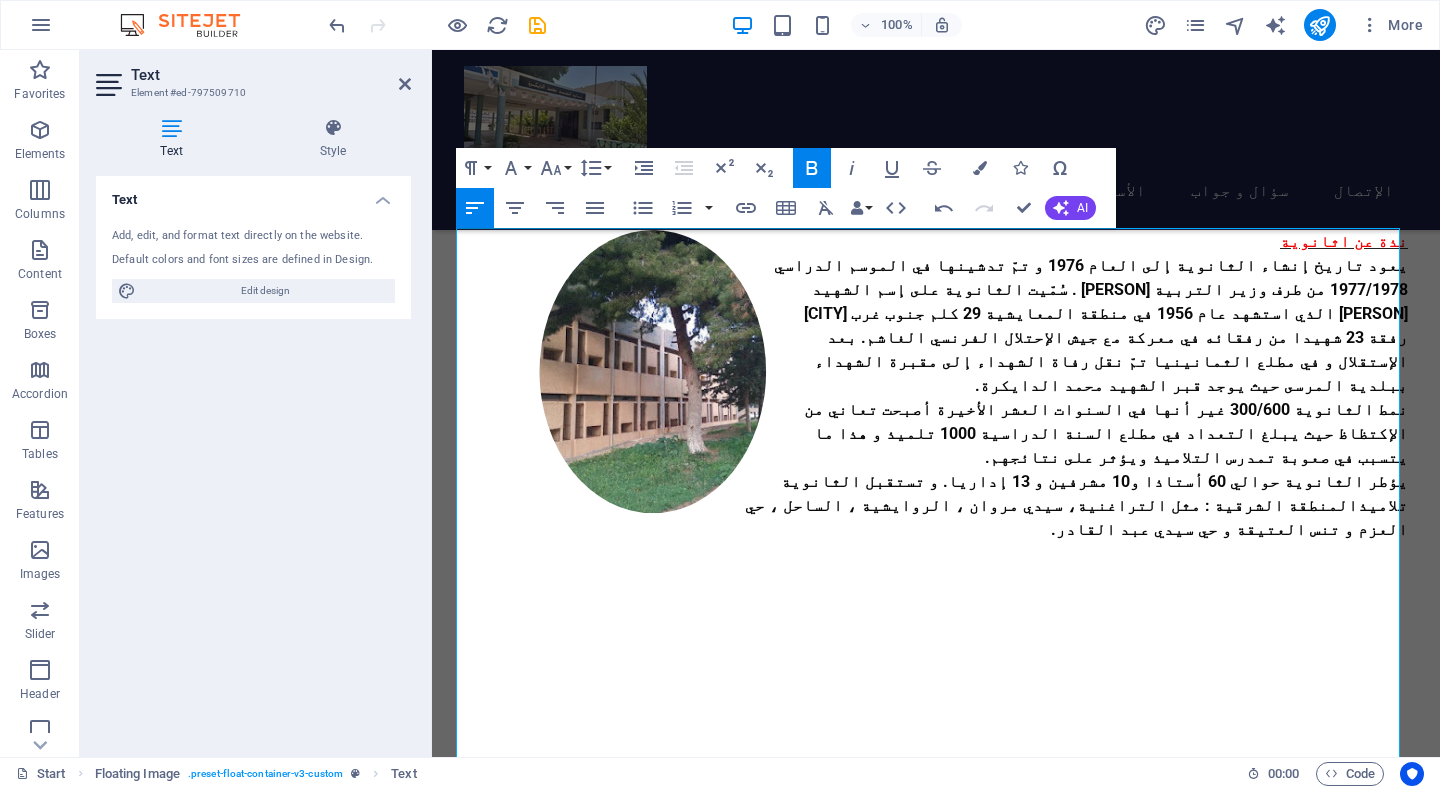 drag, startPoint x: 1331, startPoint y: 699, endPoint x: 1430, endPoint y: 695, distance: 99.08077 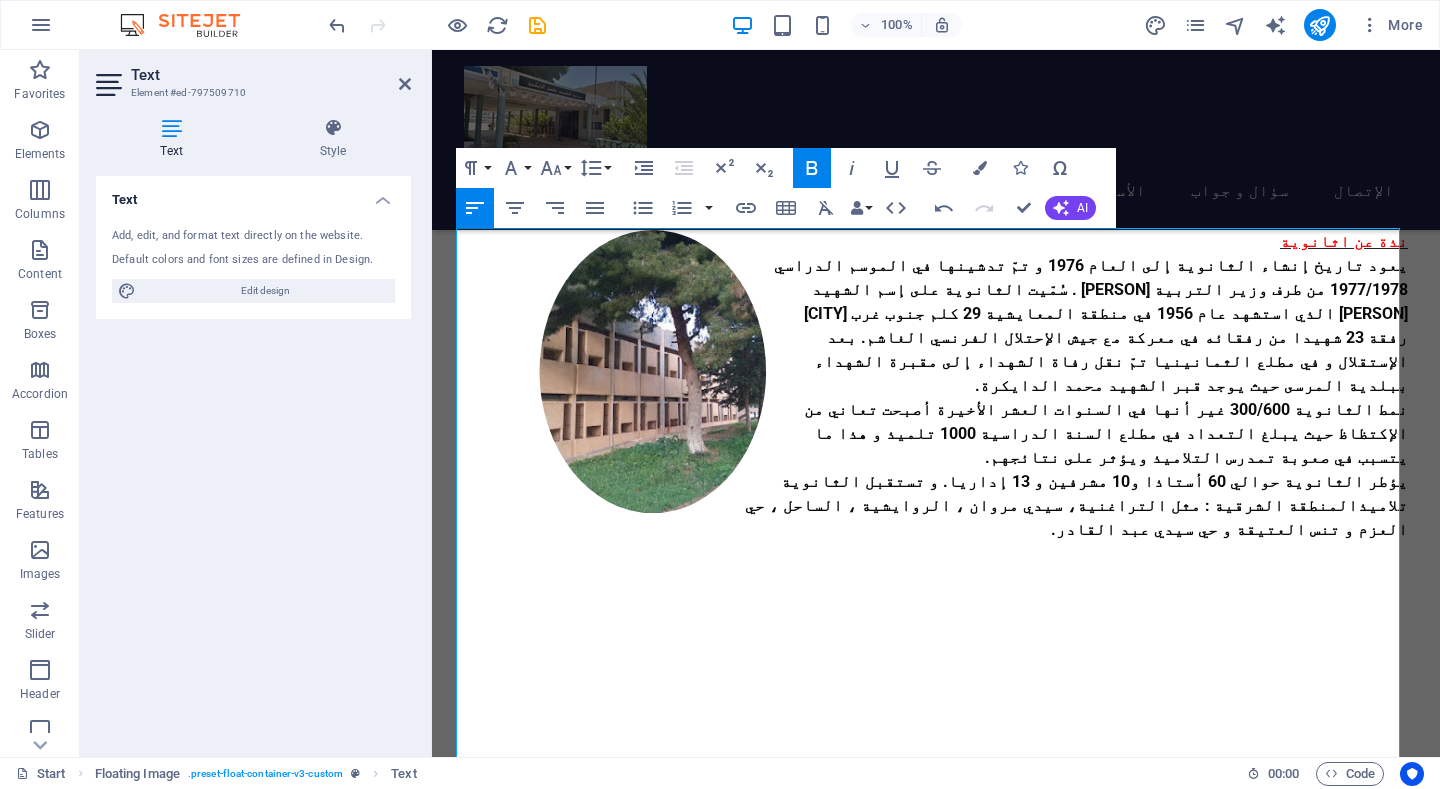 click on "Skip to main content
الرئيسية المصالح نبذة عن المؤسسة تسجيل الأساتذة سؤال و جواب الإتصال هل تنتمي لثانوية [NAME] بتنس؟ إلتحق بمؤسستنا و سجّل الآن خدمات المؤسسة سجّل الآن......
إختر الدروس دروس اللغات ​نذة عن اثانوية نمط الثانوية [NUMBER]/[NUMBER] غير أنها في السنوات العشر الأخيرة أصبحت تعاني من الإكتظاظ حيث يبلغ التعداد في مطلع السنة الدراسية [NUMBER] تلميذ و هذا ما يتسبب في صعوبة تمدرس التلاميذ ويؤثر على نتائجهم. ​ ​ ​ ​ ​ ​ ​ ​ ​ ​ ن اللروت ​ ​ ​ Lorem ipsum dolor sit amet, consectetur adipisicing elit. Veritatis, dolorem!  [MONTH] [DAY], [YEAR]  [TIME] - [TIME] Learn more Translation Service [NAME] [NAME] [NUMBER] [NUMBER] [NUMBER]" at bounding box center [936, 6767] 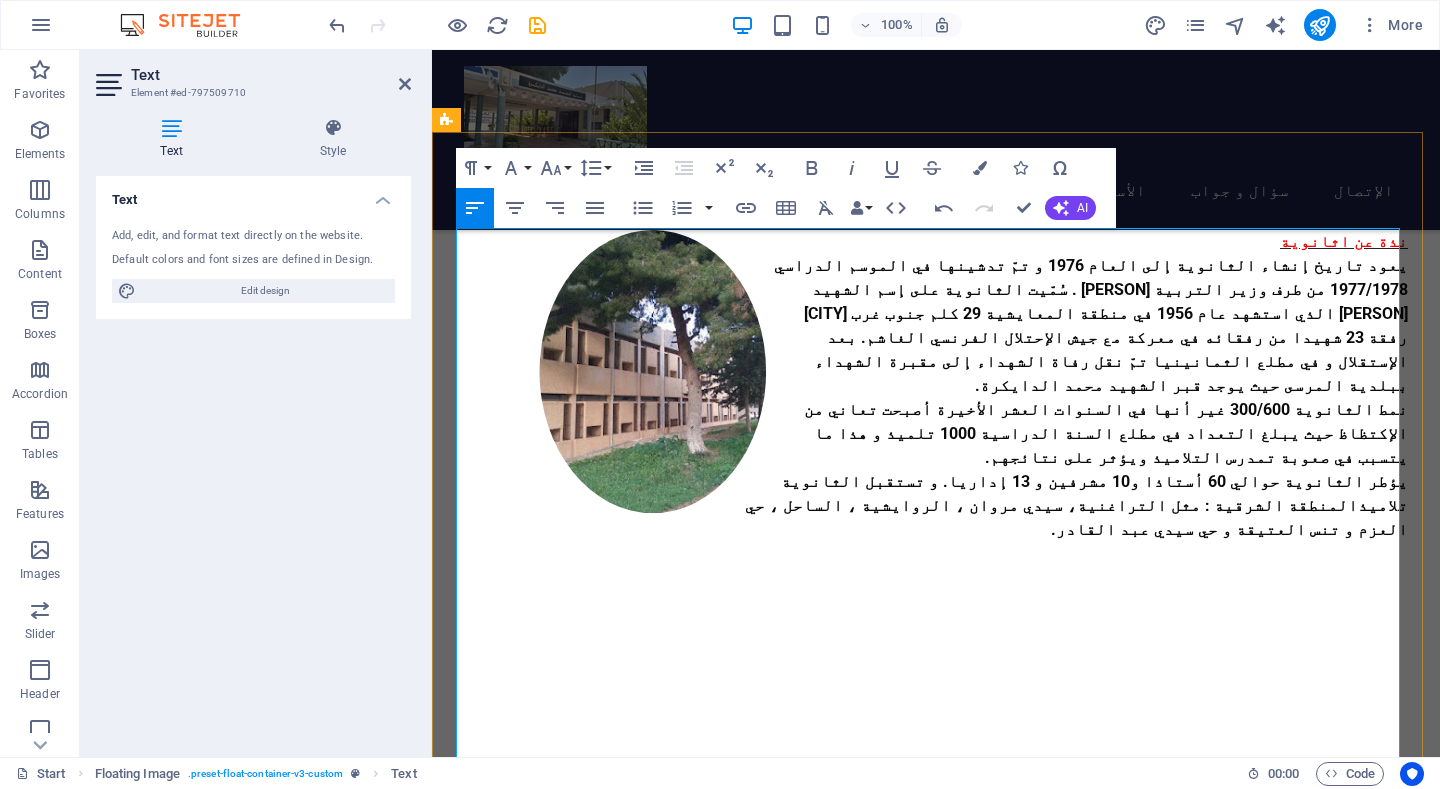 click on "يؤطر الثانوية حوالي 60 أستاذا و10 مشرفين و 13 إداريا. و تستقبل الثانوية تلاميذالمنطقة الشرقية : مثل التراغنية، سيدي مروان ، الروايشية ، الساحل ، حي العزم و تنس العتيقة و حي سيدي عبد القادر." at bounding box center (936, 506) 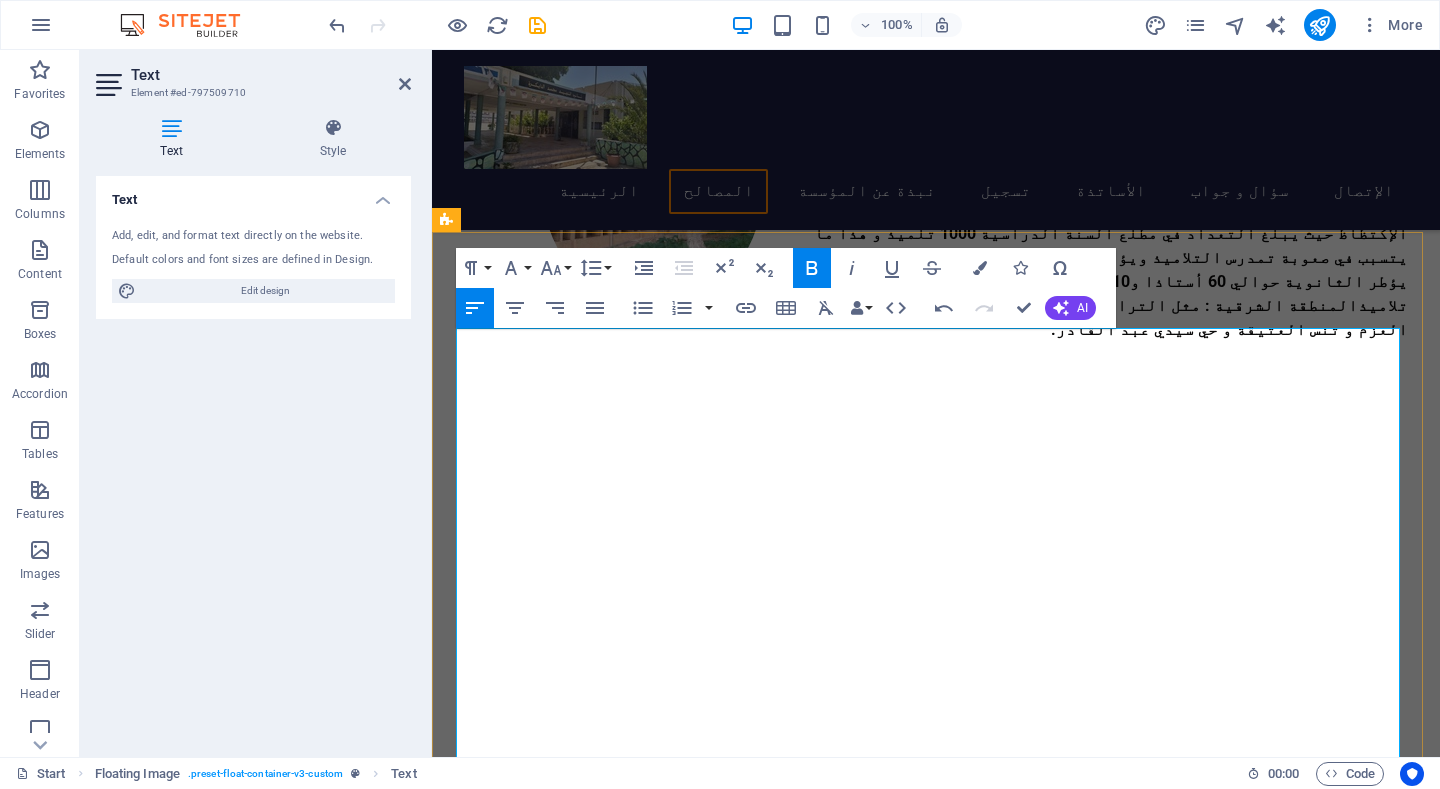 scroll, scrollTop: 832, scrollLeft: 0, axis: vertical 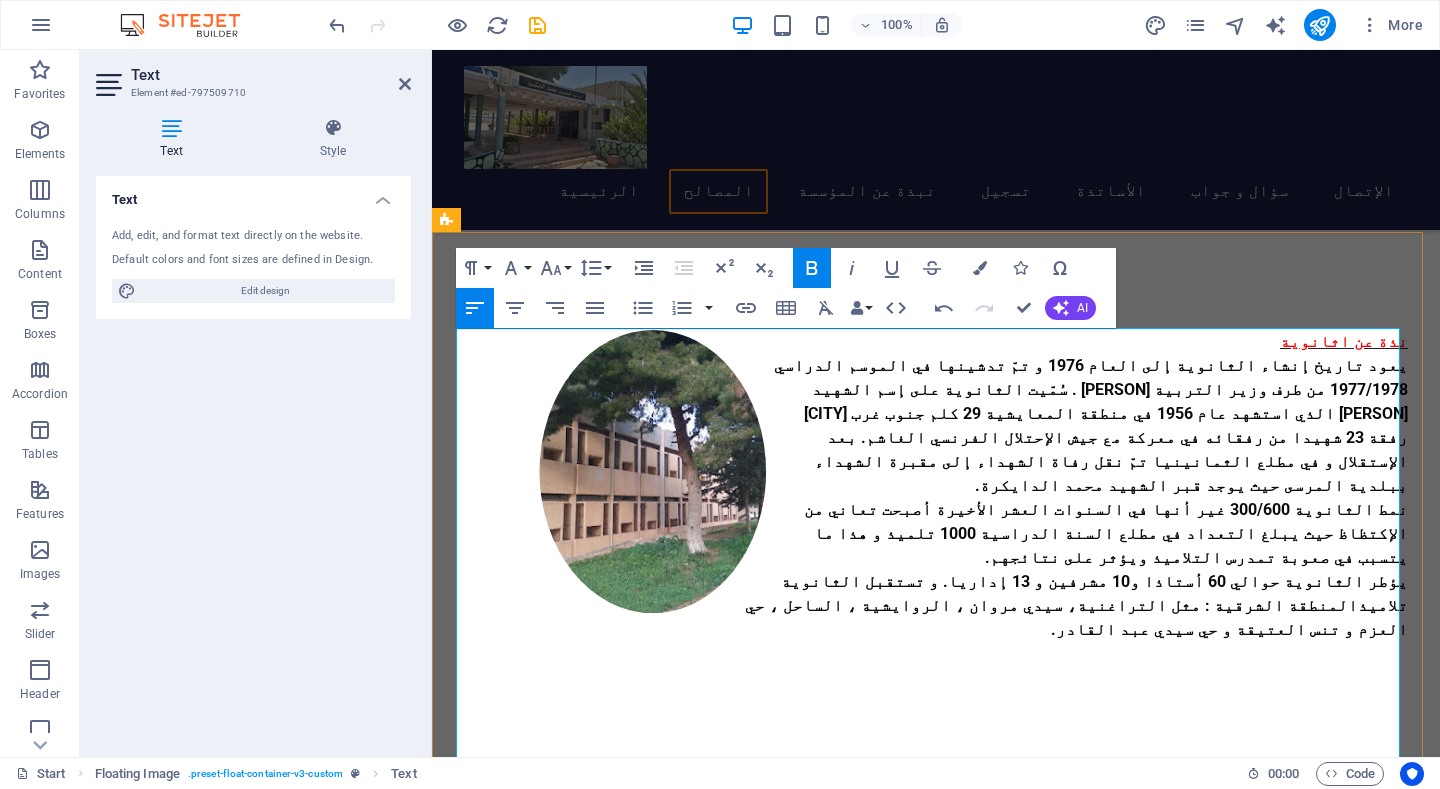 click on "يؤطر الثانوية حوالي 60 أستاذا و10 مشرفين و 13 إداريا. و تستقبل الثانوية تلاميذالمنطقة الشرقية : مثل التراغنية، سيدي مروان ، الروايشية ، الساحل ، حي العزم و تنس العتيقة و حي سيدي عبد القادر." at bounding box center [936, 606] 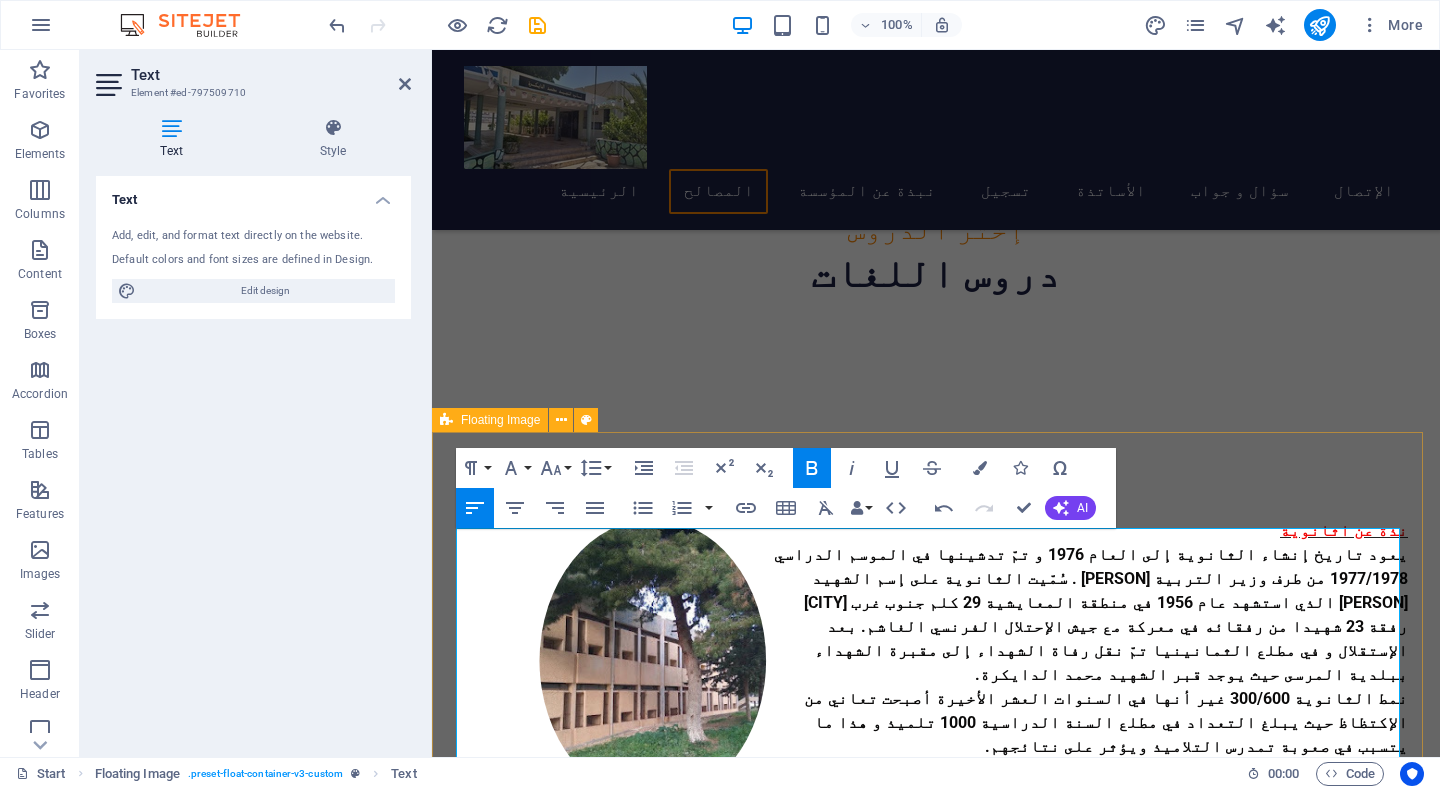 scroll, scrollTop: 632, scrollLeft: 0, axis: vertical 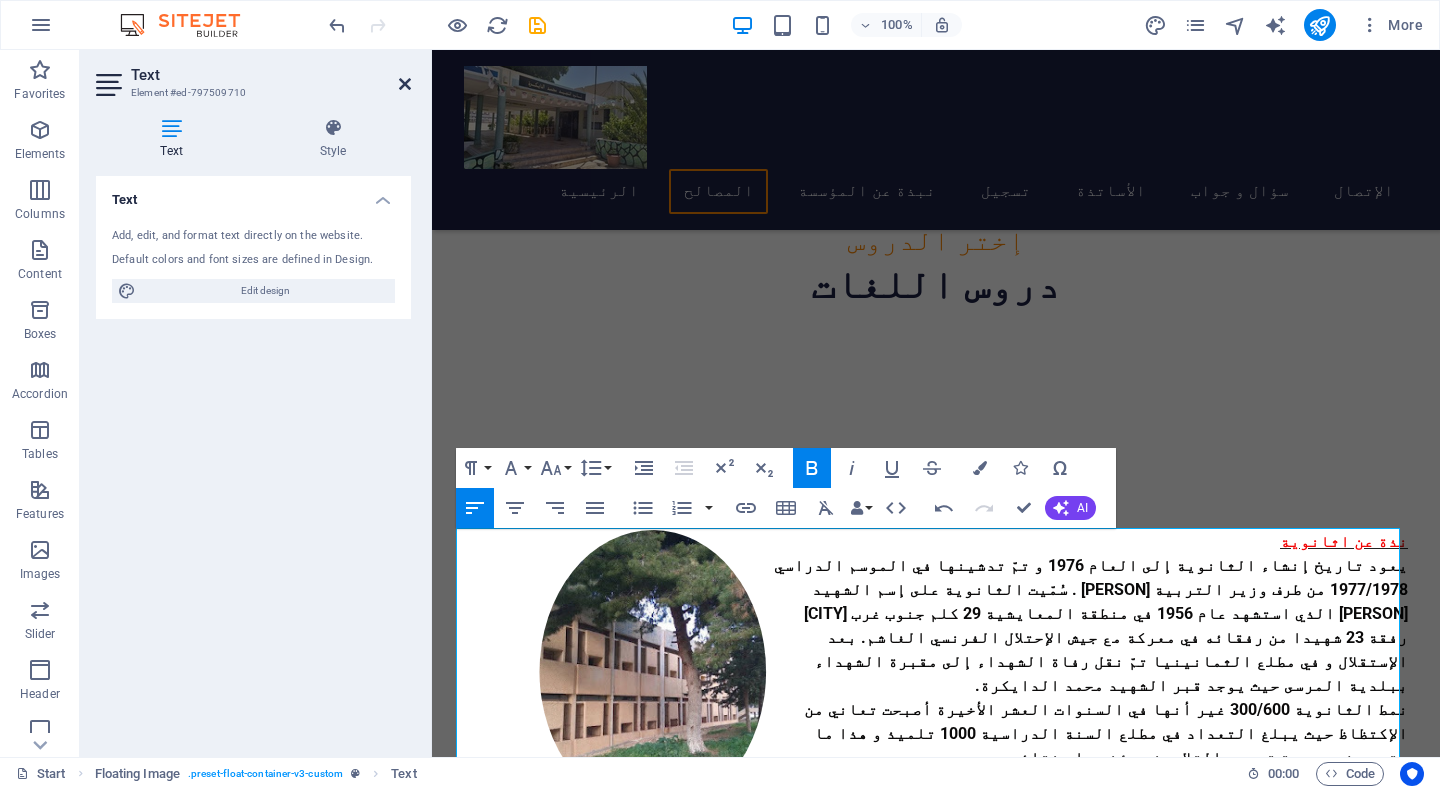 click at bounding box center [405, 84] 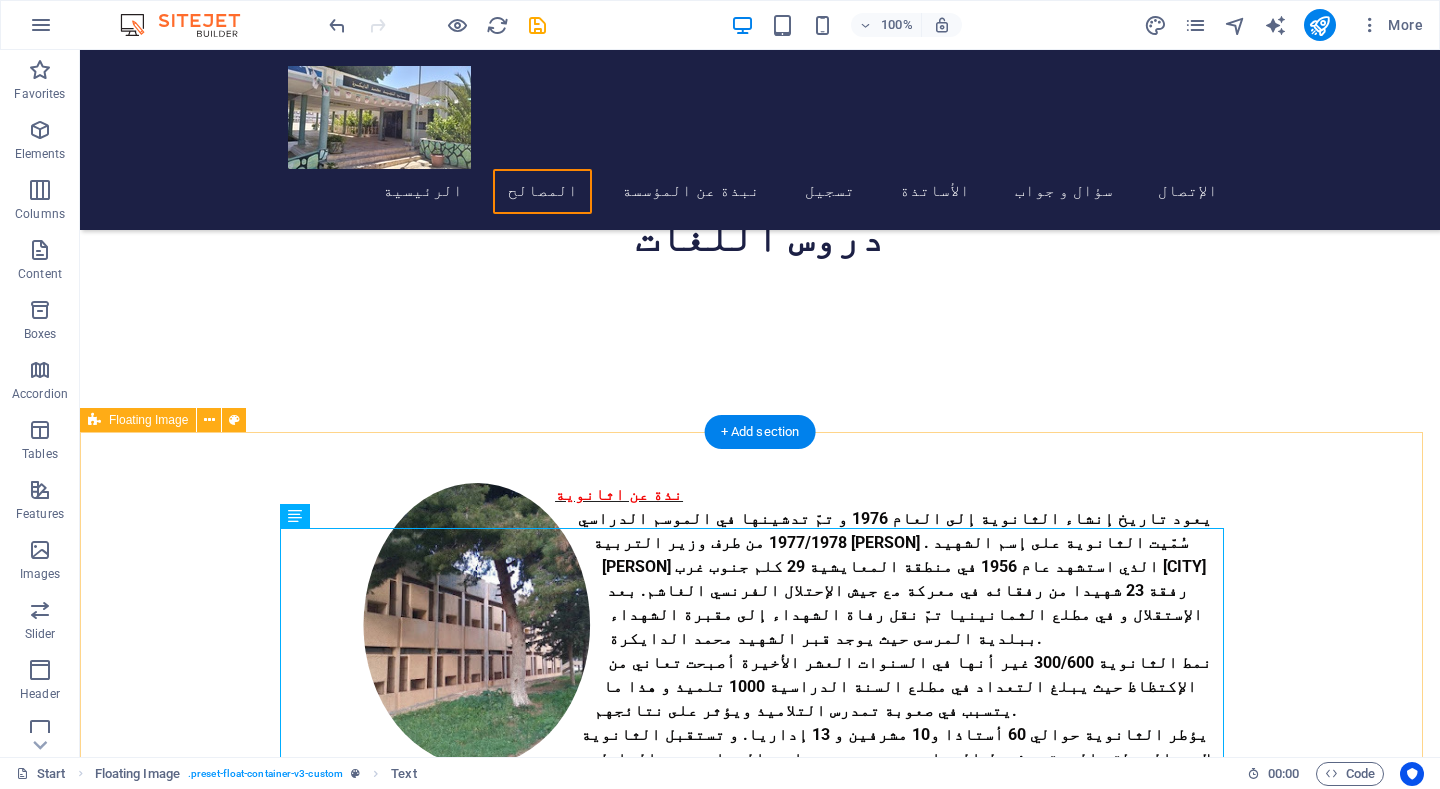 scroll, scrollTop: 632, scrollLeft: 0, axis: vertical 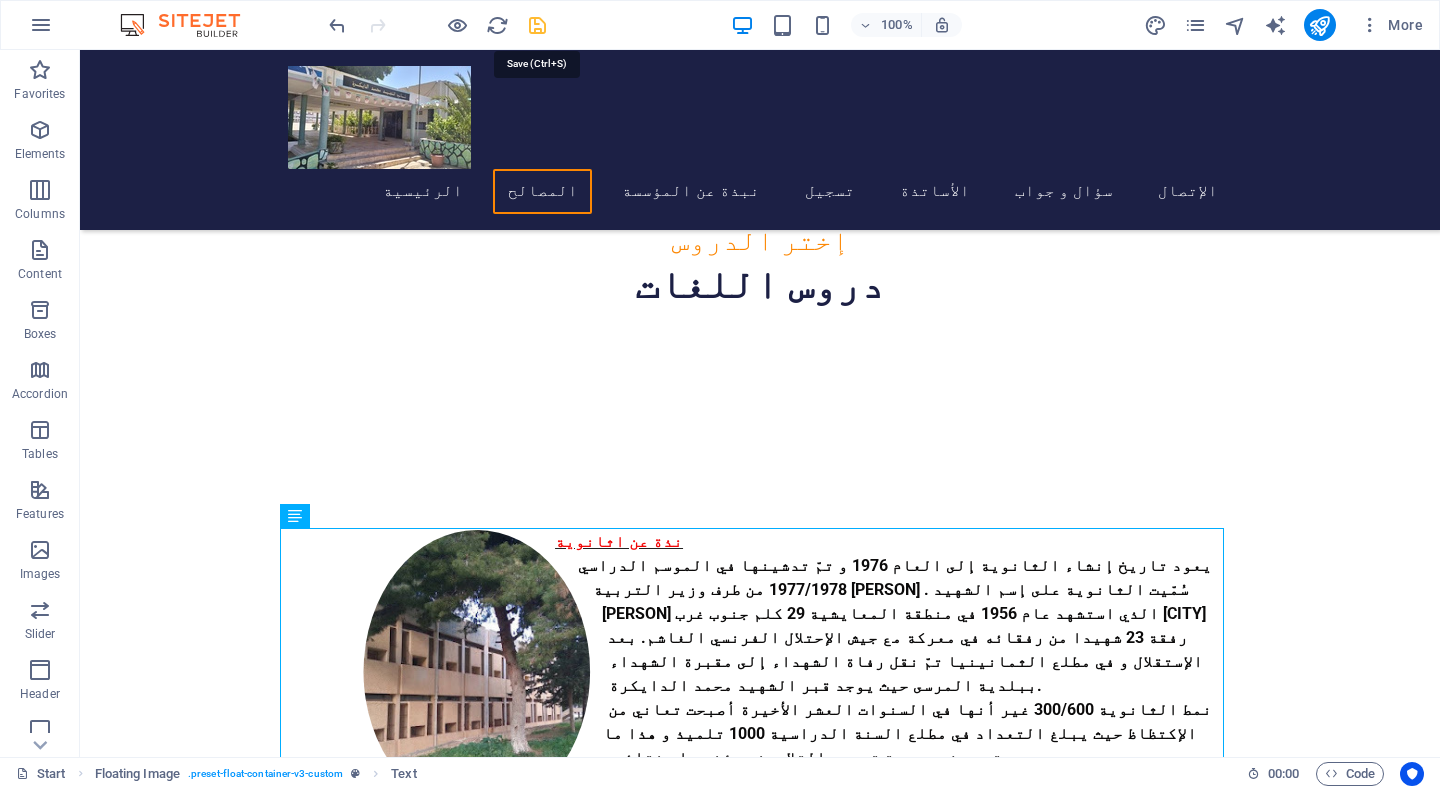 click at bounding box center (537, 25) 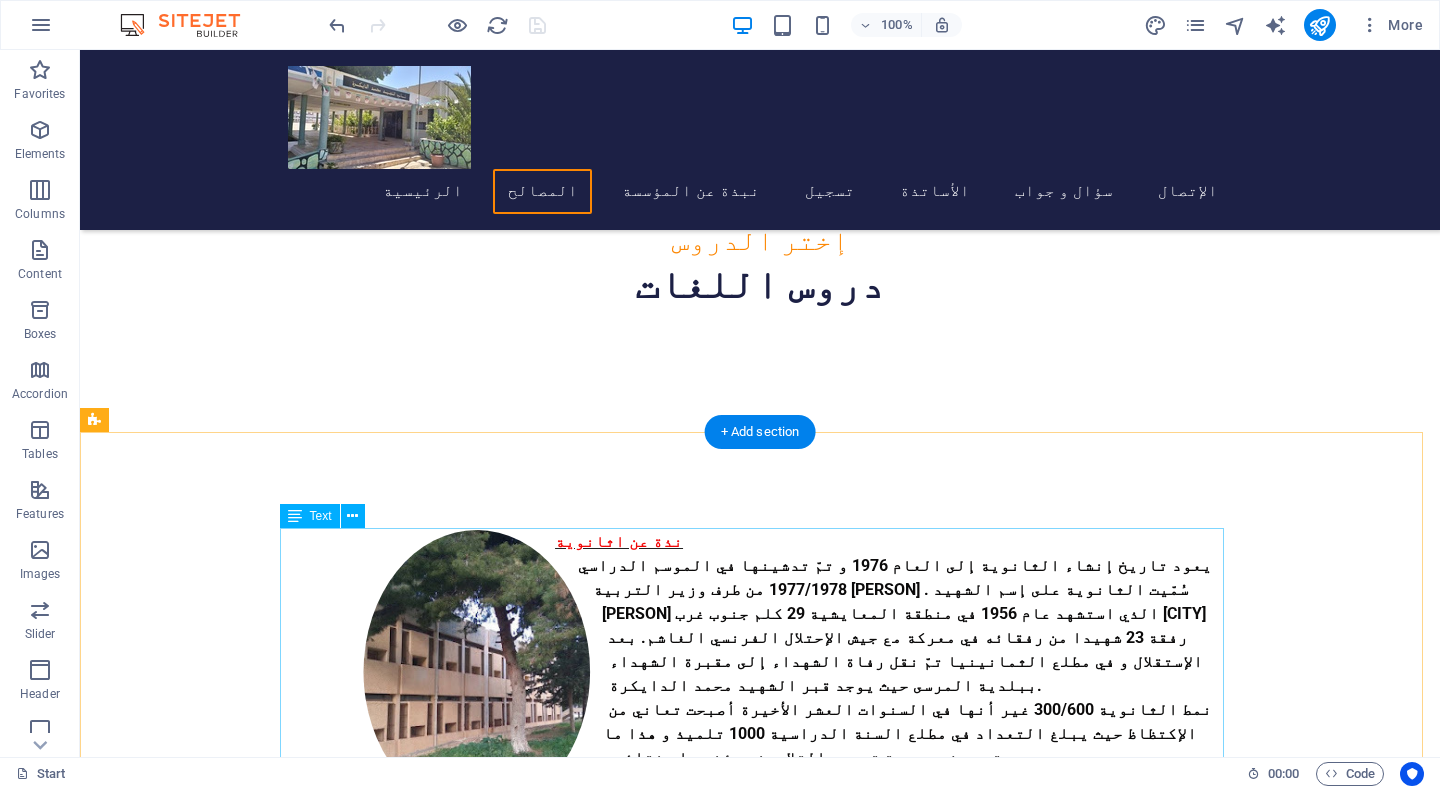 click on "نذة عن اثانوية يعود تاريخ إنشاء الثانوية إلى العام 1976 و تمّ تدشينها في الموسم الدراسي 1977/1978 من طرف وزير التربية [PERSON] . سُمّيت الثانوية على إسم الشهيد [PERSON] الذي استشهد عام 1956 في منطقة المعايشية 29 كلم جنوب غرب [CITY] رفقة 23 شهيدا من رفقائه في معركة مع جيش الإحتلال الفرنسي الغاشم. بعد الإستقلال و في مطلع الثمانينيا تمّ نقل رفاة الشهداء إلى مقبرة الشهداء ببلدية المرسى حيث يوجد قبر الشهيد [PERSON]." at bounding box center (760, 866) 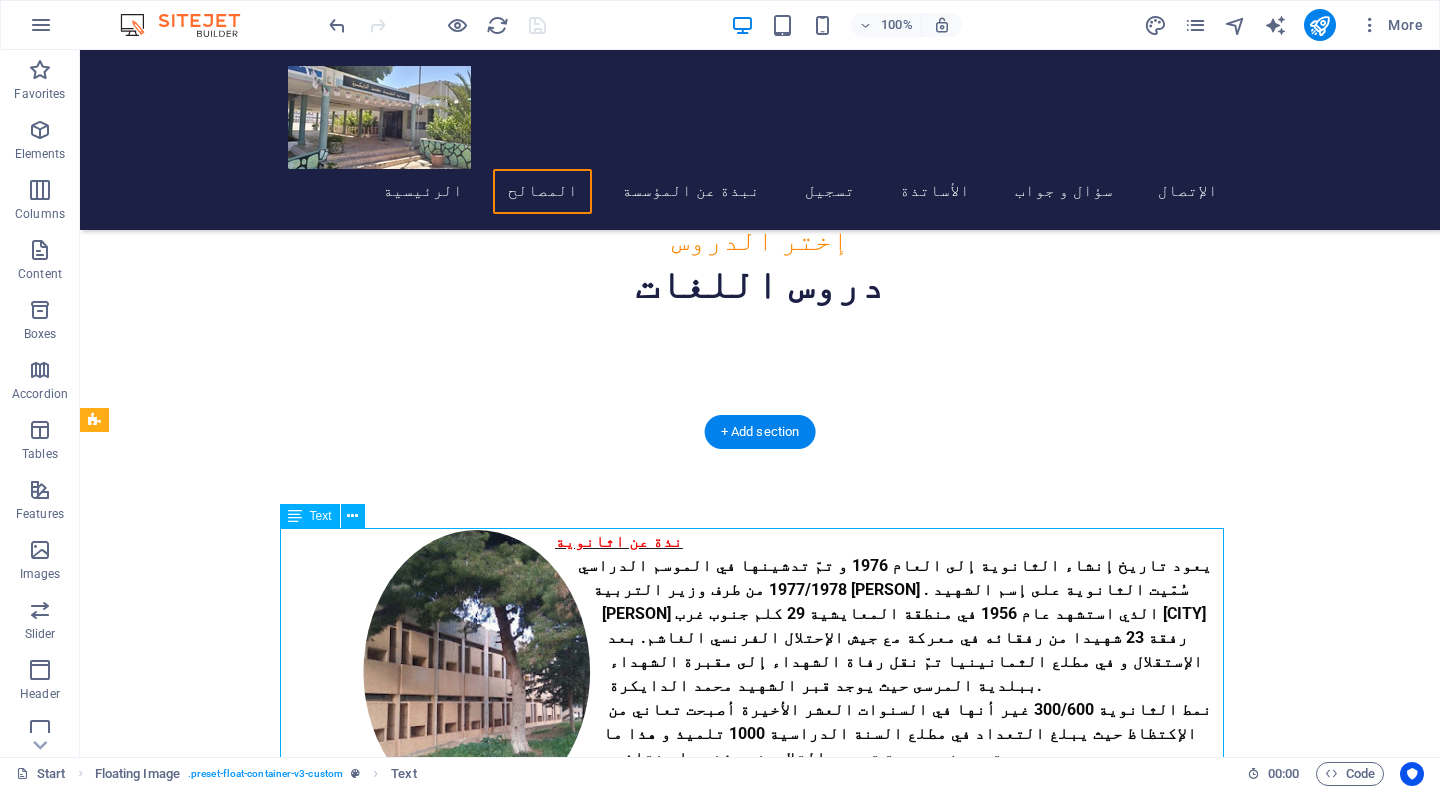 click on "نذة عن اثانوية يعود تاريخ إنشاء الثانوية إلى العام 1976 و تمّ تدشينها في الموسم الدراسي 1977/1978 من طرف وزير التربية [PERSON] . سُمّيت الثانوية على إسم الشهيد [PERSON] الذي استشهد عام 1956 في منطقة المعايشية 29 كلم جنوب غرب [CITY] رفقة 23 شهيدا من رفقائه في معركة مع جيش الإحتلال الفرنسي الغاشم. بعد الإستقلال و في مطلع الثمانينيا تمّ نقل رفاة الشهداء إلى مقبرة الشهداء ببلدية المرسى حيث يوجد قبر الشهيد [PERSON]." at bounding box center [760, 866] 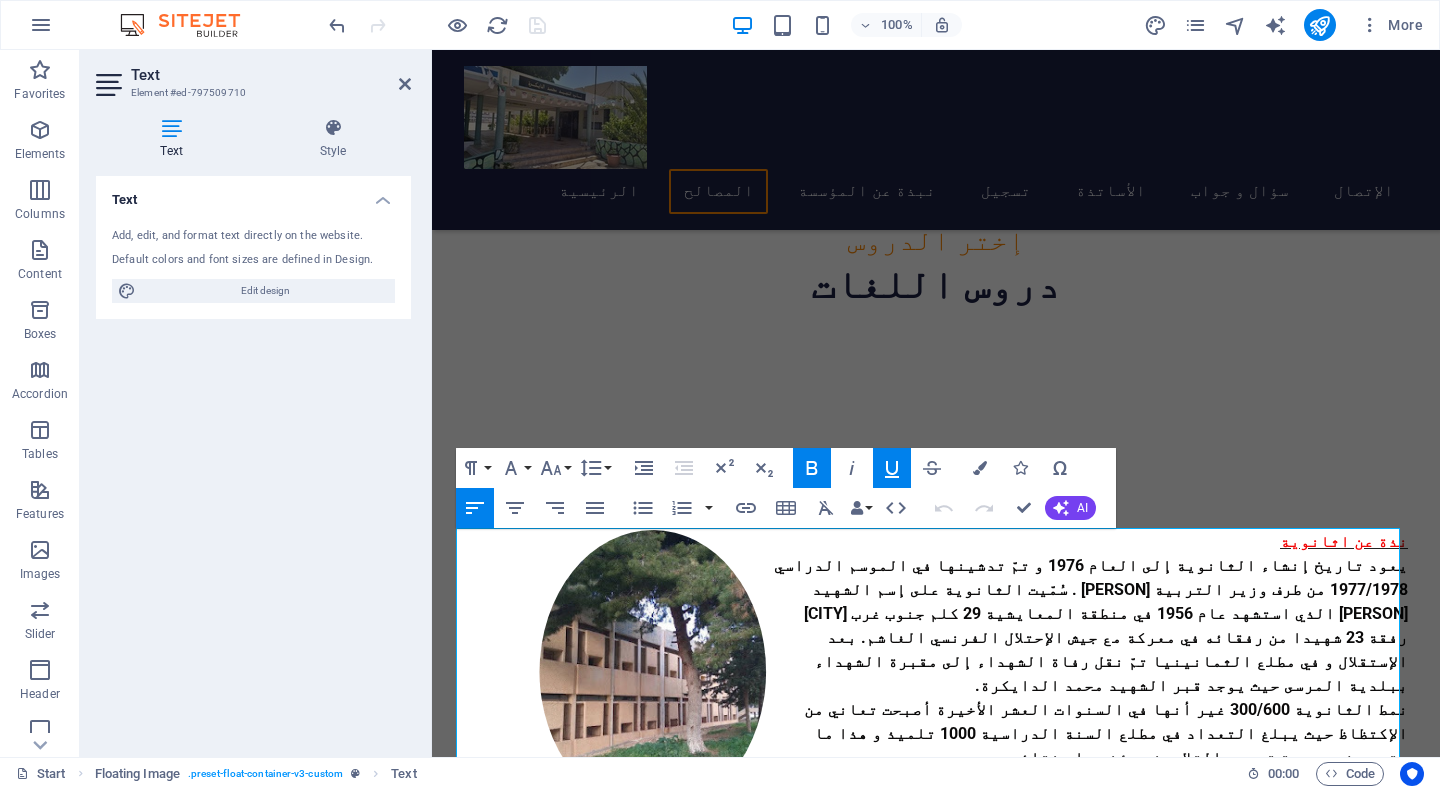click on "Text" at bounding box center [175, 139] 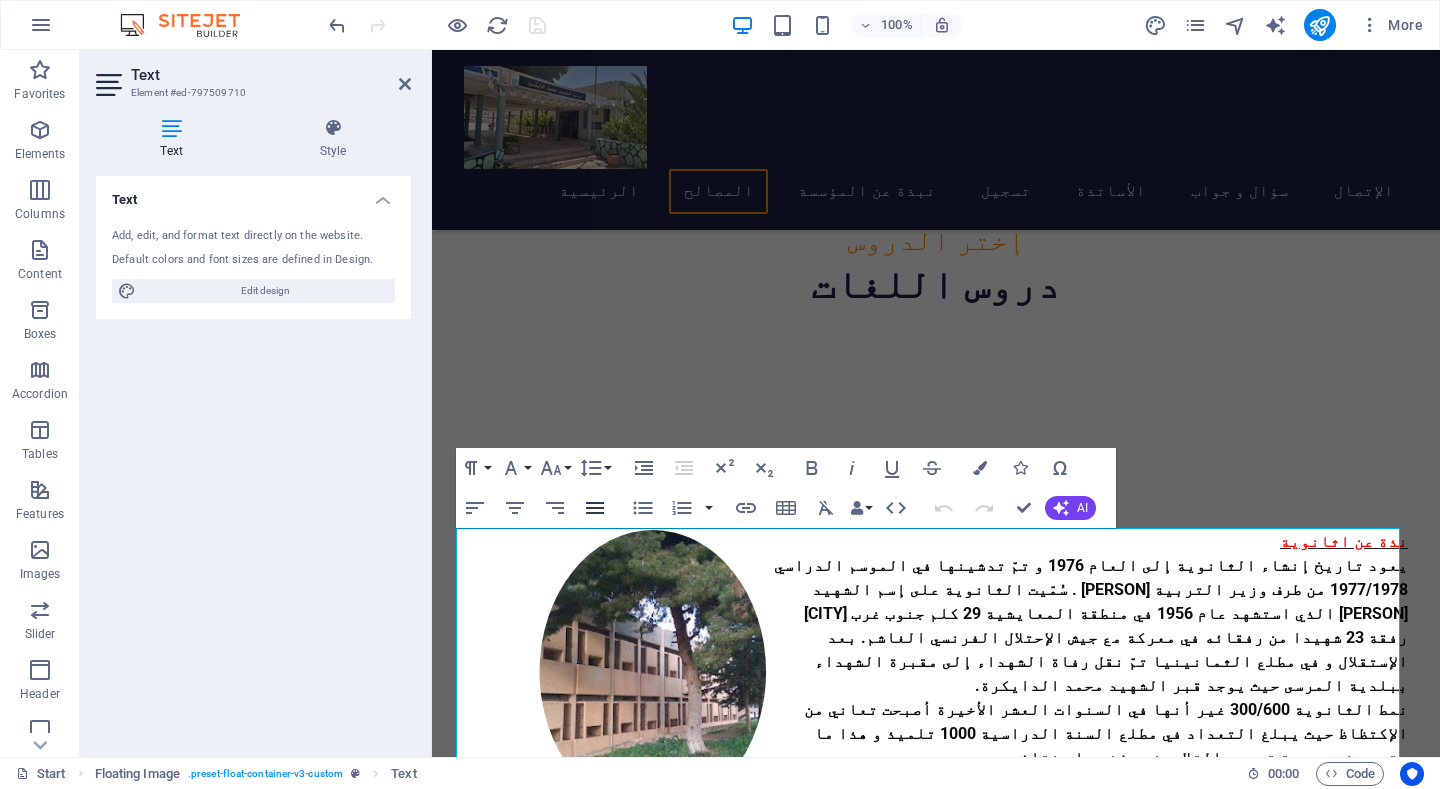 click 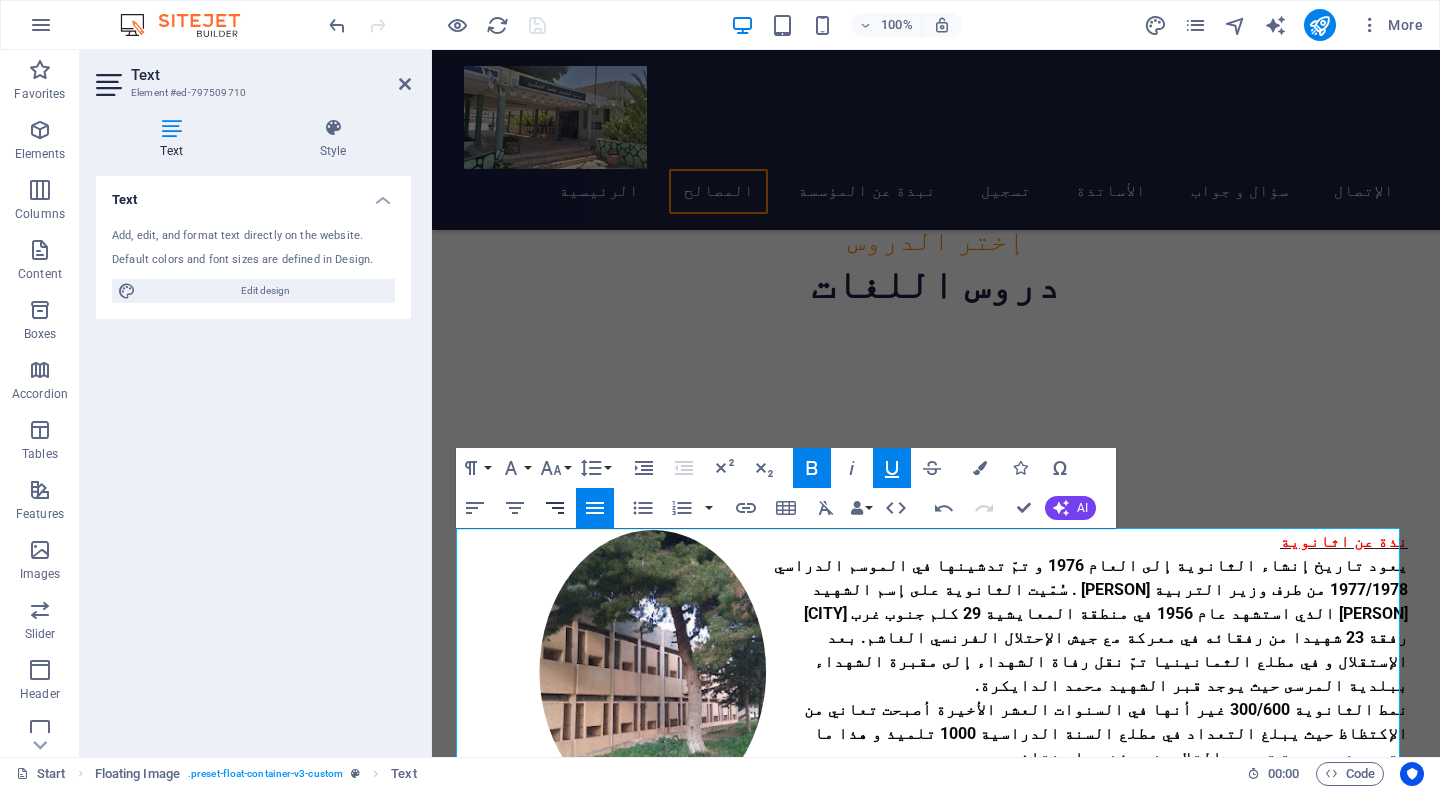 click 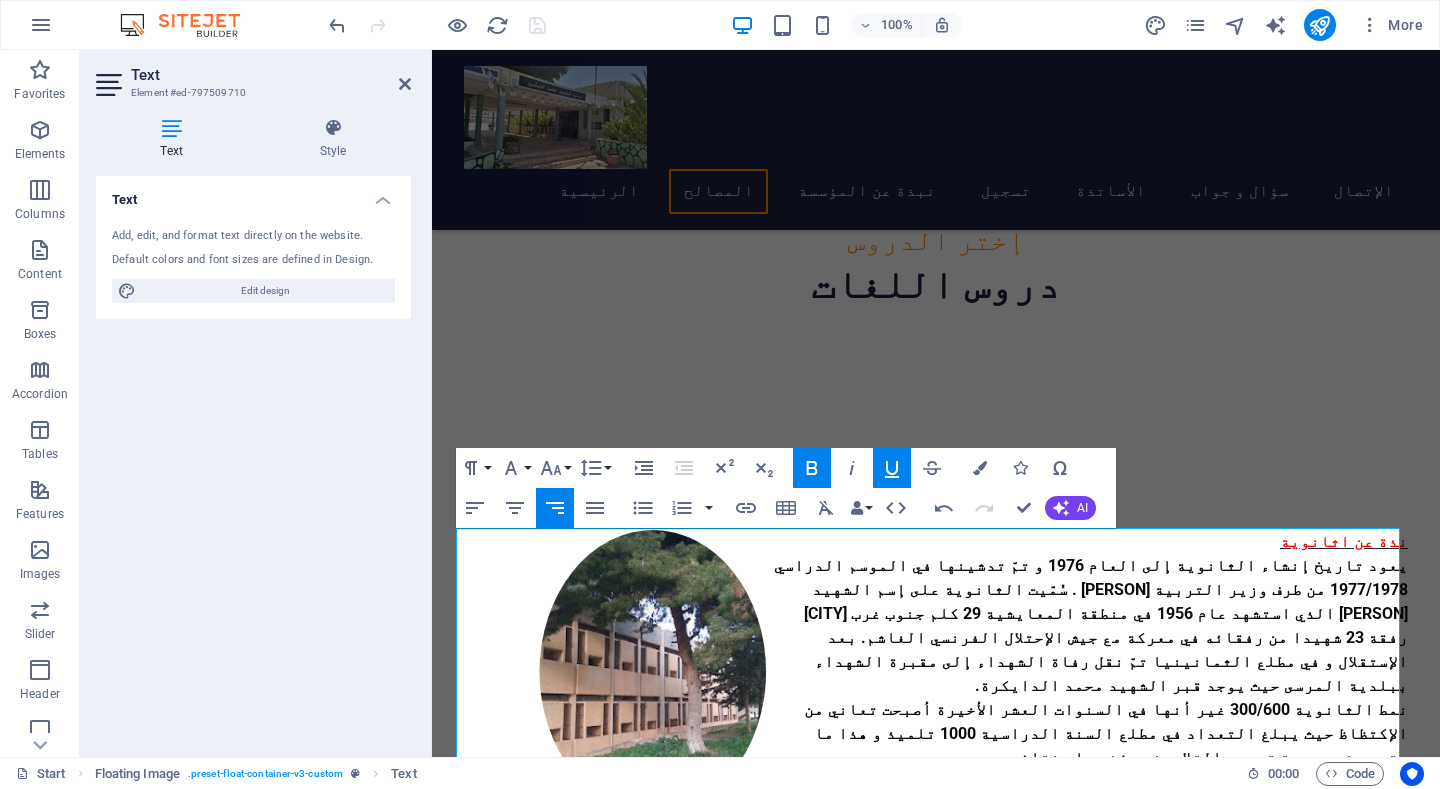 click 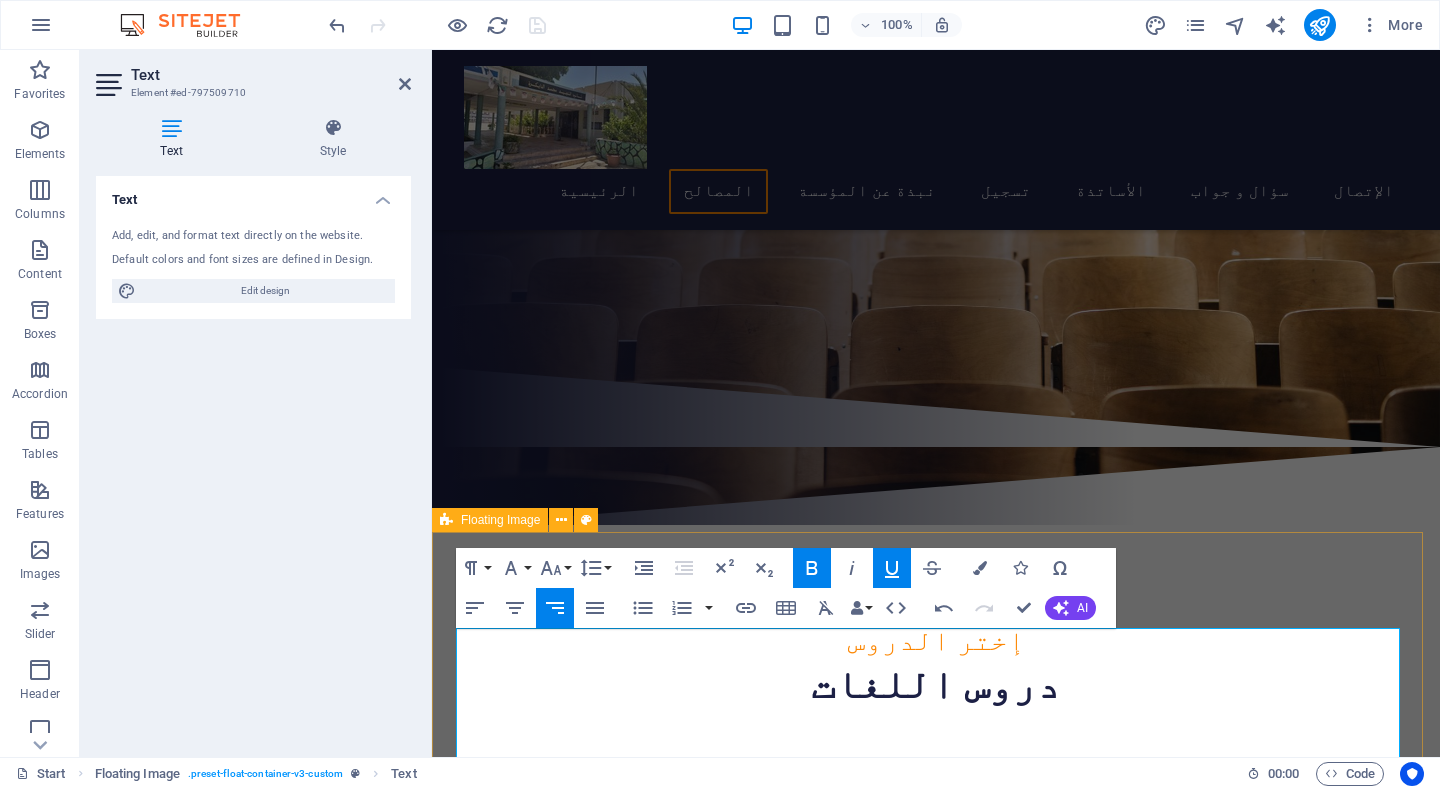 scroll, scrollTop: 532, scrollLeft: 0, axis: vertical 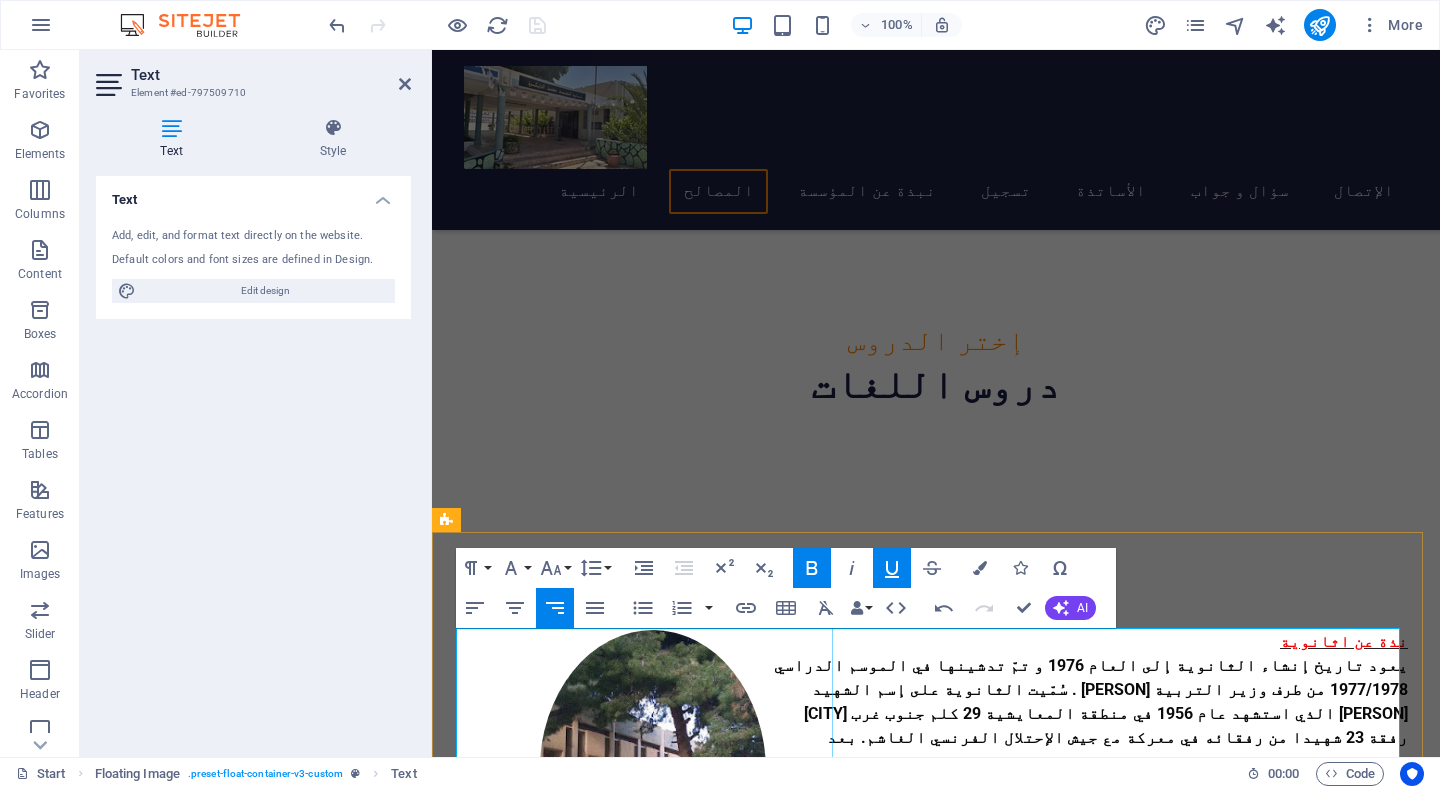 click at bounding box center (653, 771) 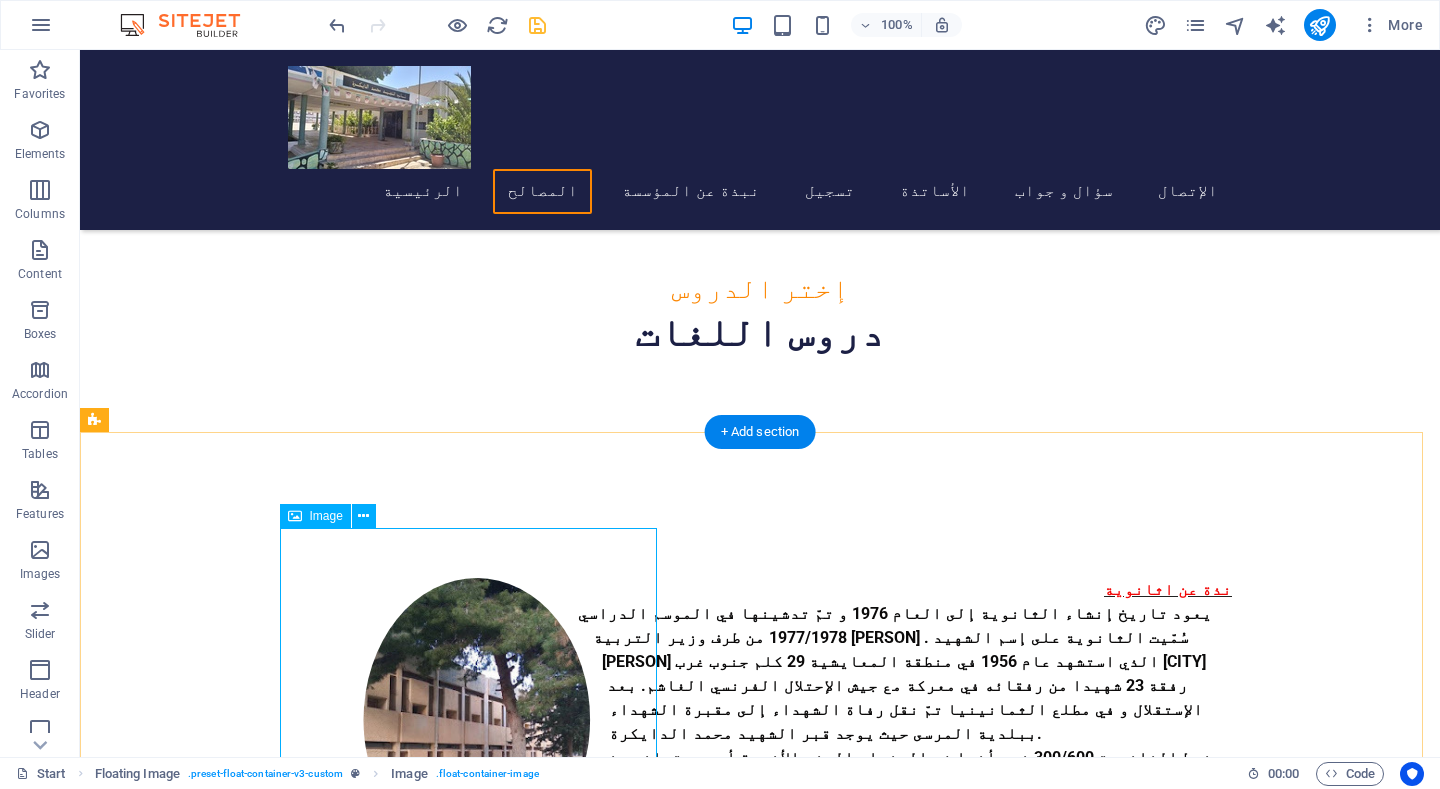 scroll, scrollTop: 632, scrollLeft: 0, axis: vertical 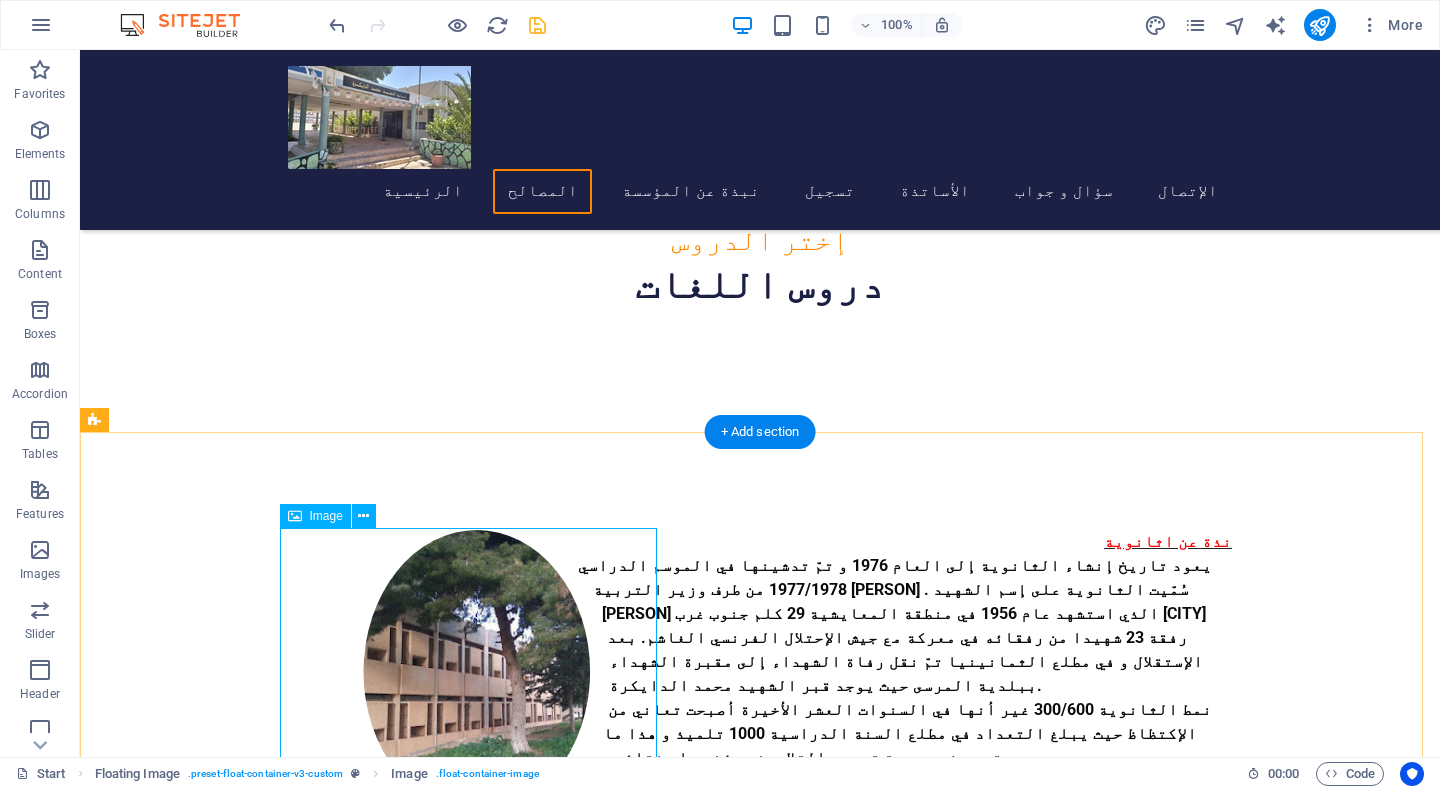 click at bounding box center (477, 671) 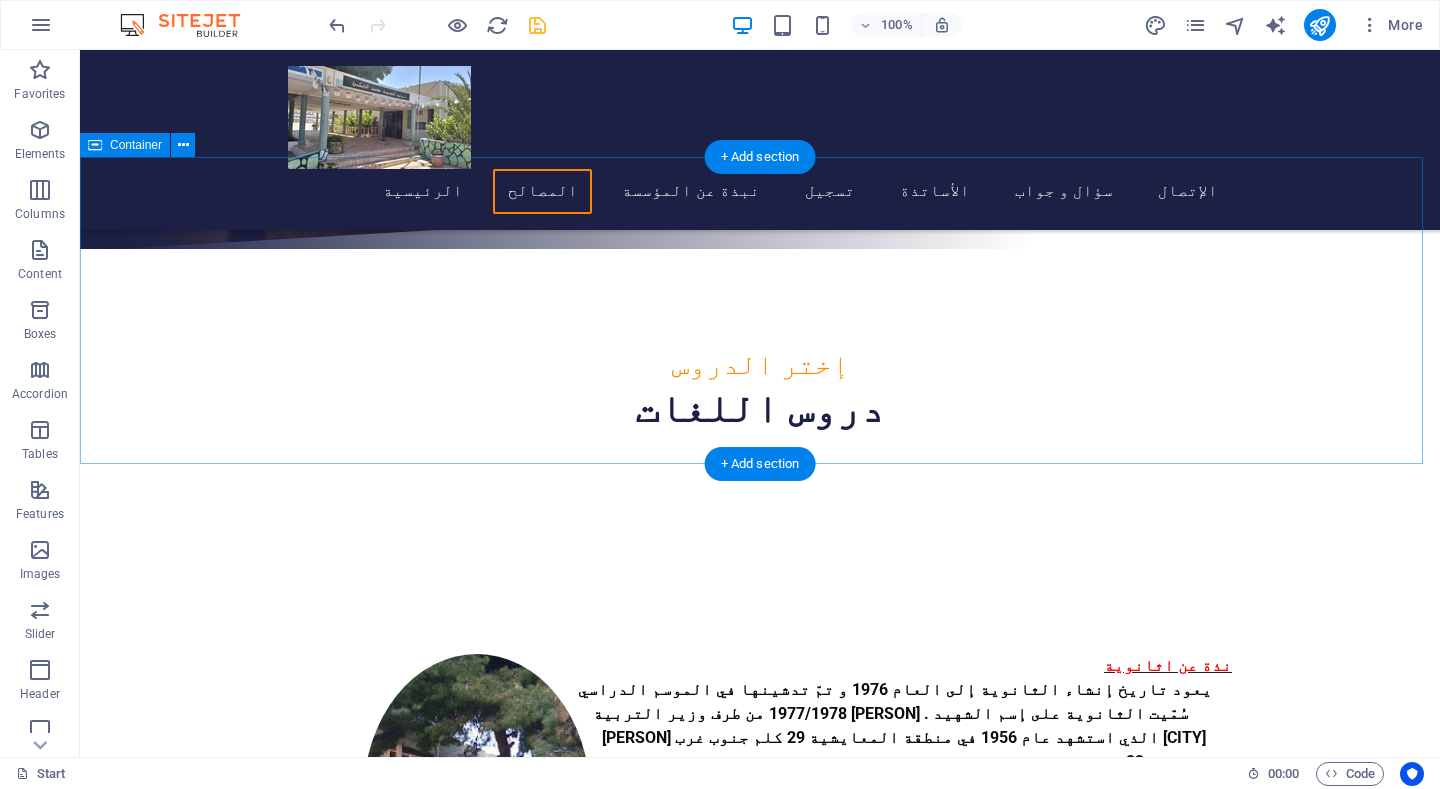 scroll, scrollTop: 600, scrollLeft: 0, axis: vertical 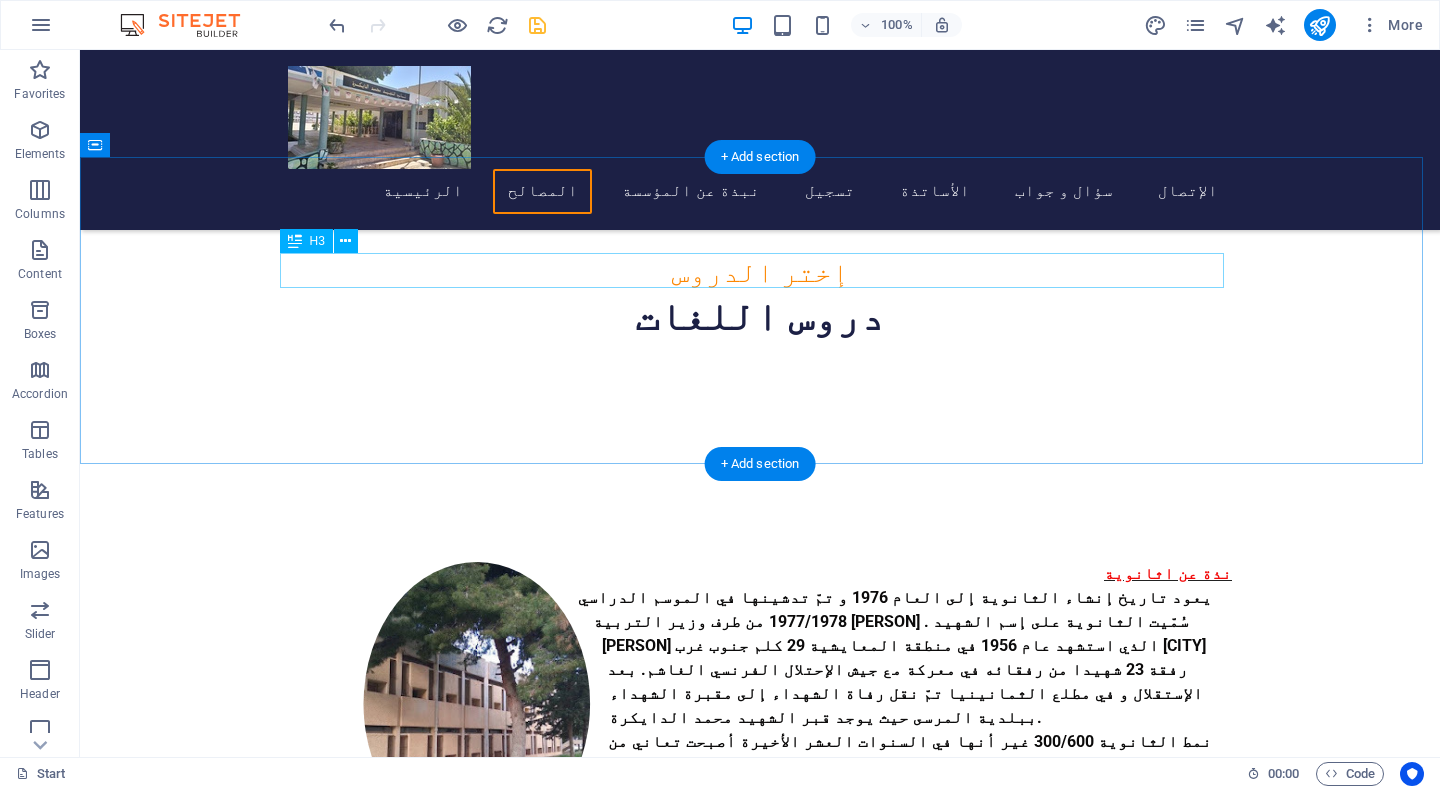 click on "إختر الدروس" at bounding box center (760, 272) 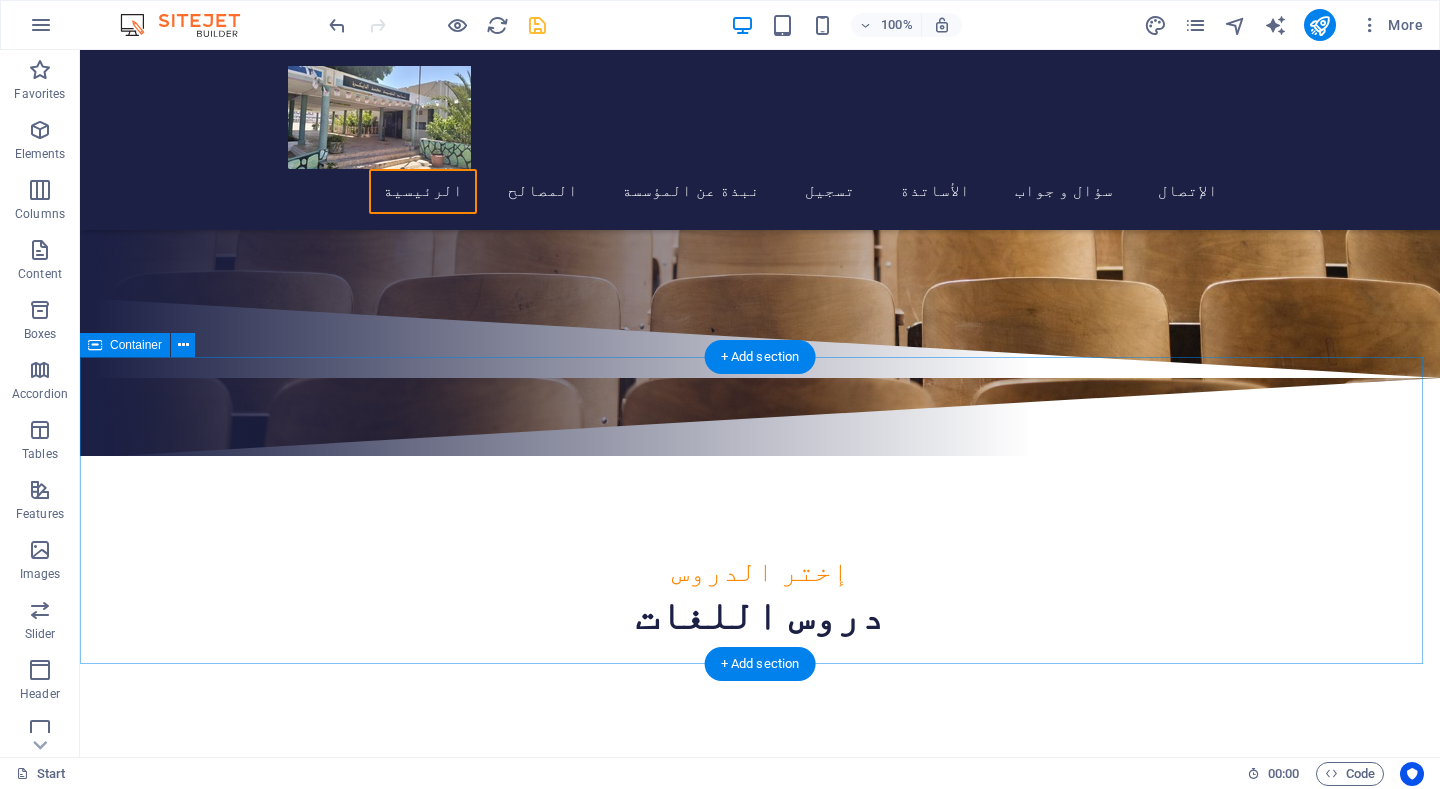 scroll, scrollTop: 400, scrollLeft: 0, axis: vertical 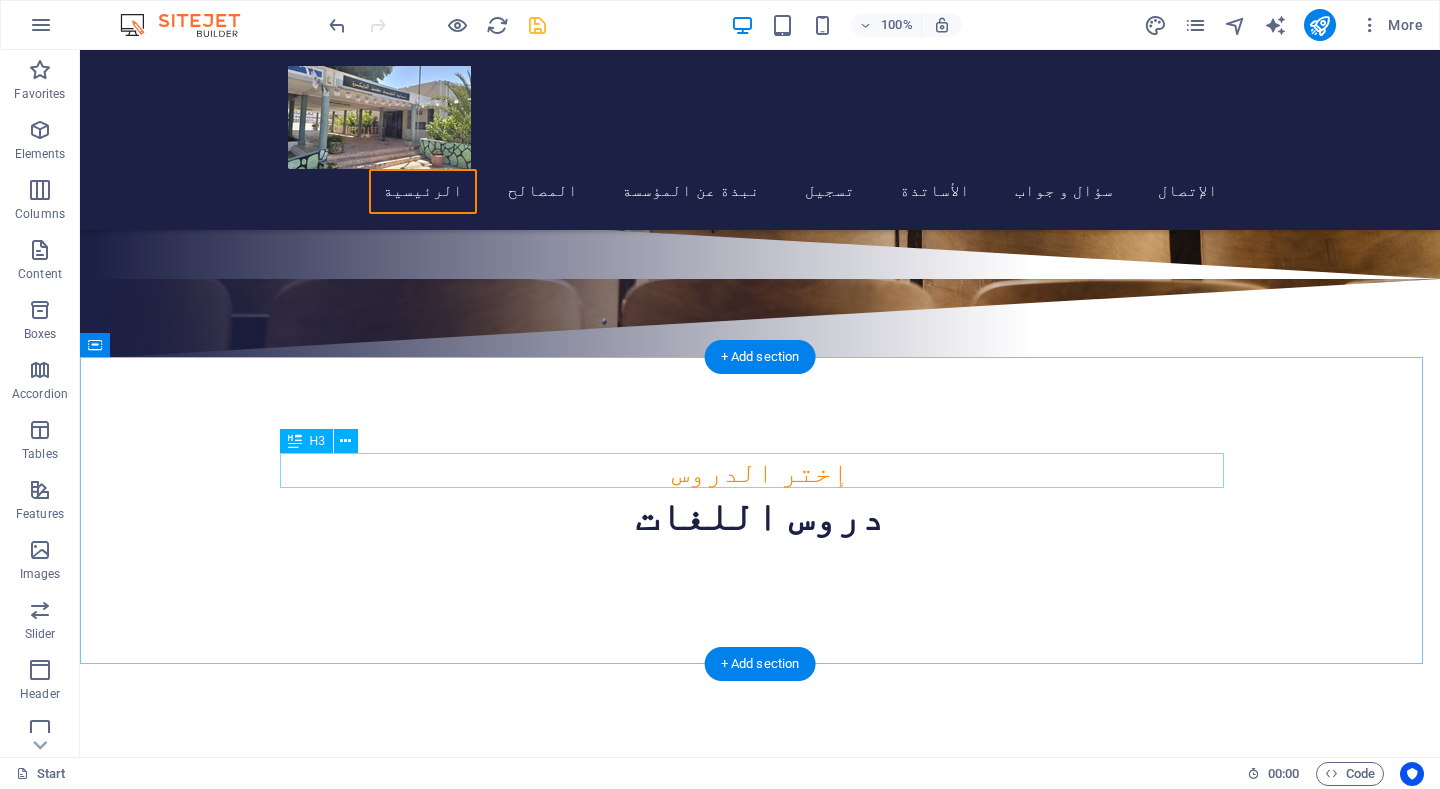 click on "إختر الدروس" at bounding box center [760, 472] 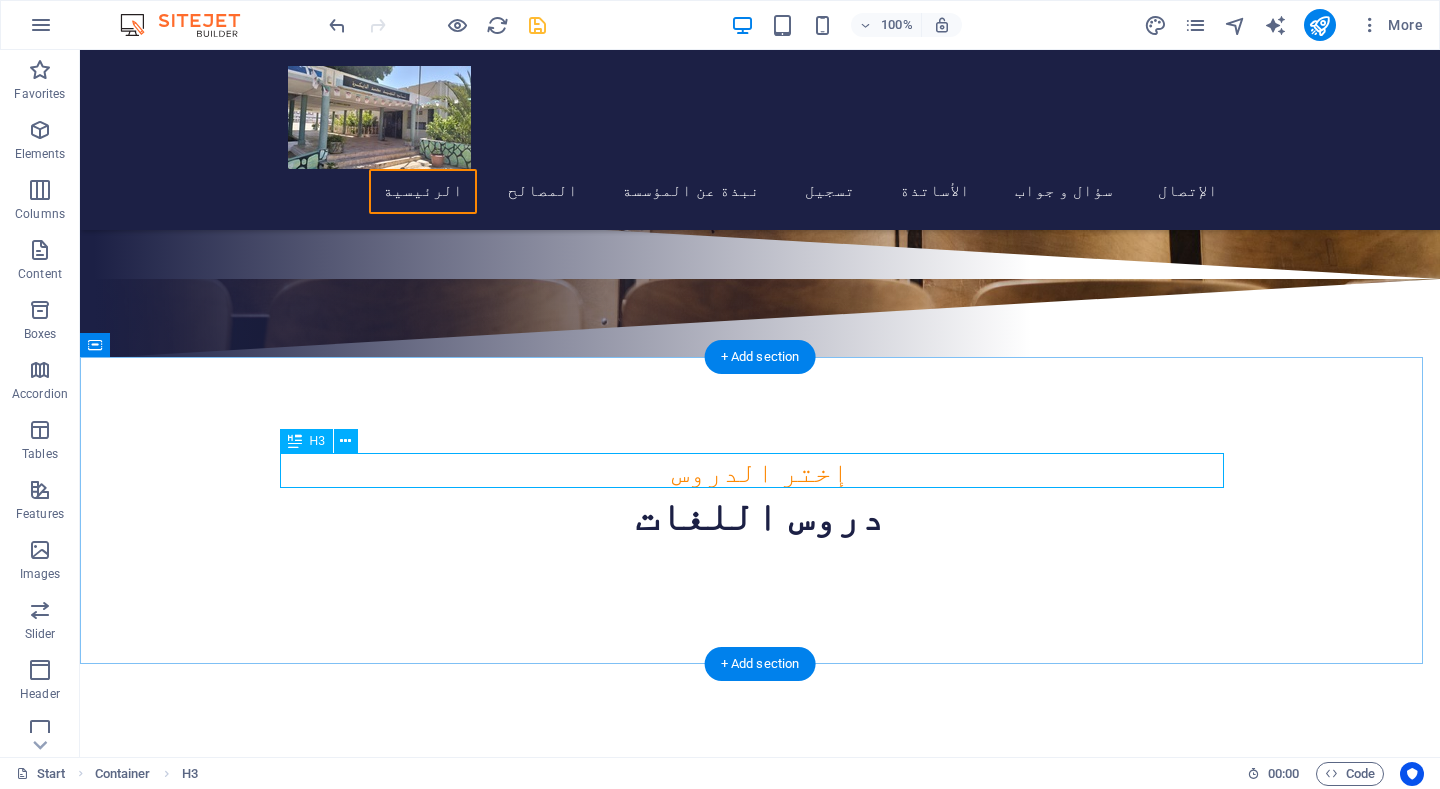 click on "إختر الدروس" at bounding box center (760, 472) 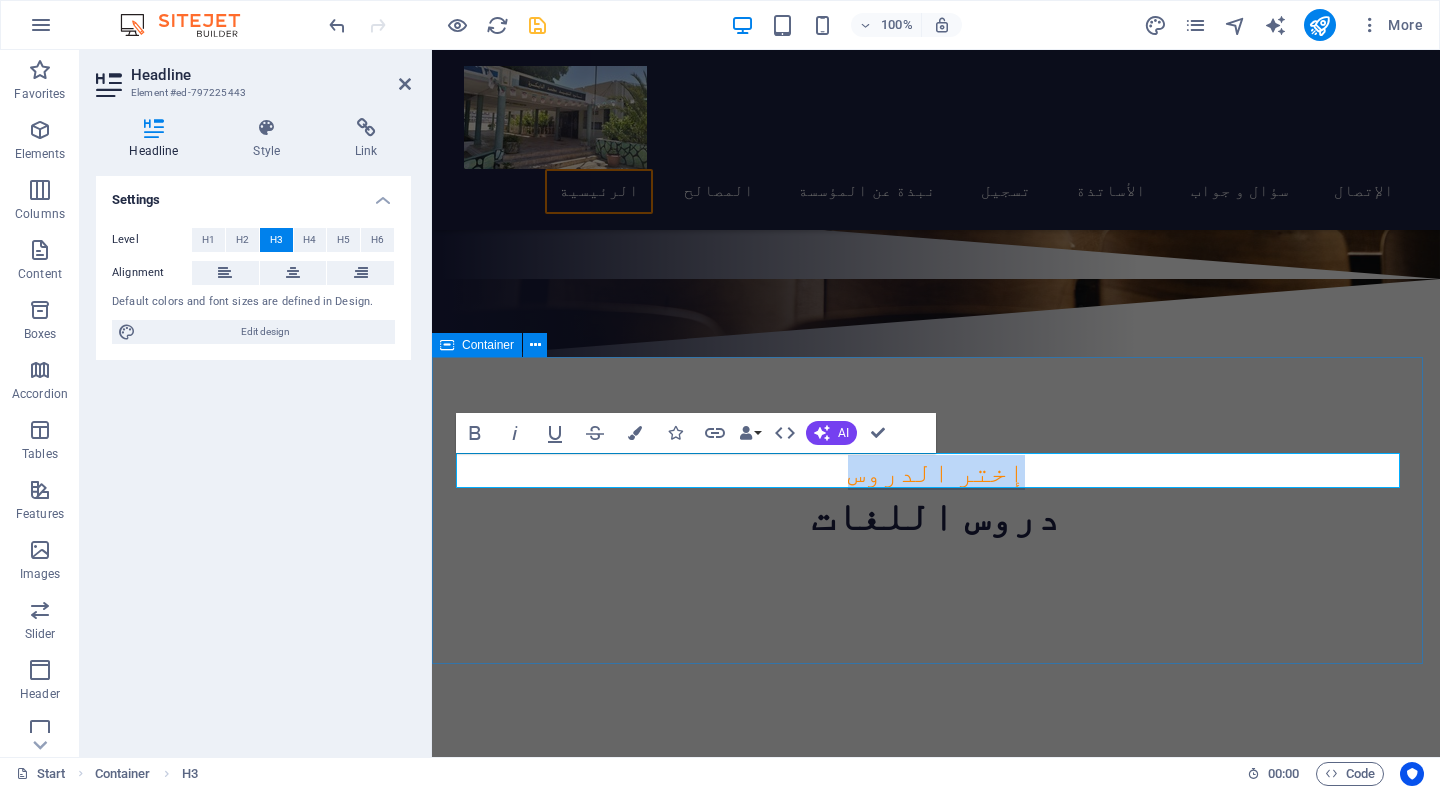 type 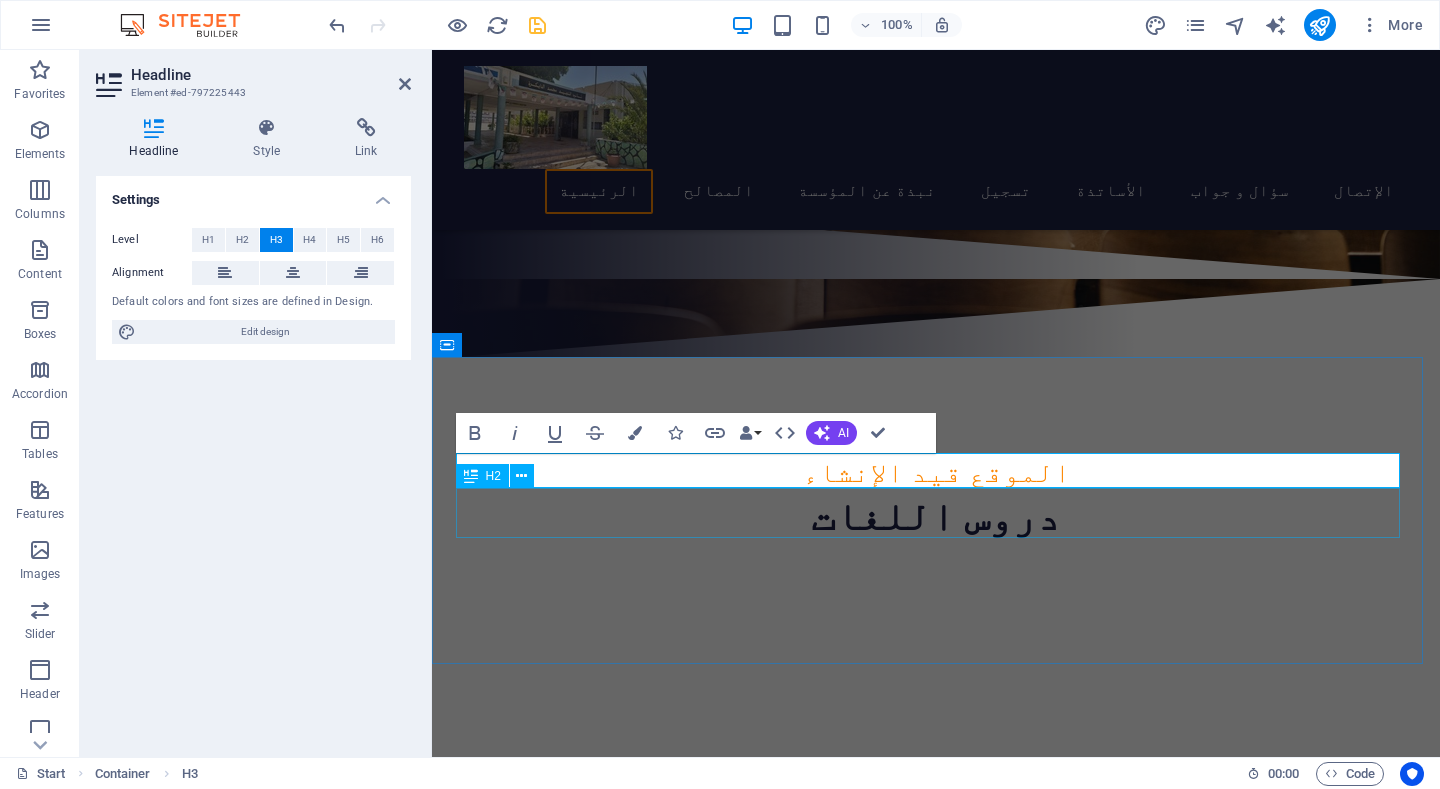 click on "دروس اللغات" at bounding box center [936, 515] 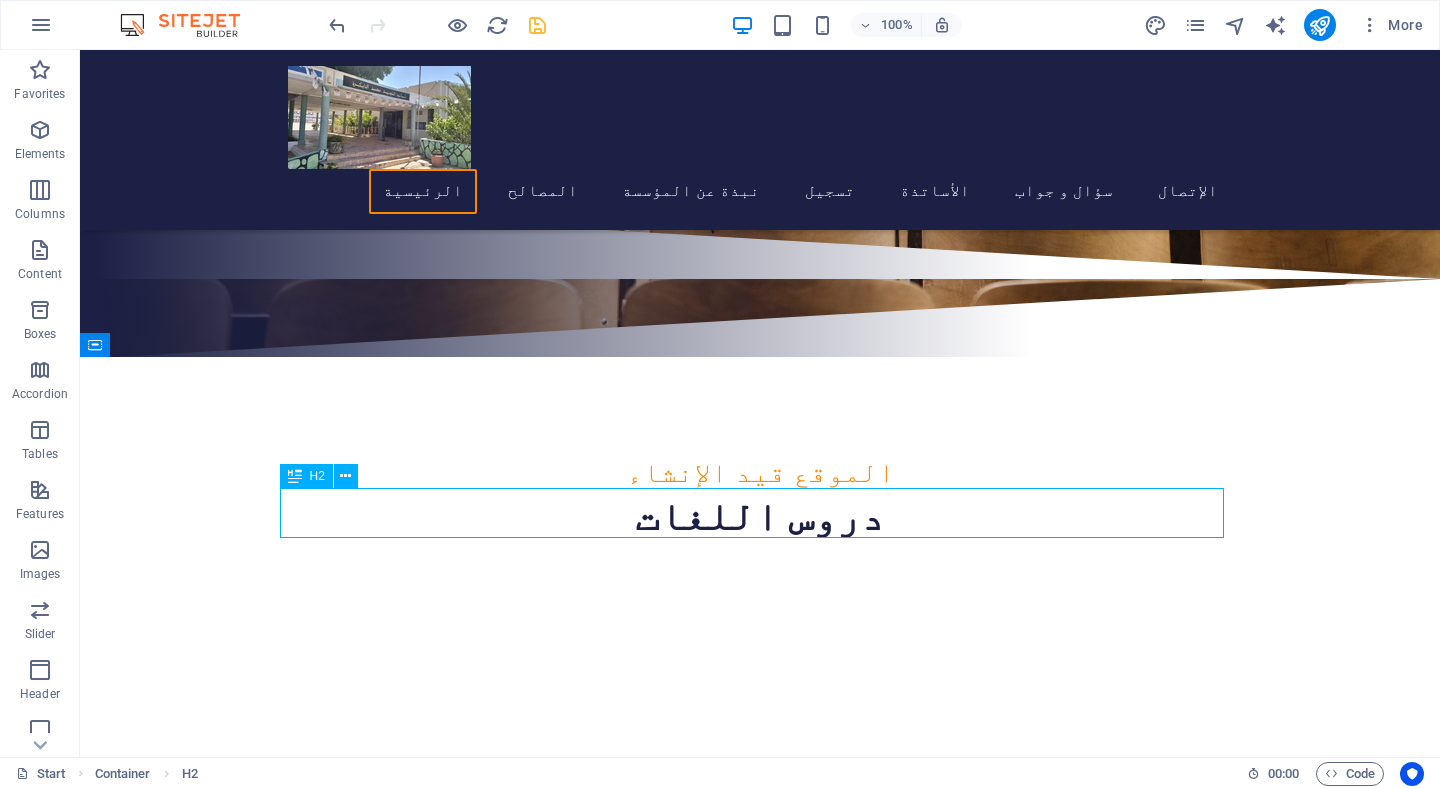 click on "دروس اللغات" at bounding box center [760, 515] 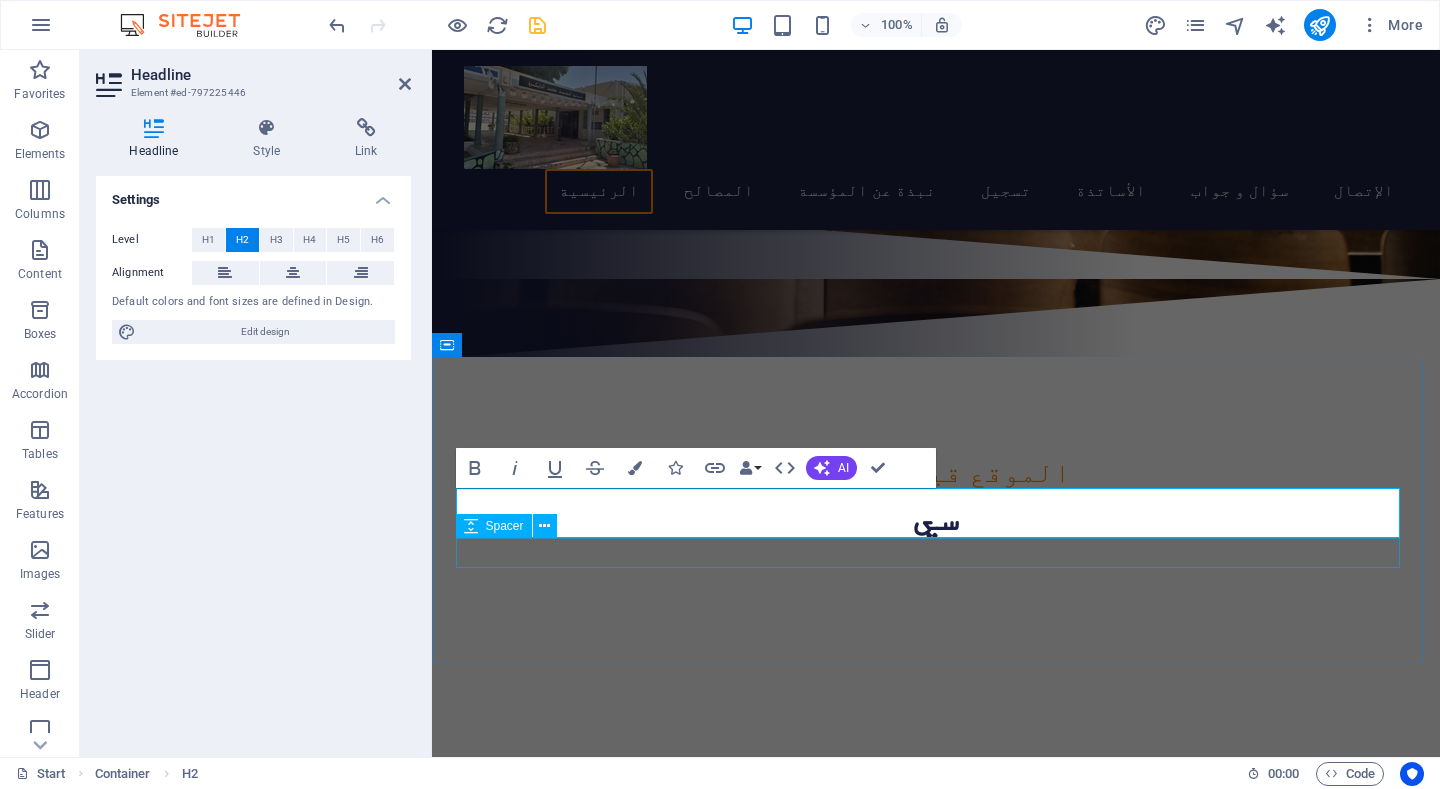 type 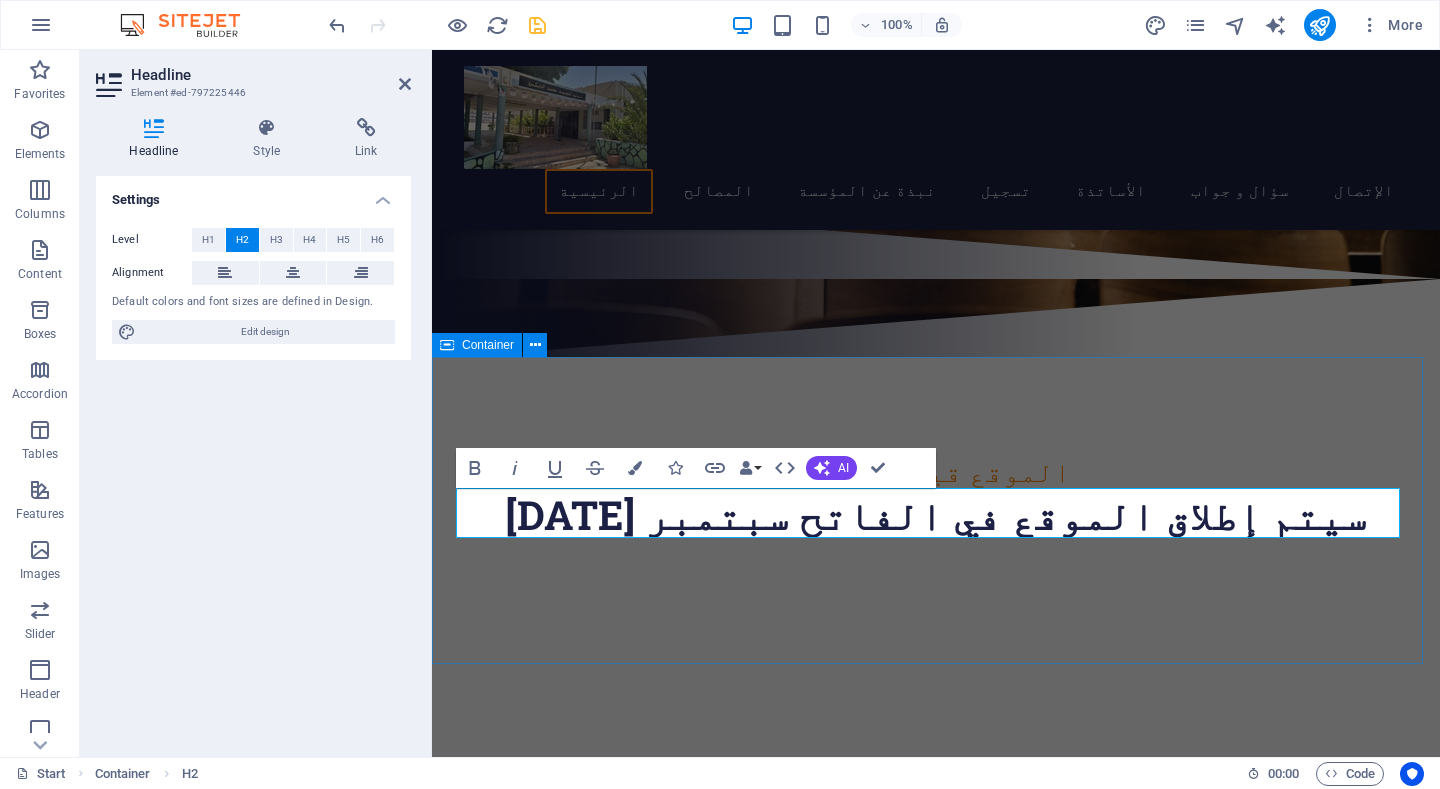 click on "الموقع قيد الإنشاء  سيتم إطلاق الموقع في الفاتح سبتمبر 2025" at bounding box center [936, 512] 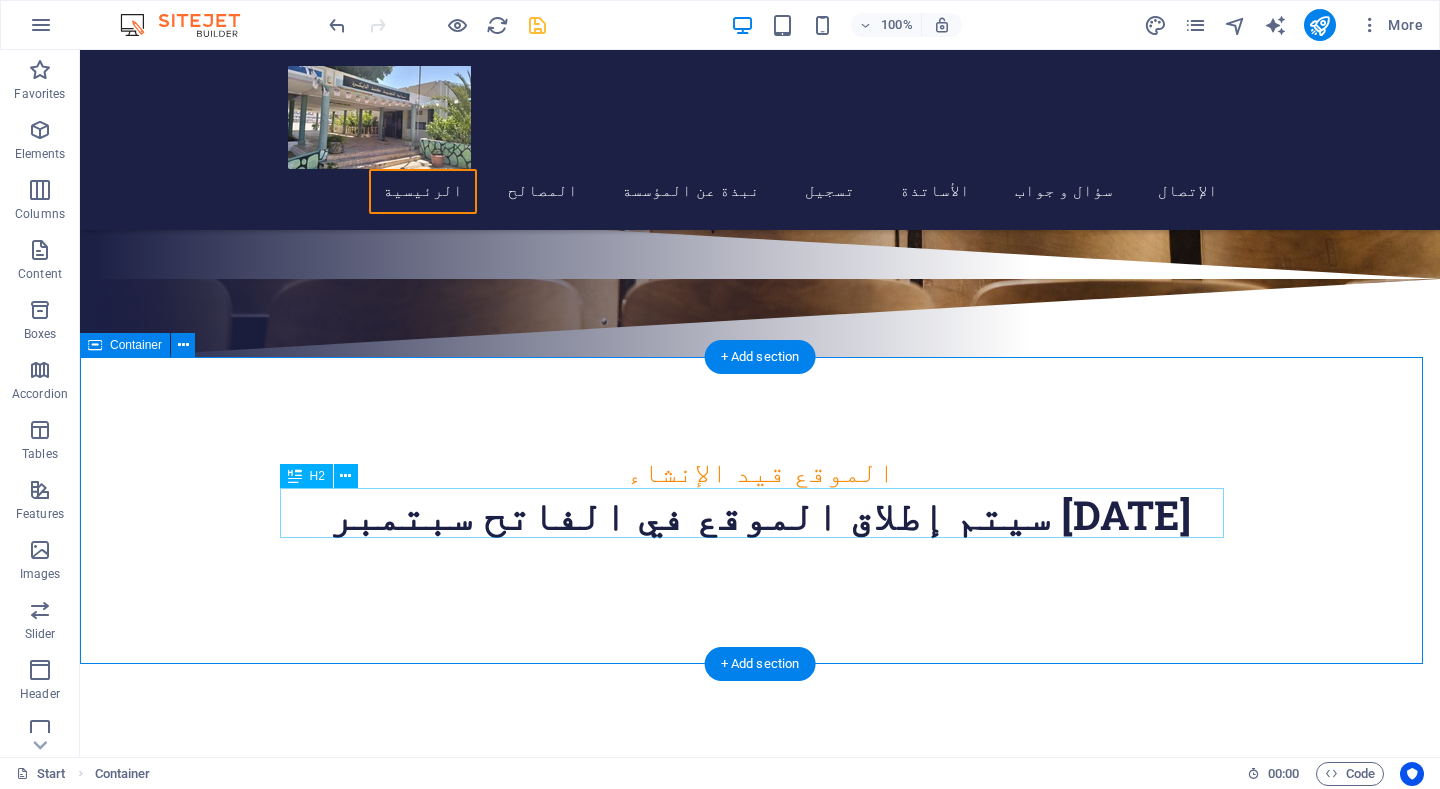 click on "الموقع قيد الإنشاء  سيتم إطلاق الموقع في الفاتح سبتمبر 2025" at bounding box center [760, 512] 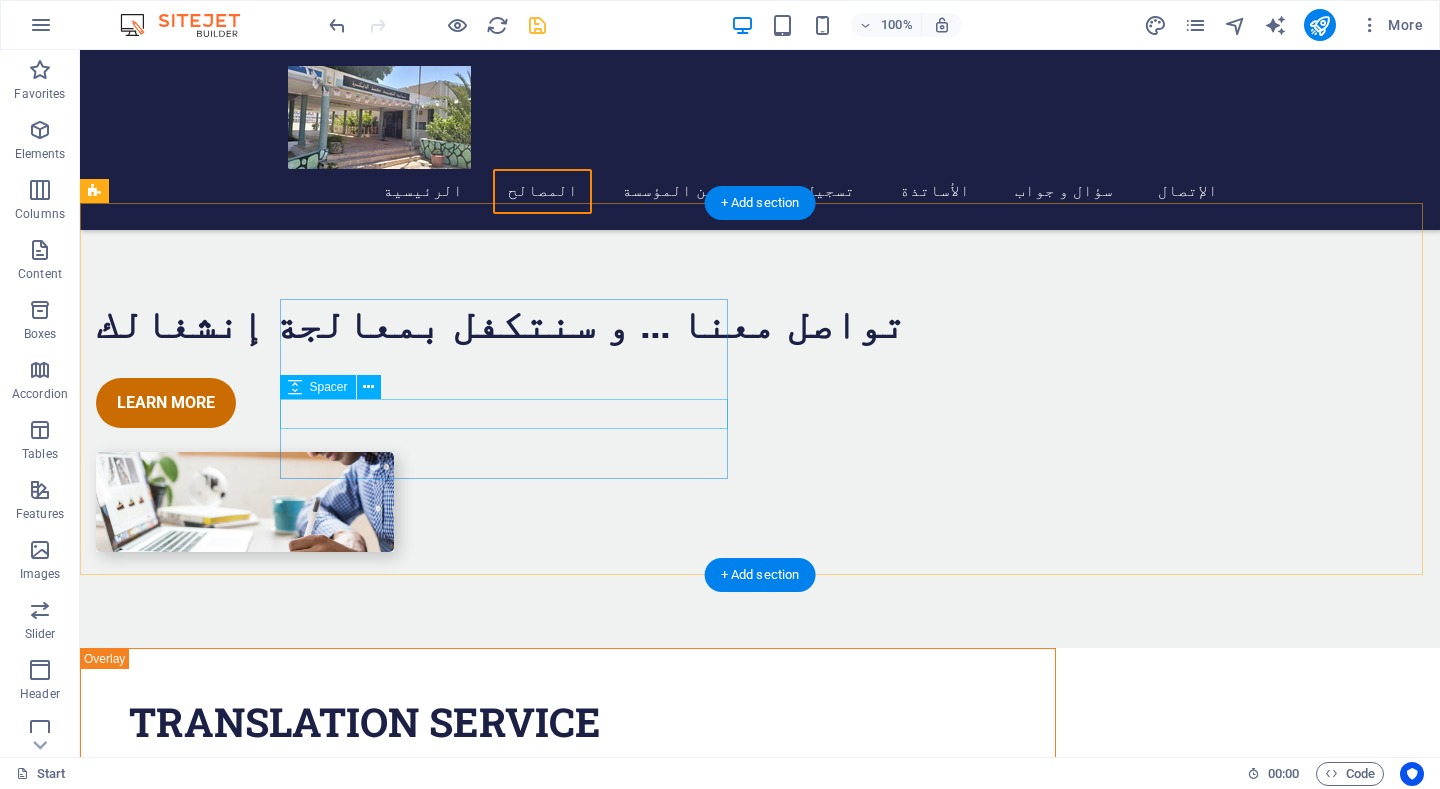scroll, scrollTop: 1700, scrollLeft: 0, axis: vertical 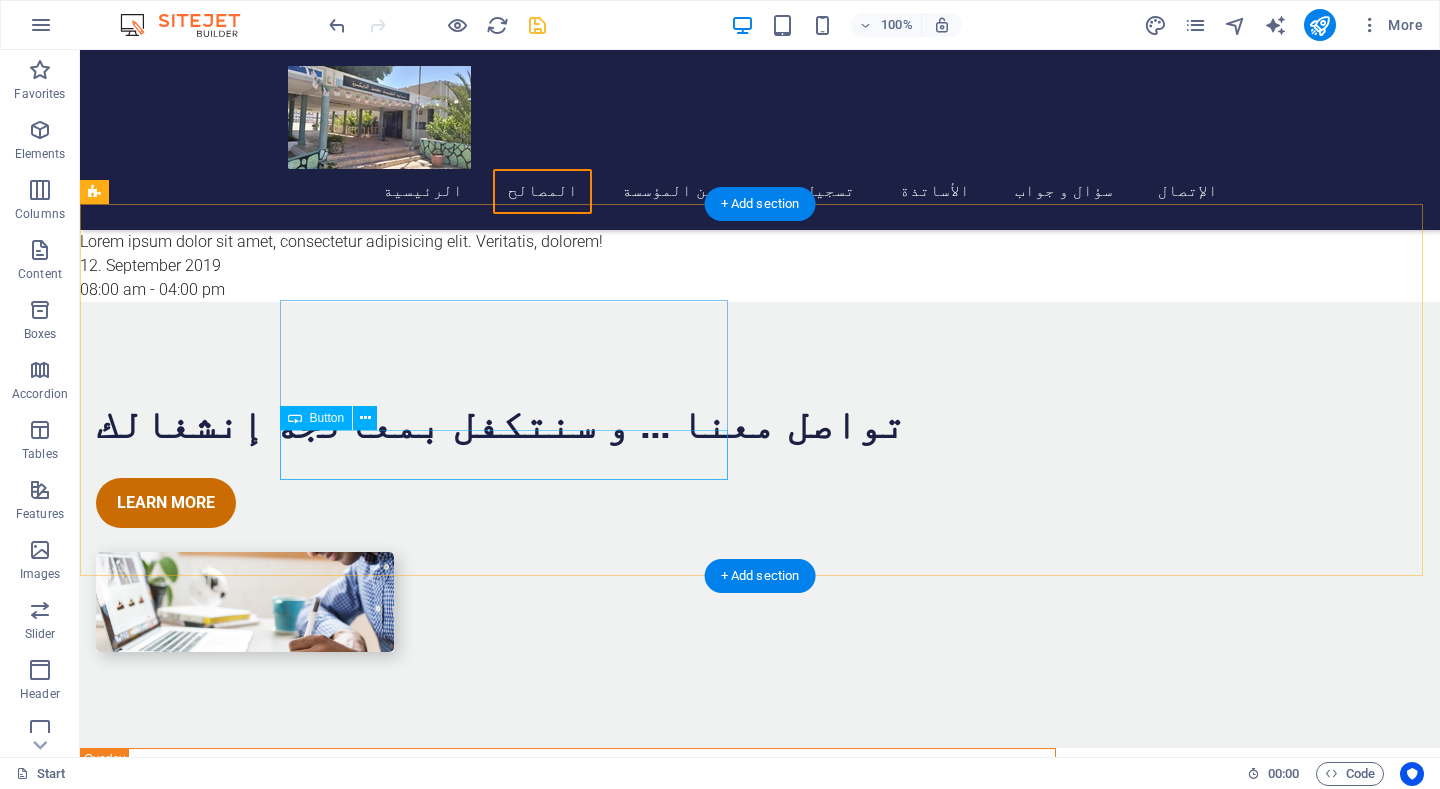 click on "Learn more" at bounding box center [568, 503] 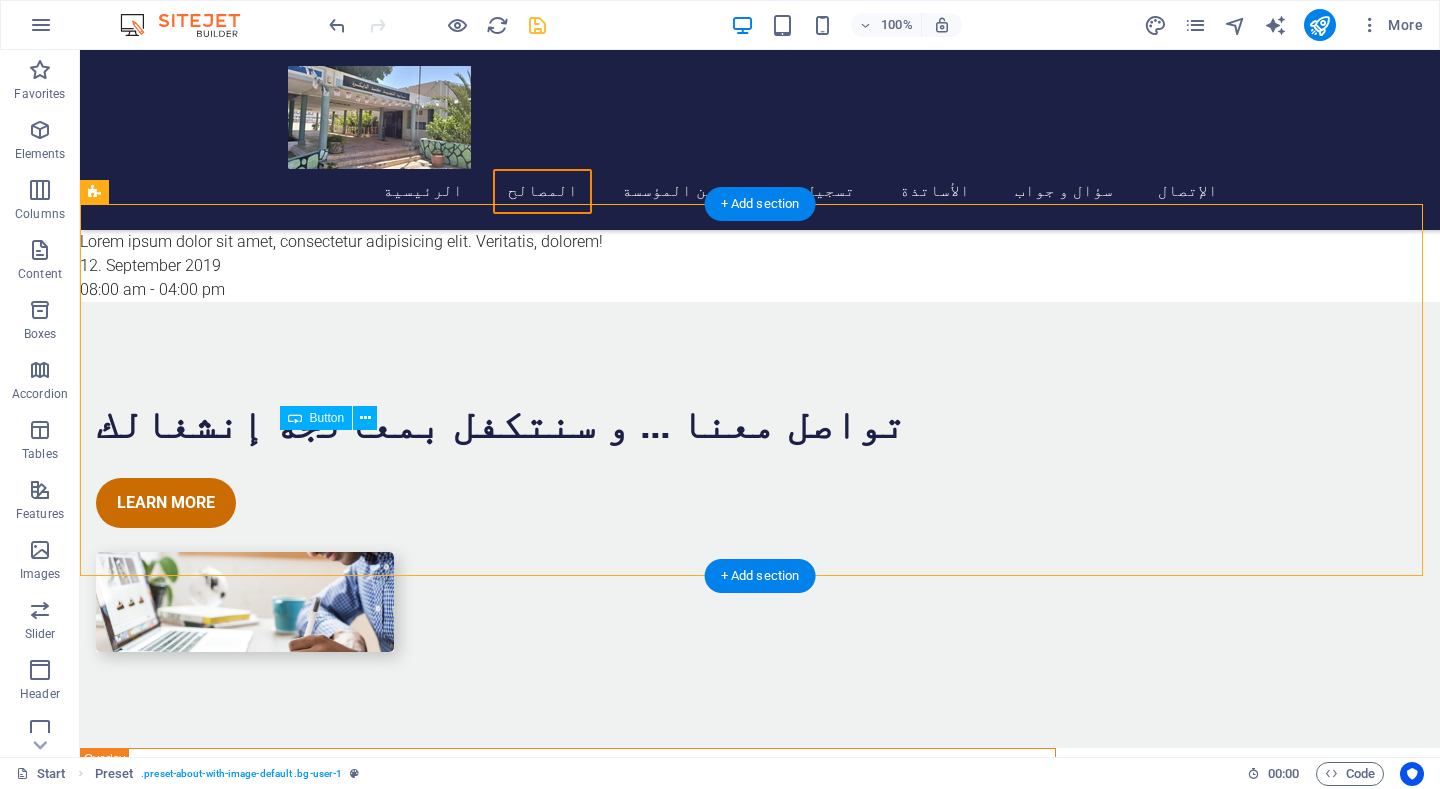 drag, startPoint x: 382, startPoint y: 456, endPoint x: 463, endPoint y: 506, distance: 95.189285 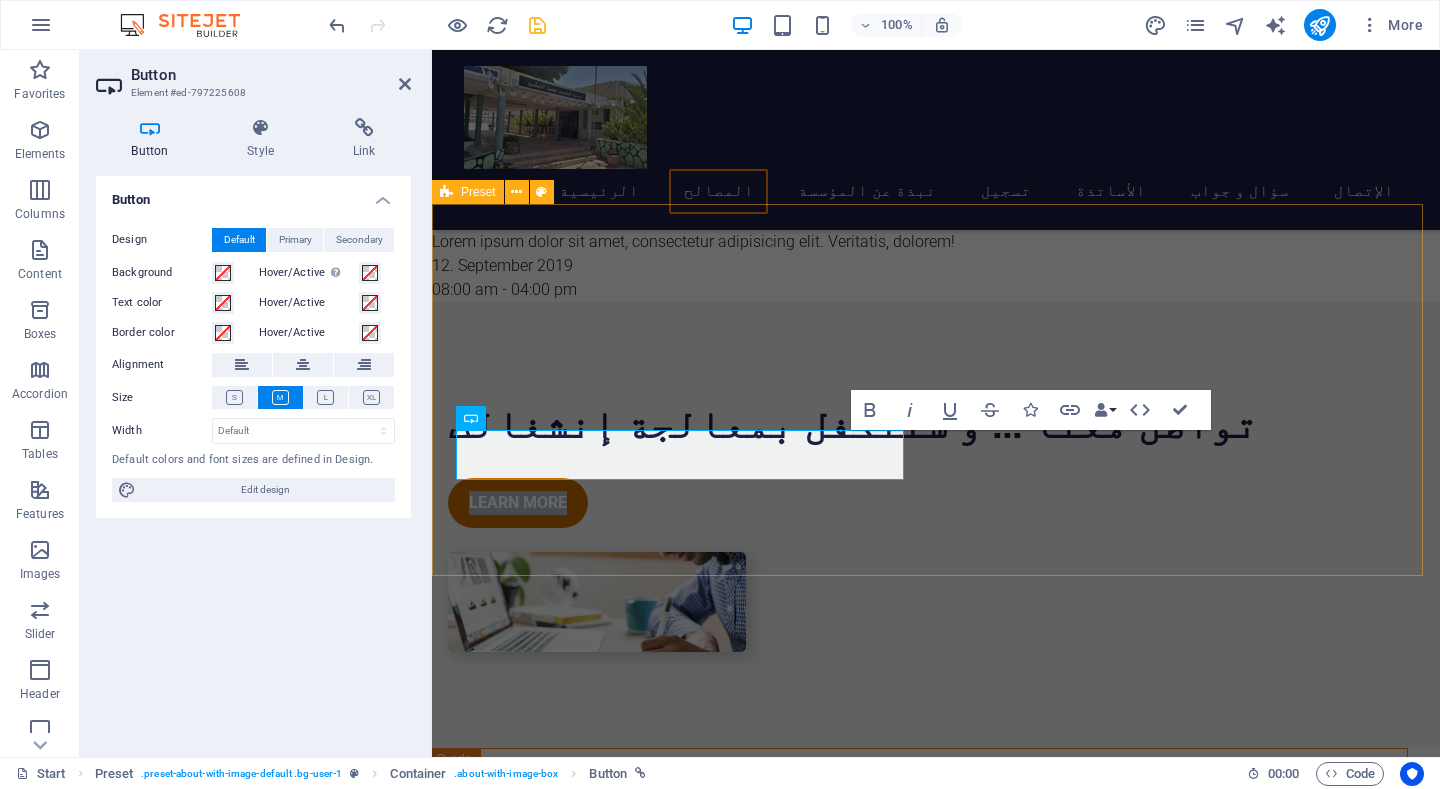 type 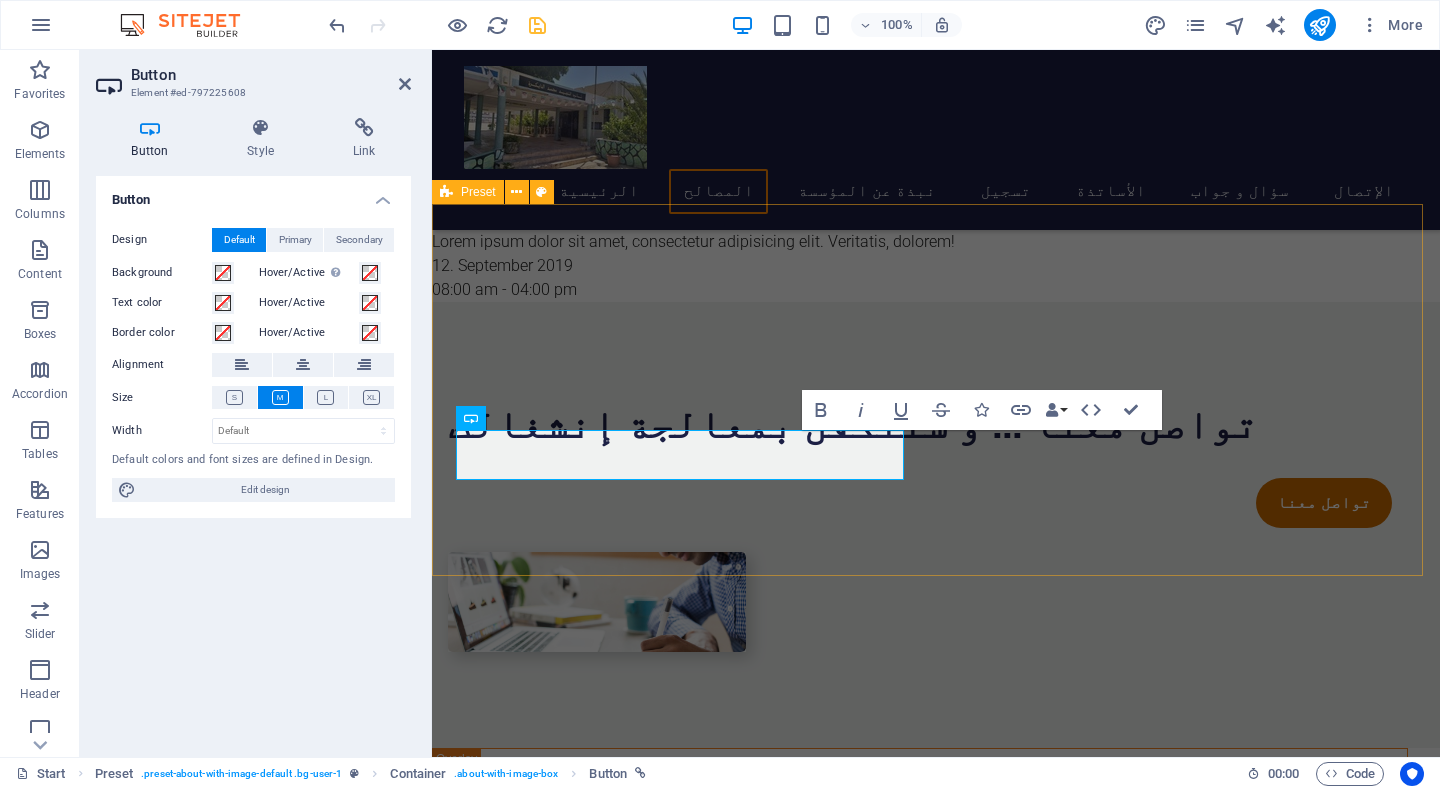 drag, startPoint x: 805, startPoint y: 525, endPoint x: 1175, endPoint y: 512, distance: 370.2283 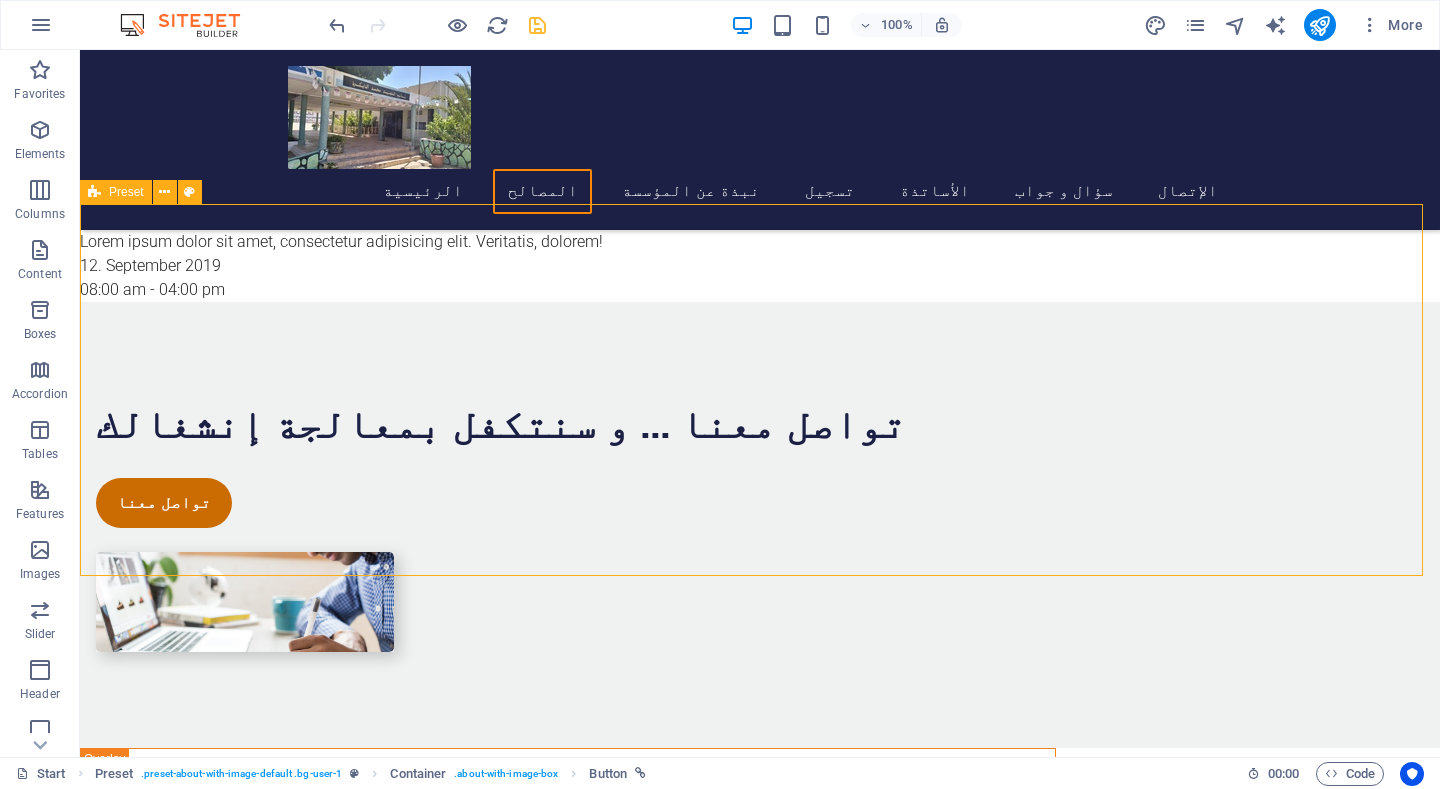 drag, startPoint x: 829, startPoint y: 512, endPoint x: 495, endPoint y: 543, distance: 335.43555 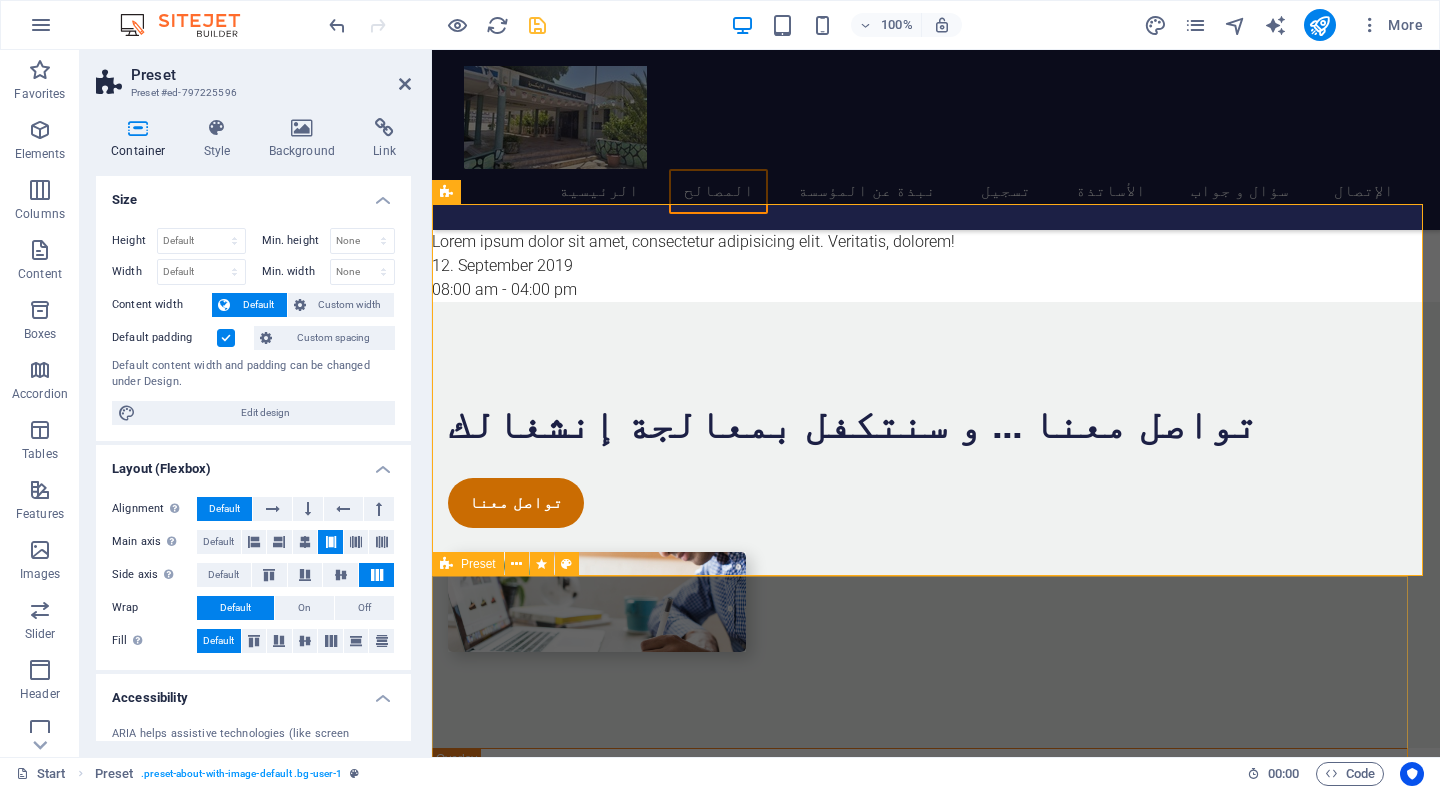 scroll, scrollTop: 1900, scrollLeft: 0, axis: vertical 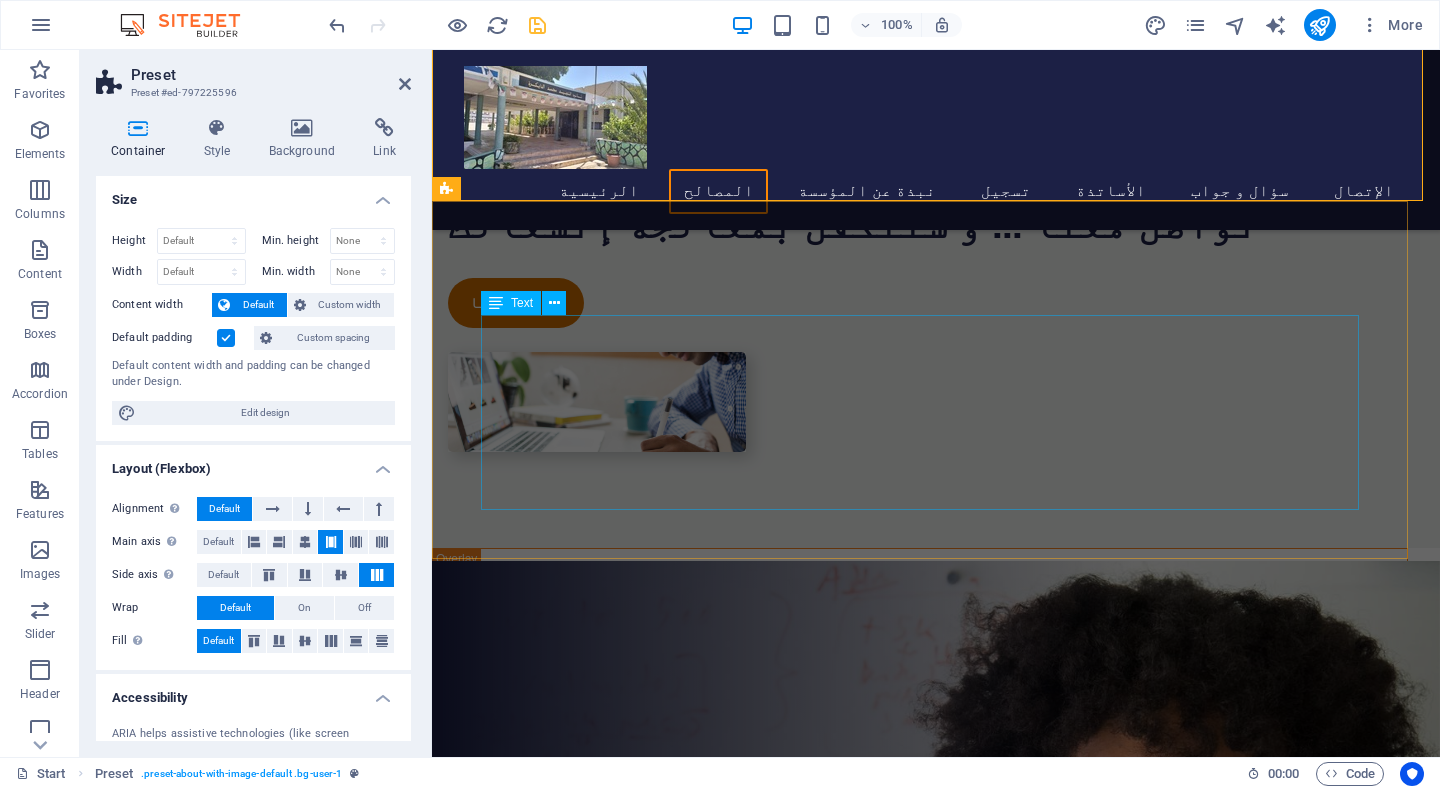 click at bounding box center (920, 654) 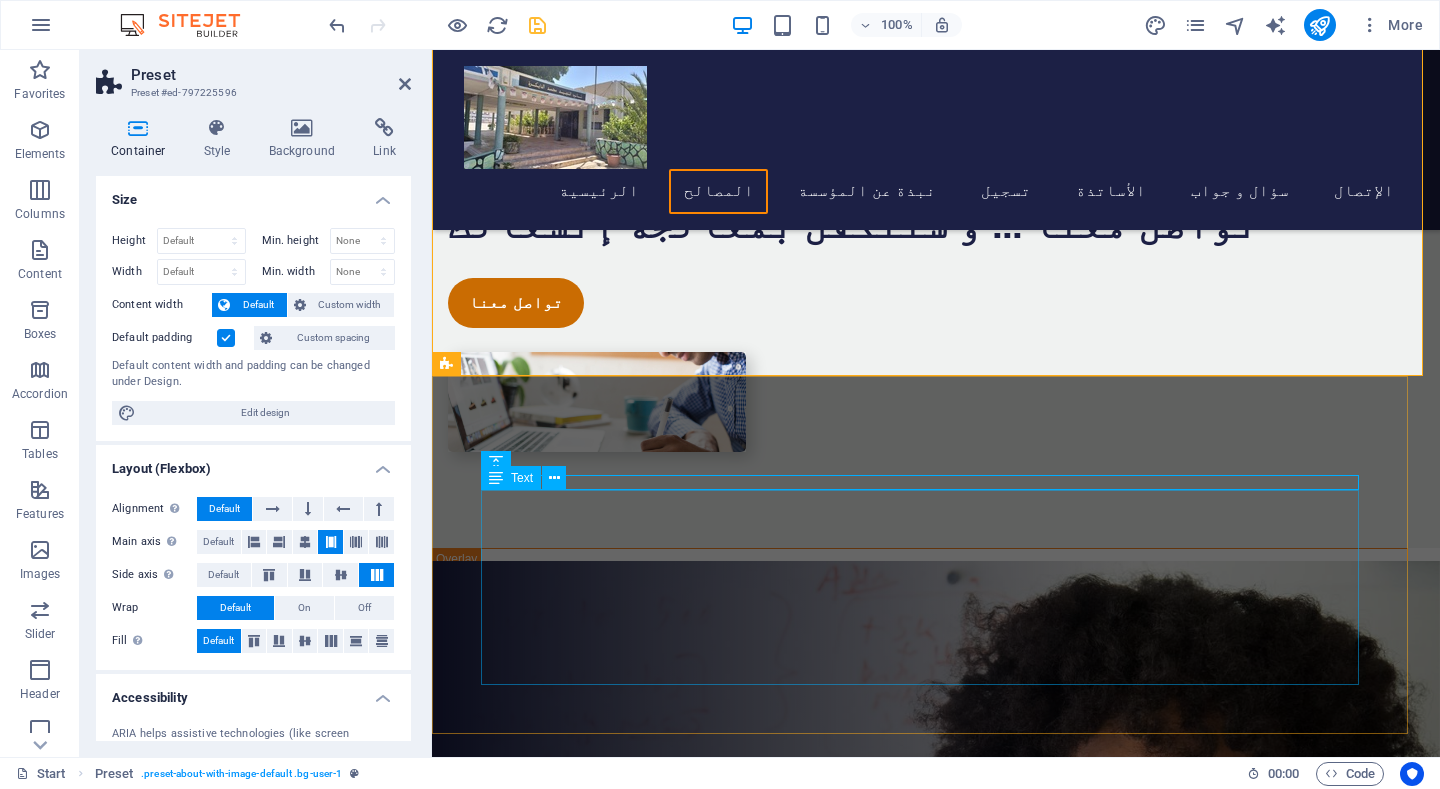 click on "Lorem ipsum dolor sit amet, consetetur sadipscing elitr, sed diam nonumy eirmod tempor invidunt ut labore et dolore magna aliquyam erat, sed diam voluptua. At vero eos et accusam et justo duo dolores et ea rebum. Stet clita kasd gubergren, no sea takimata sanctus est Lorem ipsum dolor sit amet. Lorem ipsum dolor sit amet, consetetur sadipscing elitr. Sed diam nonumy eirmod tempor amet invidunt ut labore: Et dolore magna aliquyam erat, sed diam voluptua dolor sit amet At vero eos et accusam et justo duo dolores et ea rebum Stet clita kasd gubergren, no sea takimata sanctus est lorem ipsum" at bounding box center [920, 758] 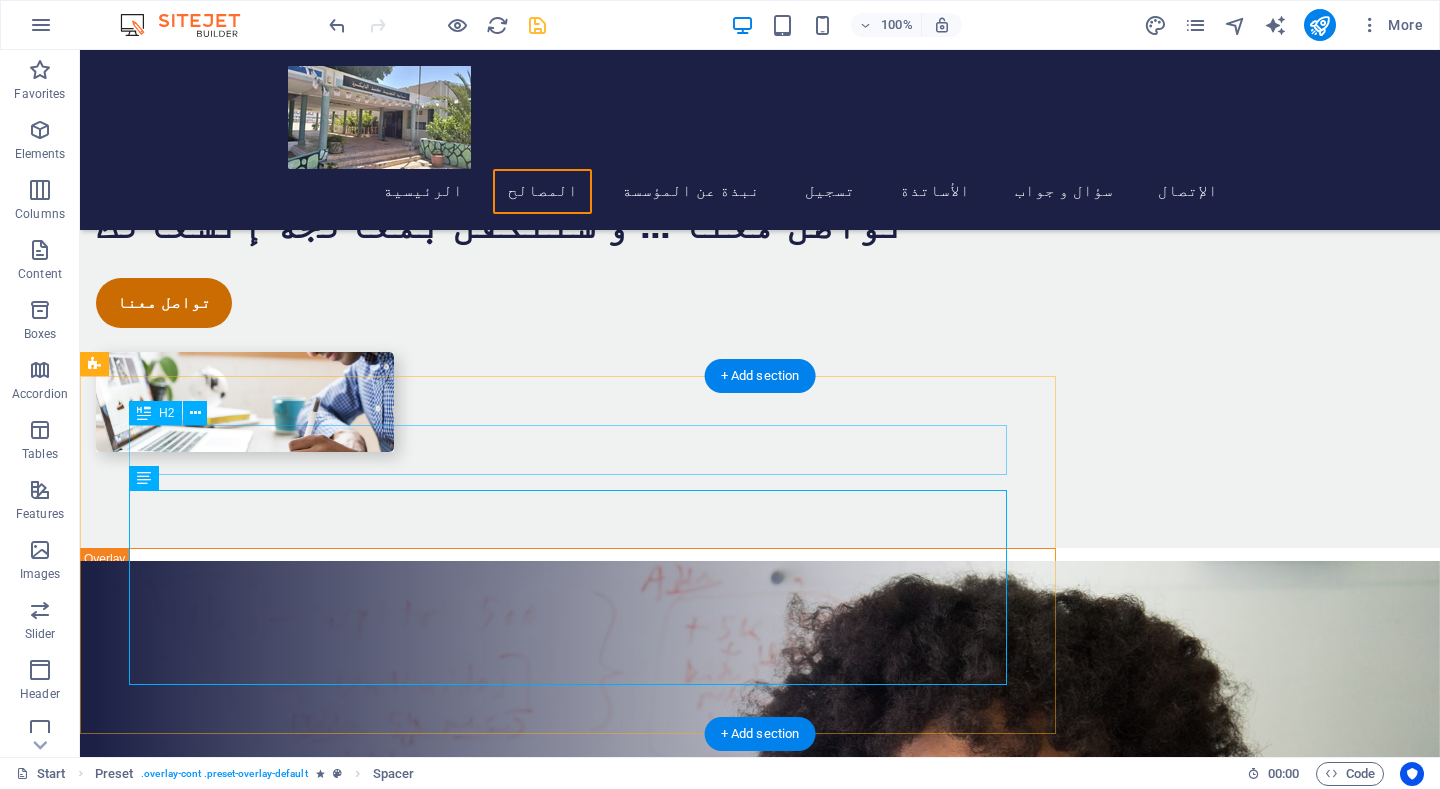 click on "Translation Service" at bounding box center [568, 622] 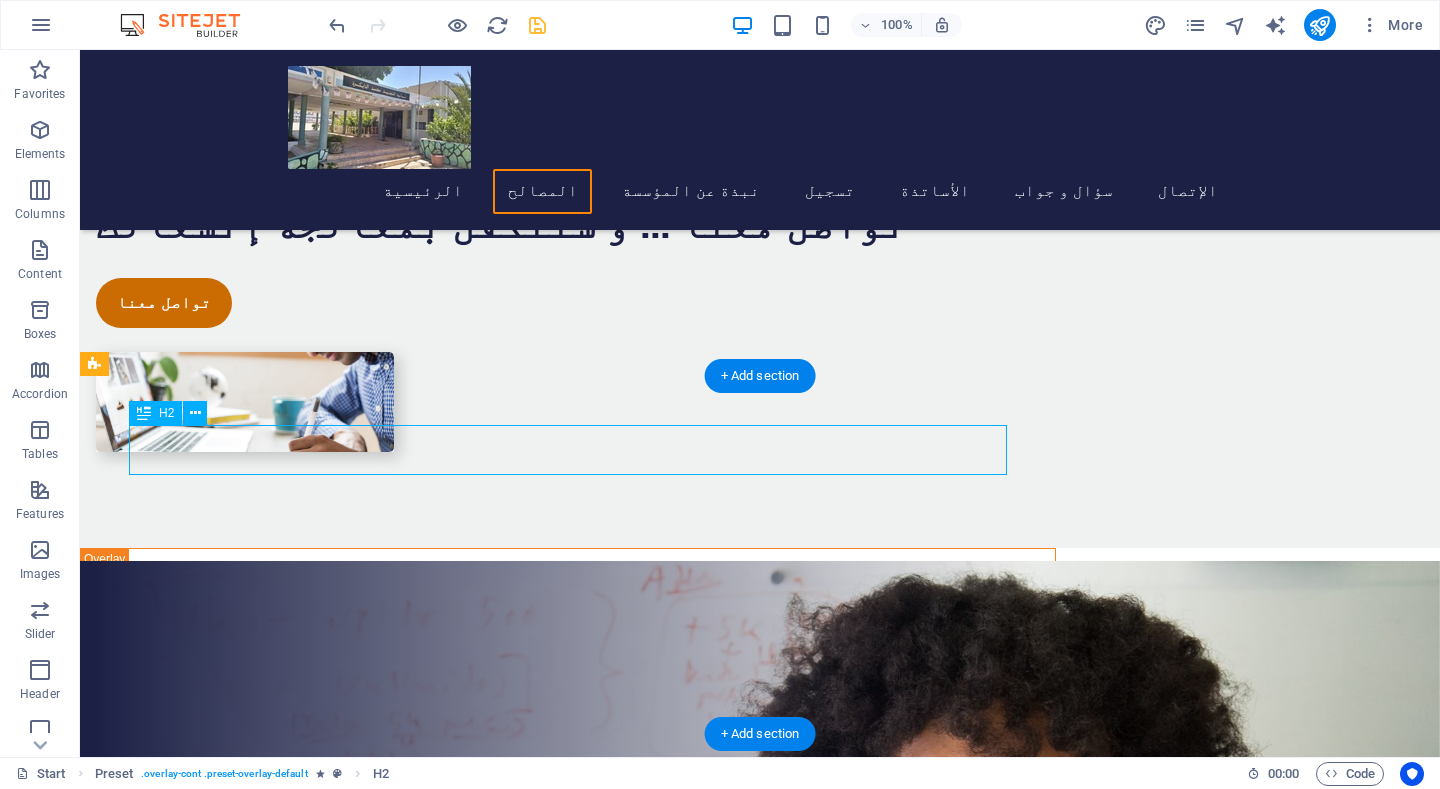 click on "Translation Service" at bounding box center [568, 622] 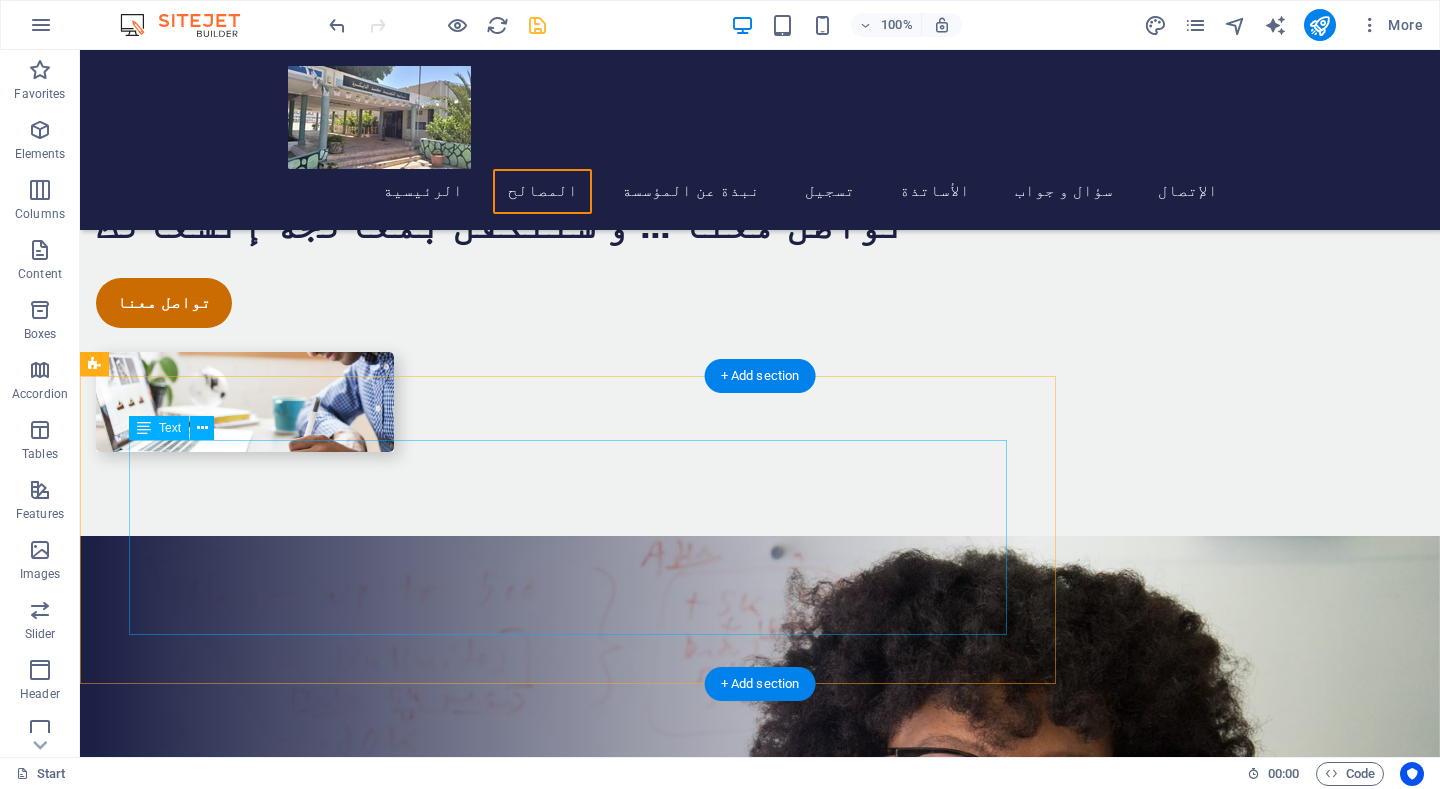 drag, startPoint x: 520, startPoint y: 519, endPoint x: 520, endPoint y: 504, distance: 15 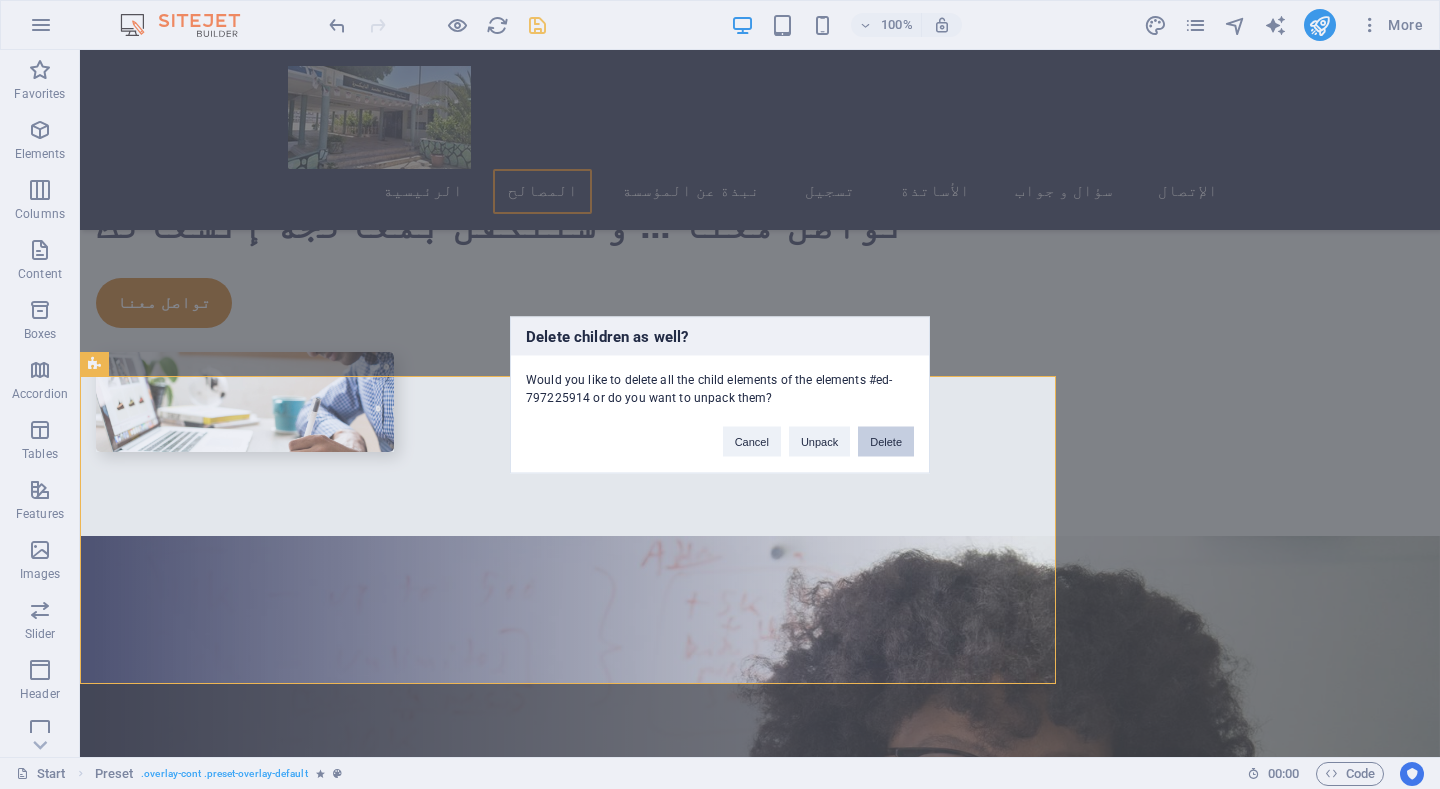 click on "Delete" at bounding box center [886, 441] 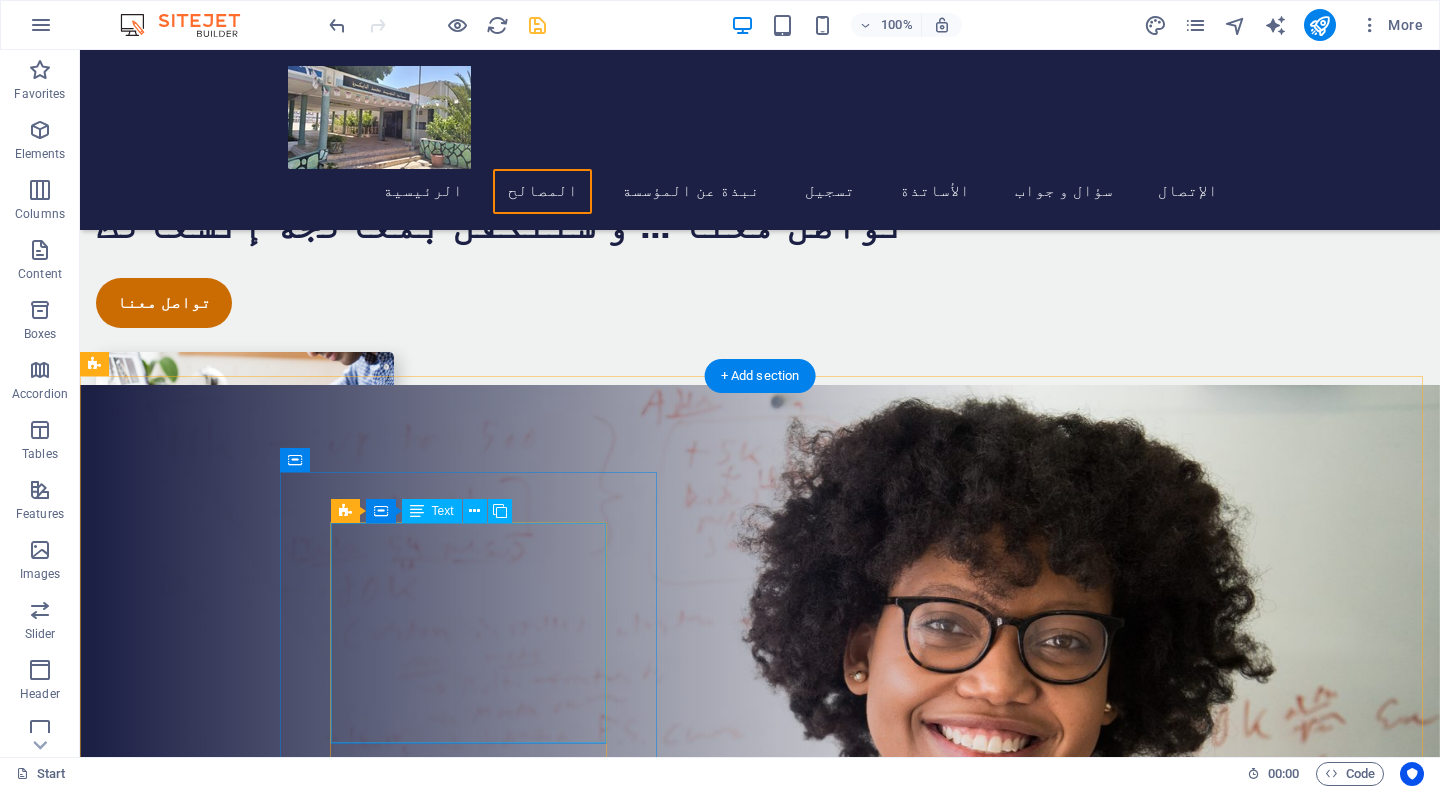 click on "Lorem ipsum dolor sit amet, consectetur adipisicing elit. Laborum irumd deleniti, obcaecati eum vitae esletoi dolorum elso numquam magnam non dicta. Saipe hecu eveniet blanditiis lorem dolor ipsim. [FIRST] [LAST]" at bounding box center [760, 1590] 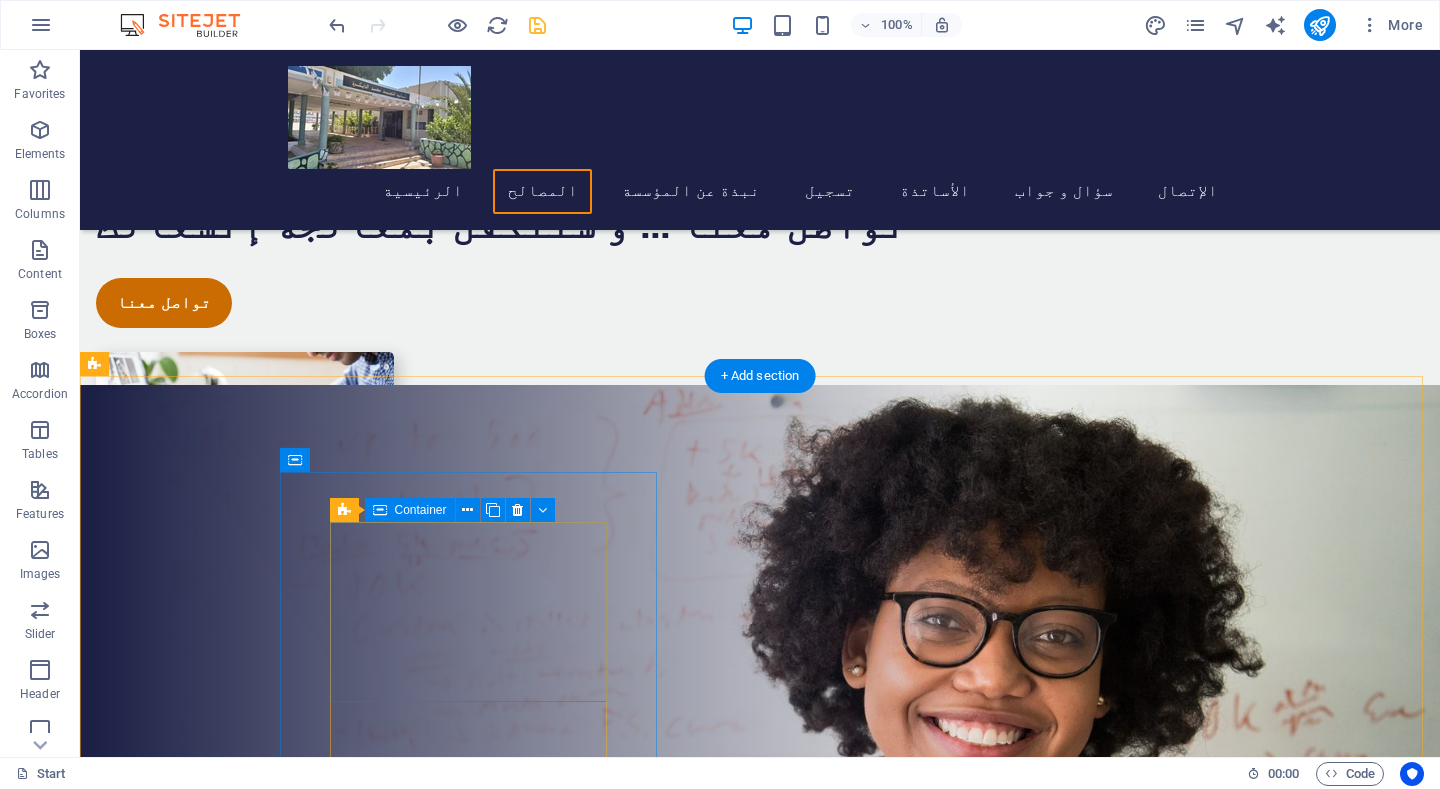click on "Drop content here or  Add elements  Paste clipboard" at bounding box center [760, 1578] 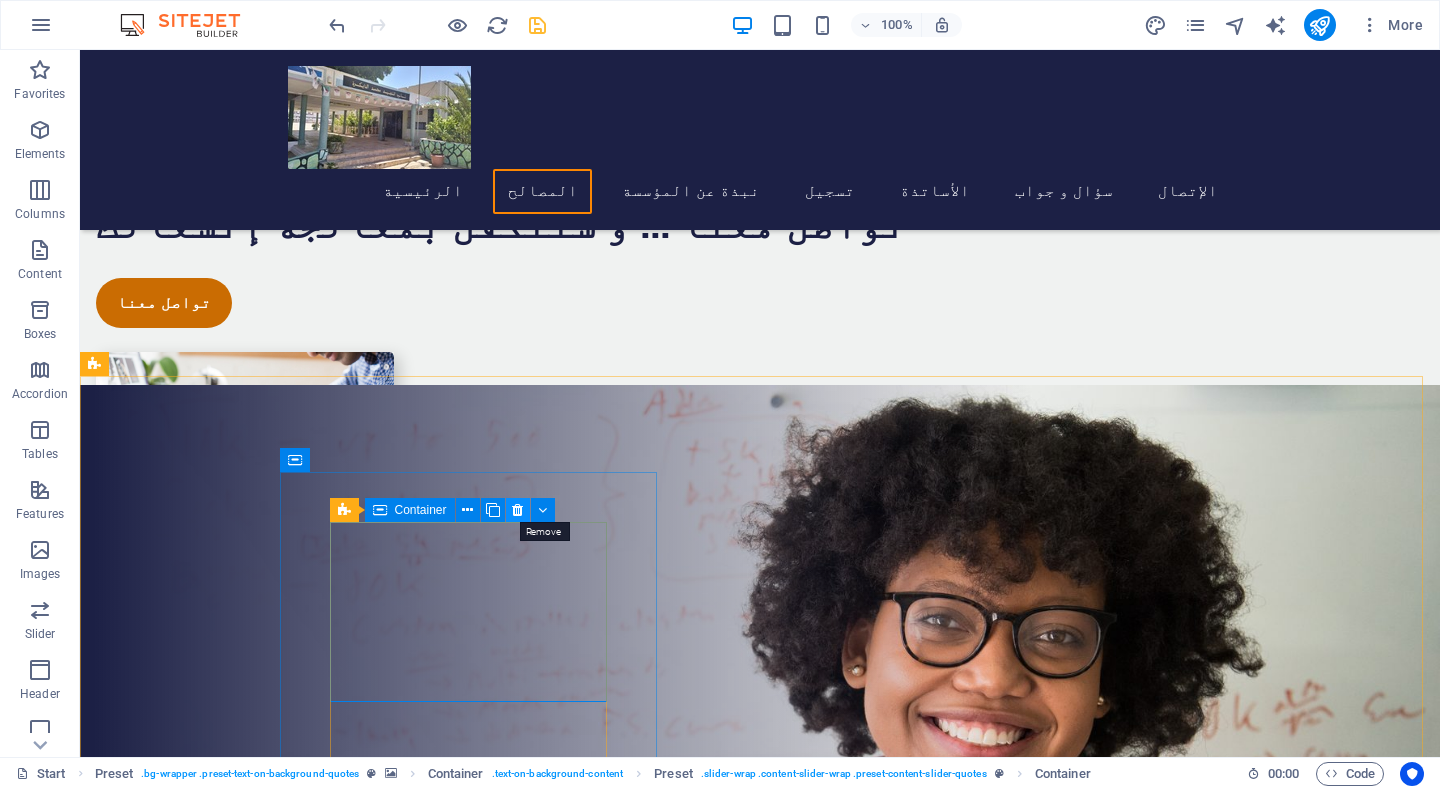 click at bounding box center [517, 510] 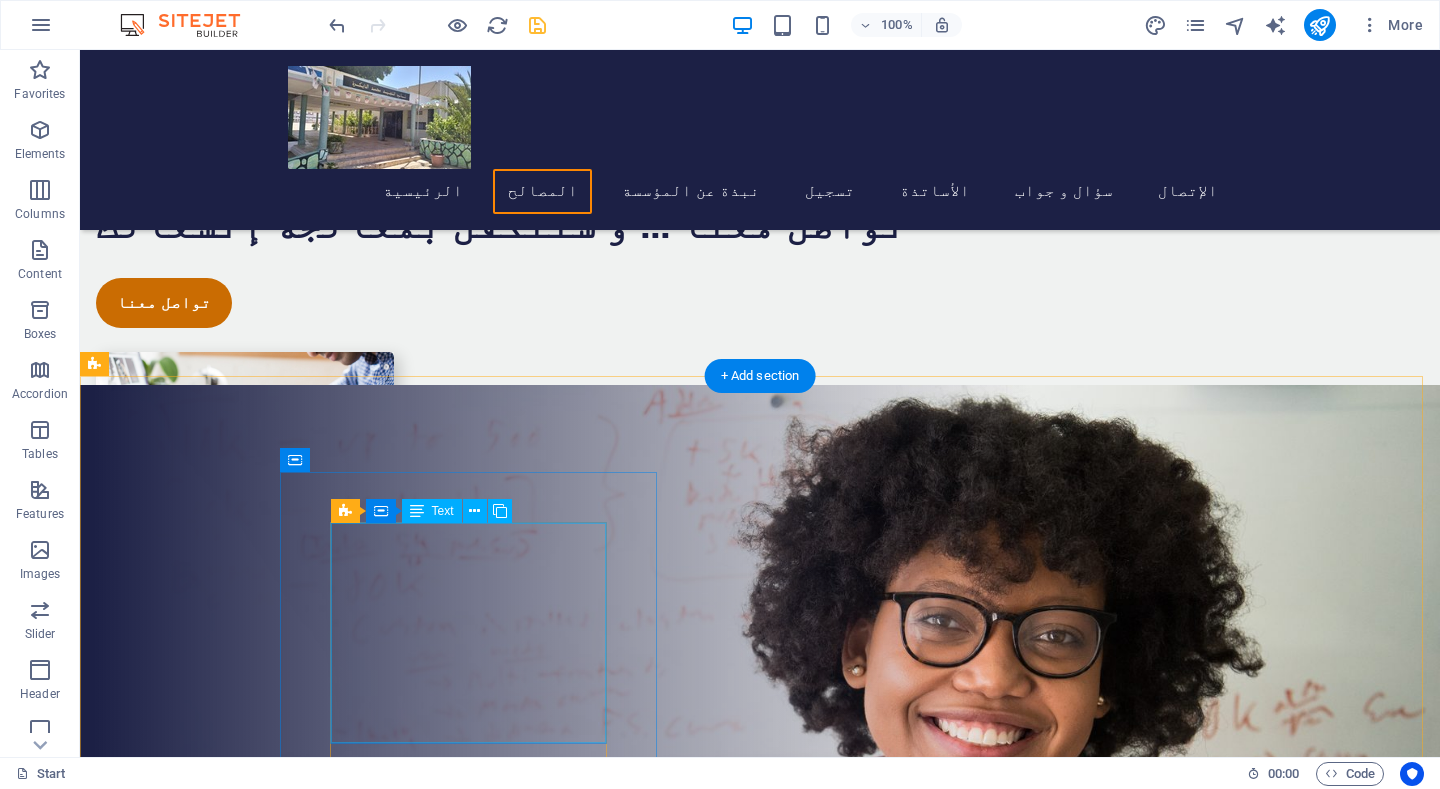 click on "Lorem ipsum dolor sit amet, consectetur adipisicing elit. Laborum irumd deleniti, obcaecati eum vitae esletoi dolorum elso numquam magnam non dicta. Saipe hecu eveniet blanditiis lorem dolor ipsim. [FIRST] [LAST]" at bounding box center (760, 1479) 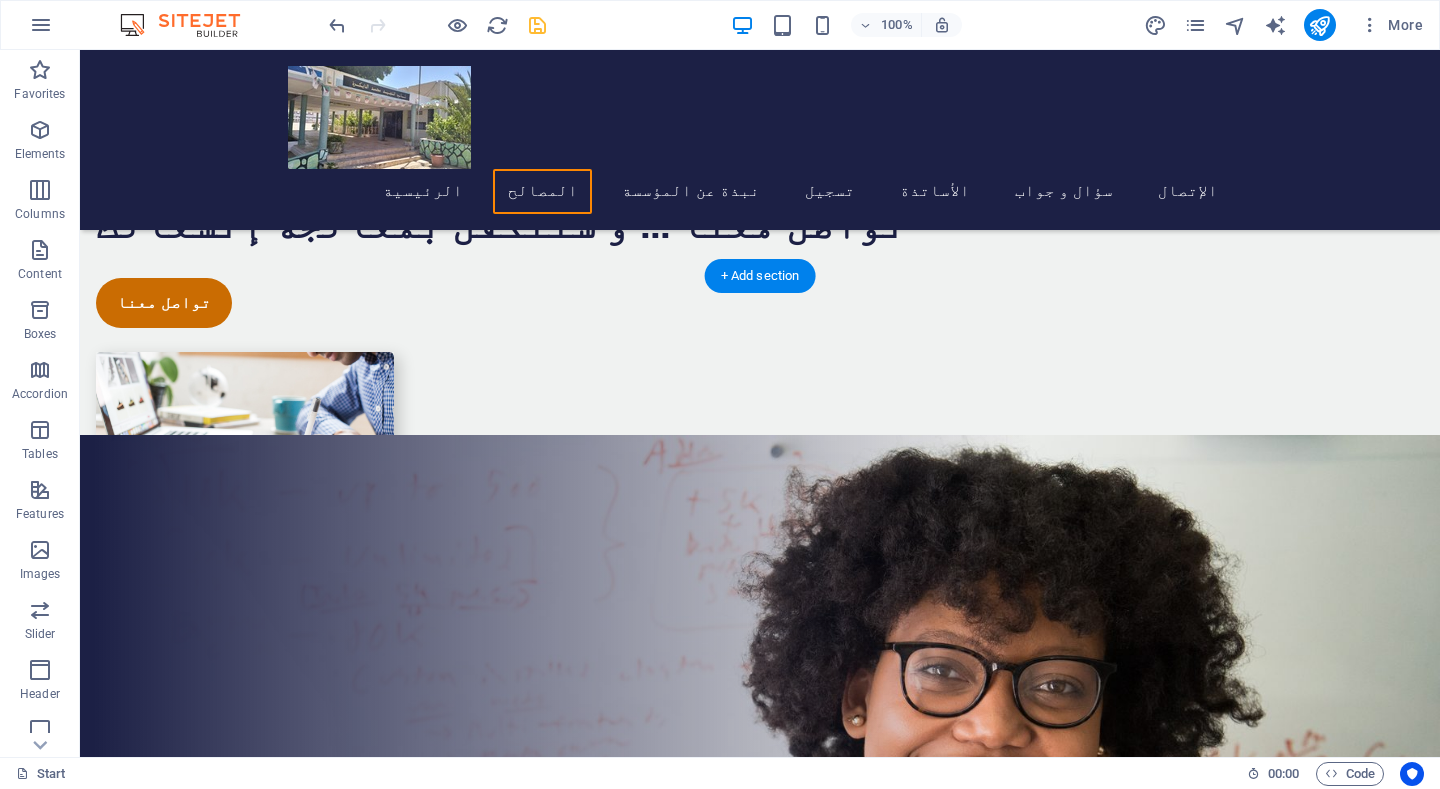 scroll, scrollTop: 2000, scrollLeft: 0, axis: vertical 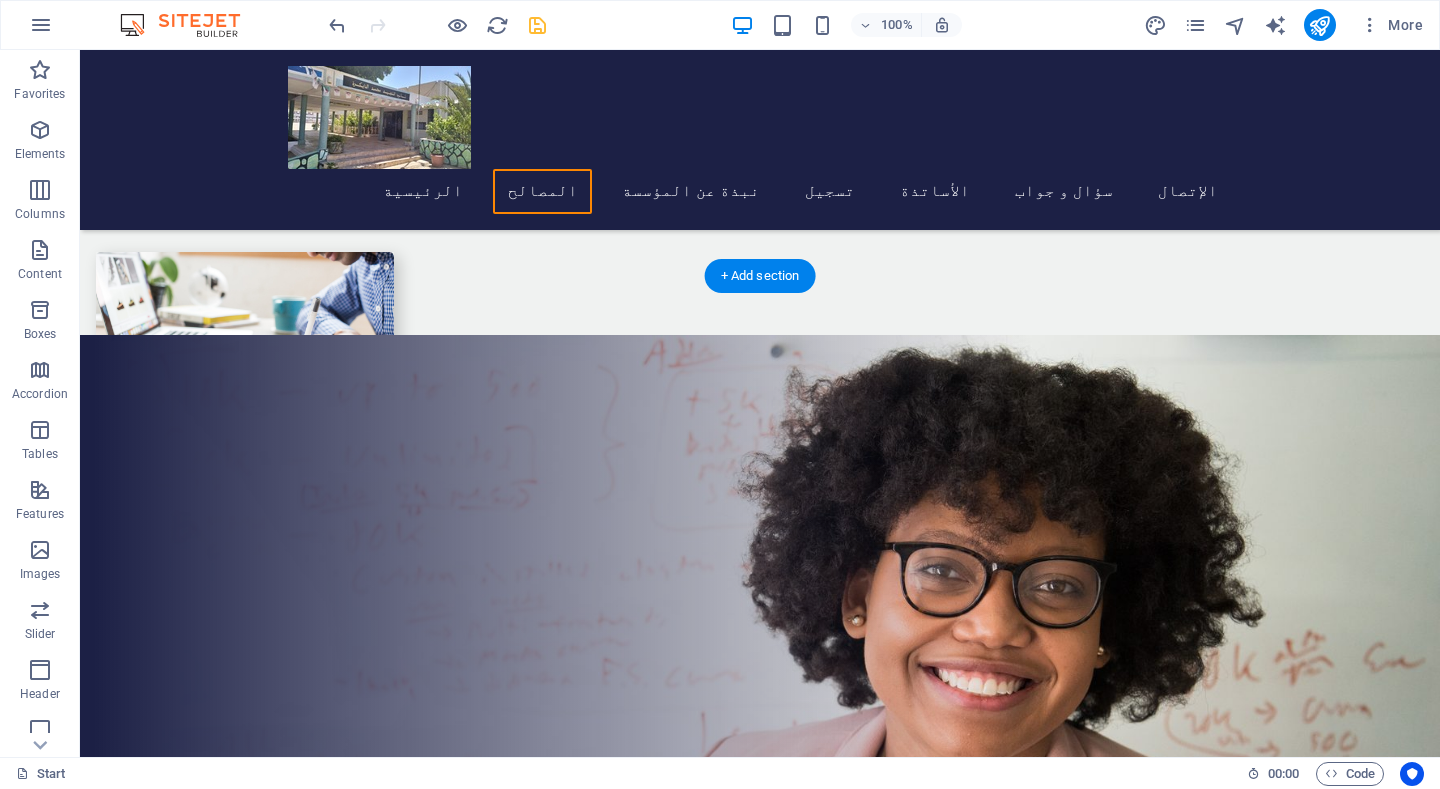 click at bounding box center [760, 685] 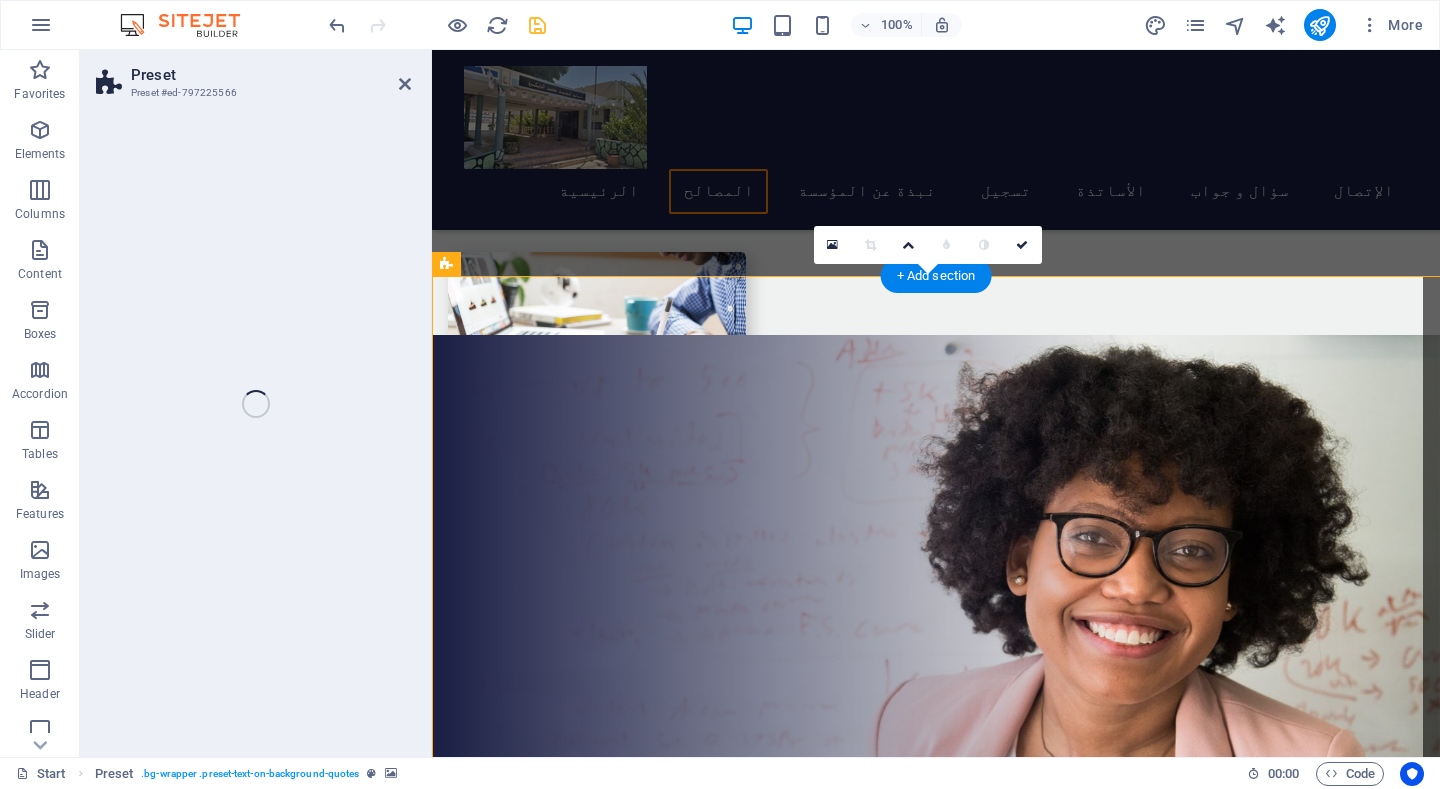 click at bounding box center (253, 429) 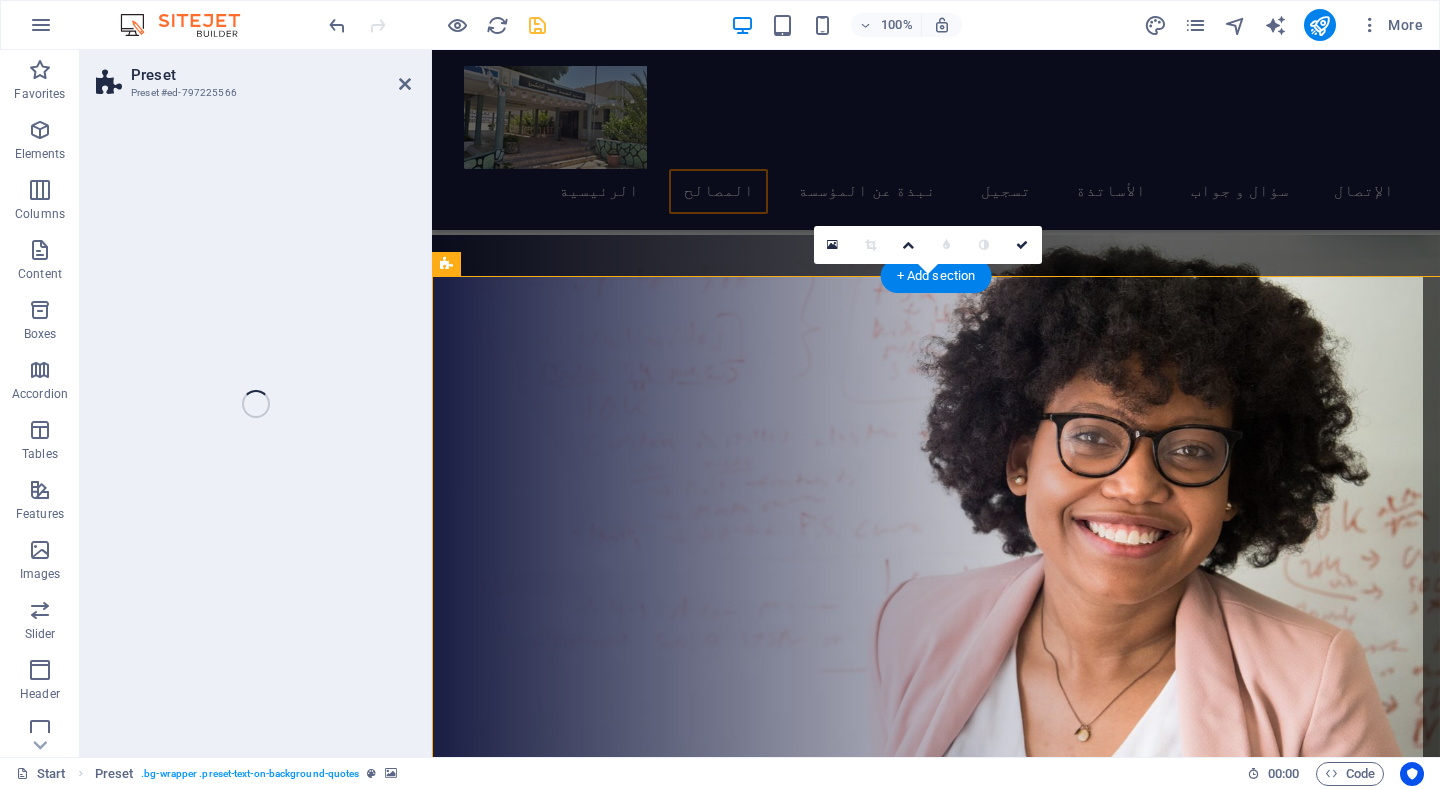 scroll, scrollTop: 1800, scrollLeft: 0, axis: vertical 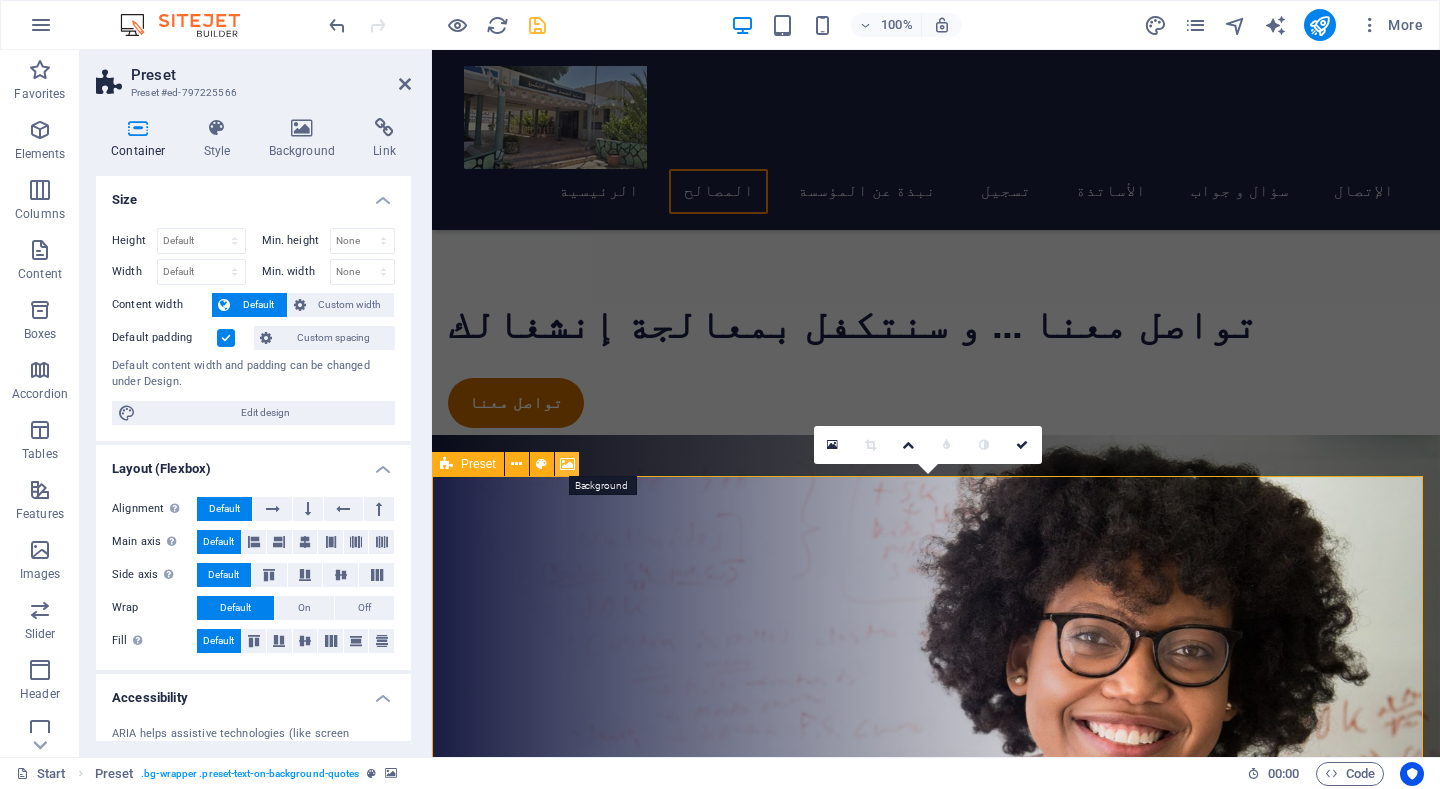 click at bounding box center (567, 464) 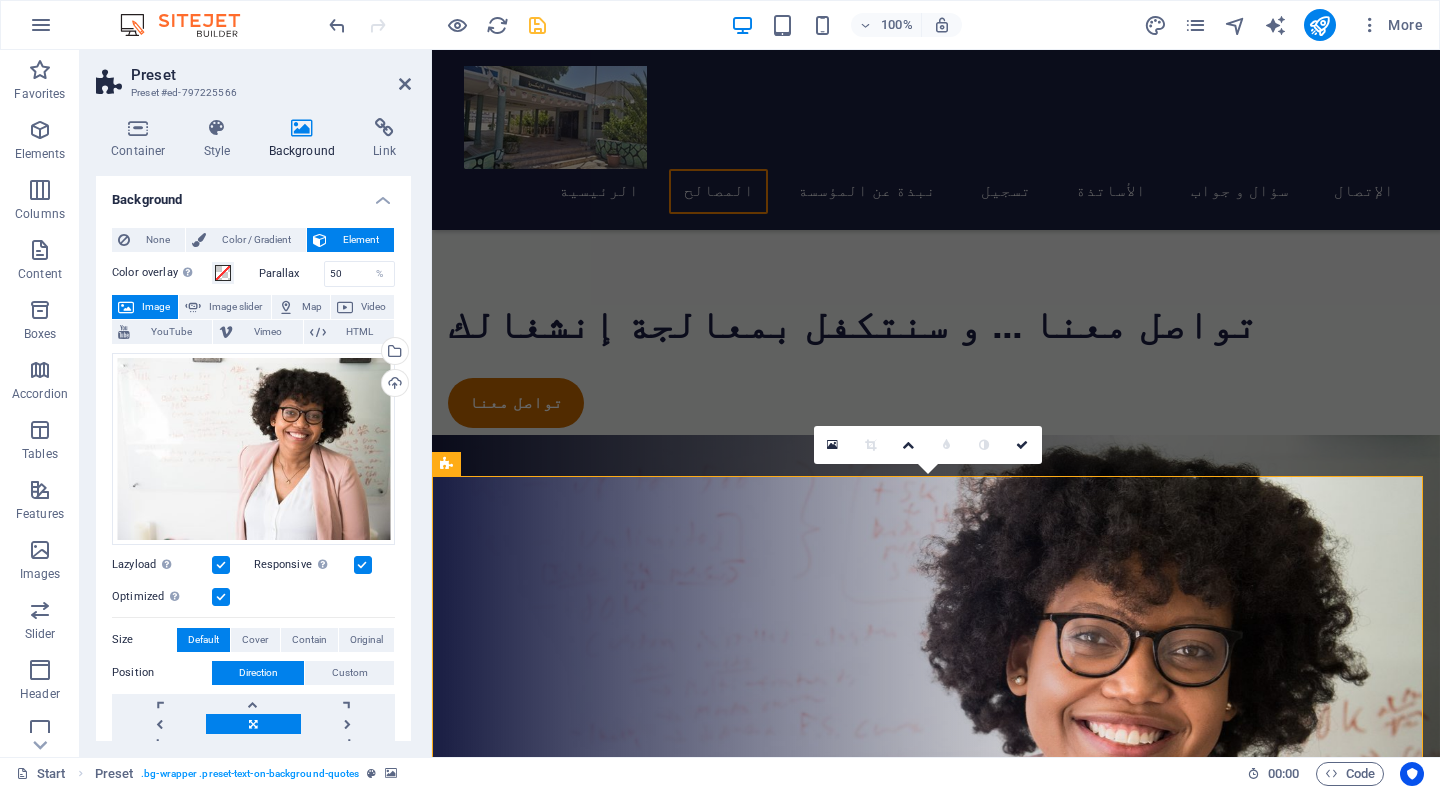 click at bounding box center [221, 565] 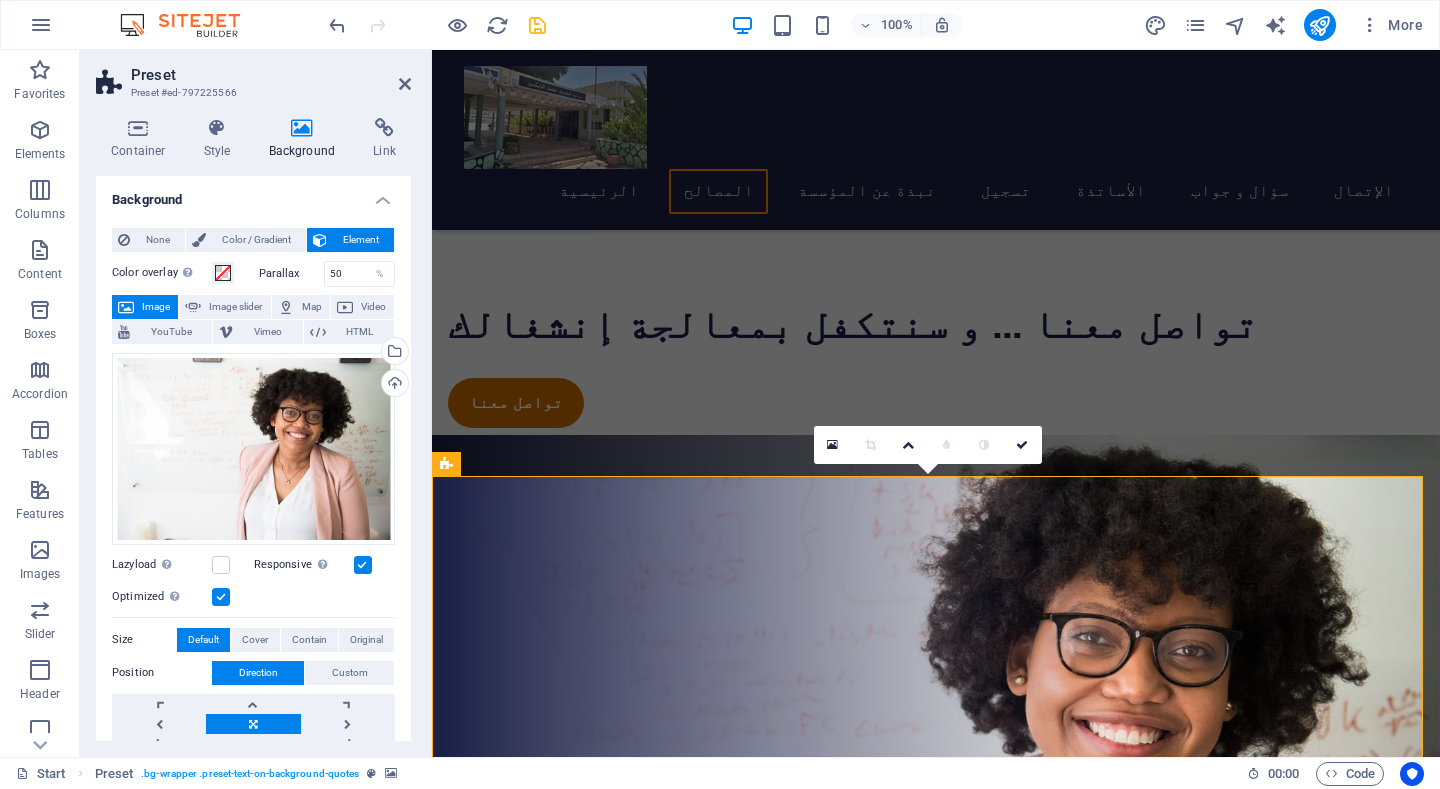 click at bounding box center (221, 597) 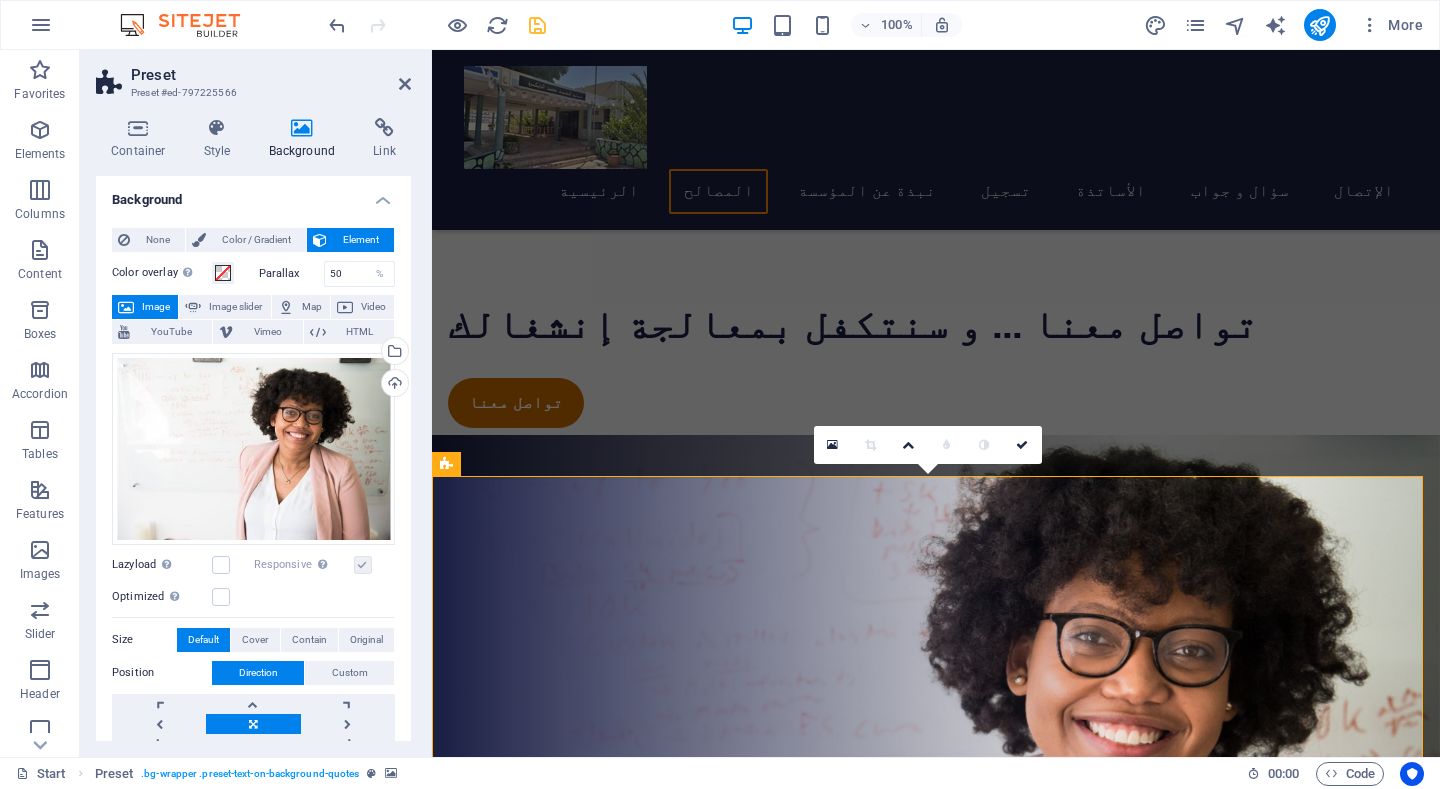 click at bounding box center [363, 565] 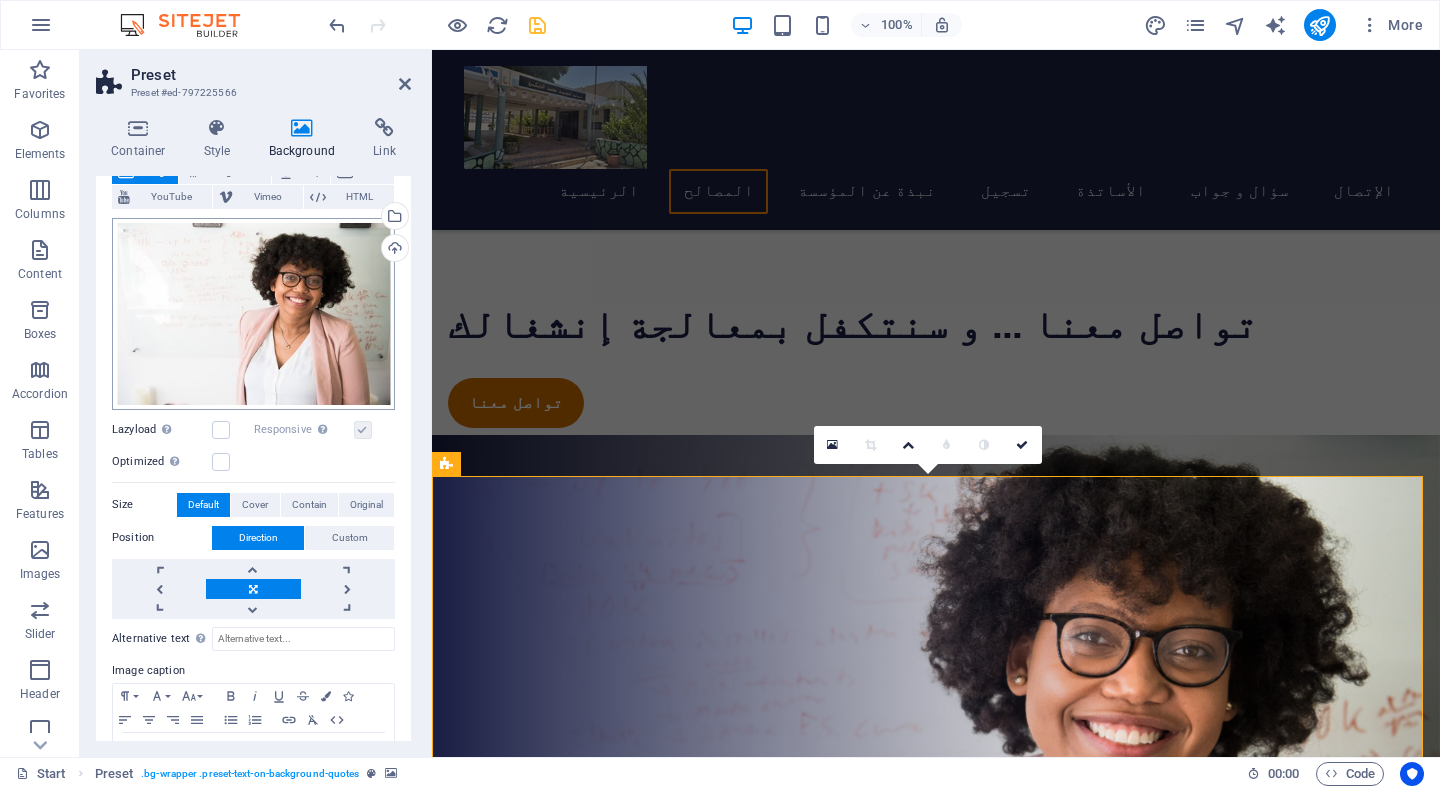 scroll, scrollTop: 100, scrollLeft: 0, axis: vertical 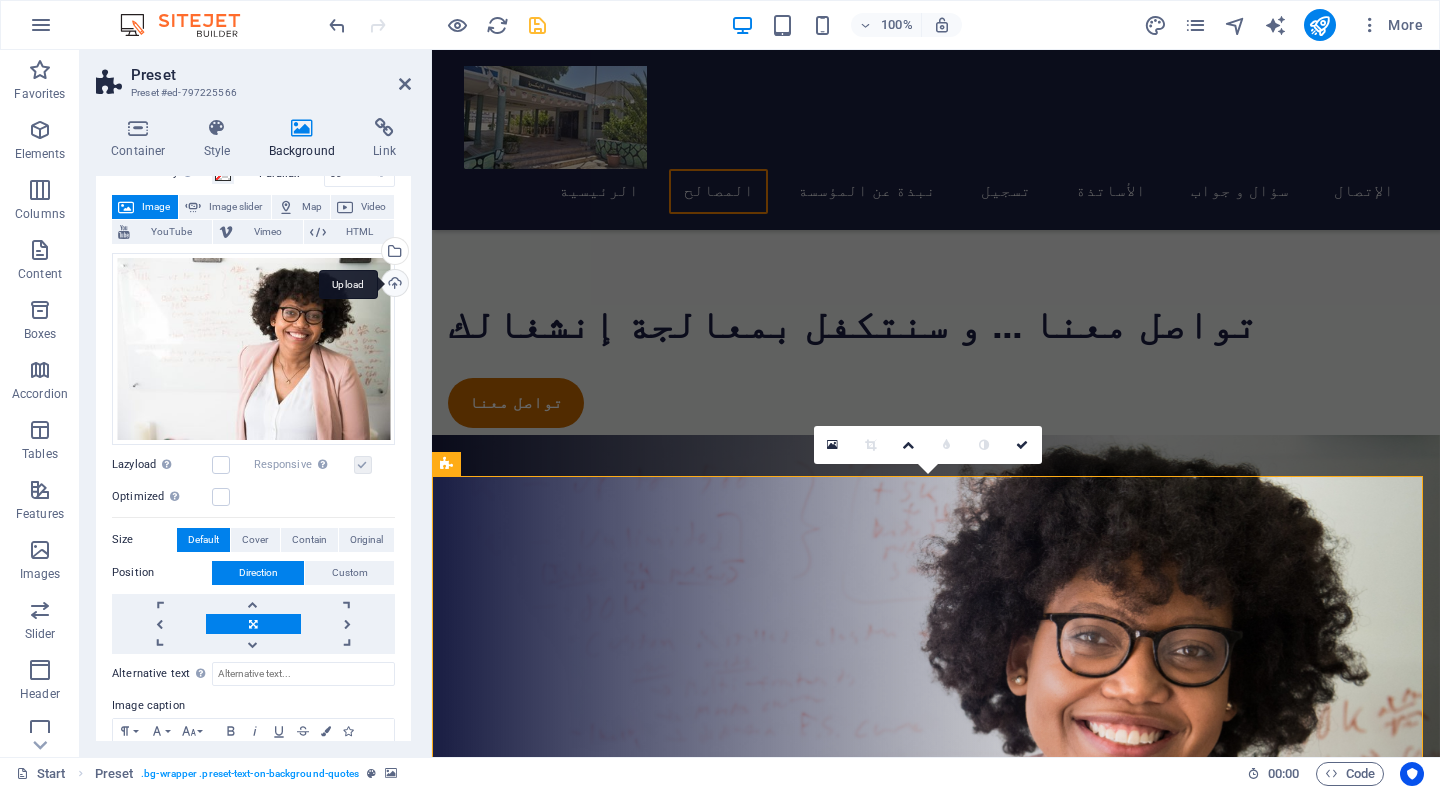 drag, startPoint x: 214, startPoint y: 307, endPoint x: 389, endPoint y: 285, distance: 176.37744 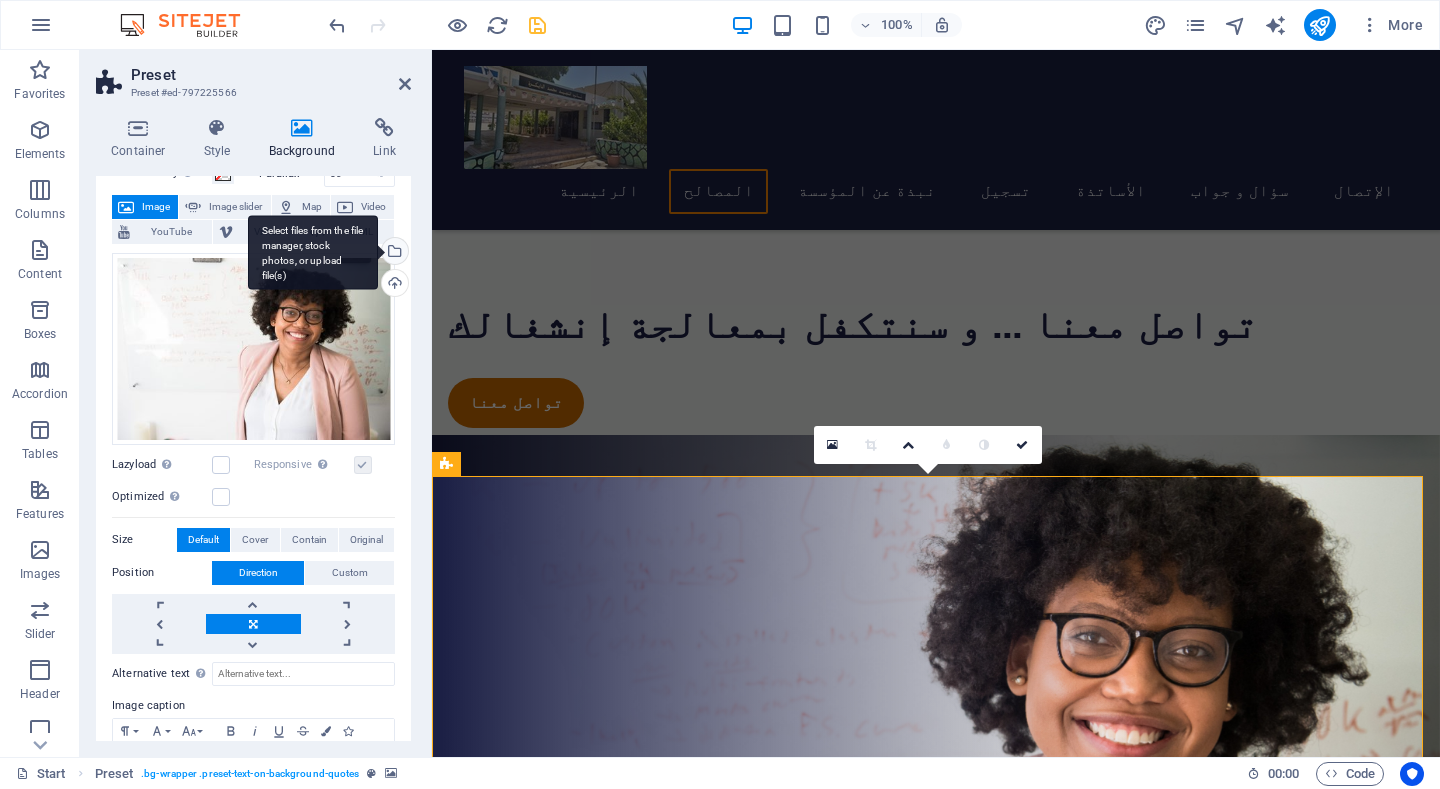 click on "Select files from the file manager, stock photos, or upload file(s)" at bounding box center (393, 253) 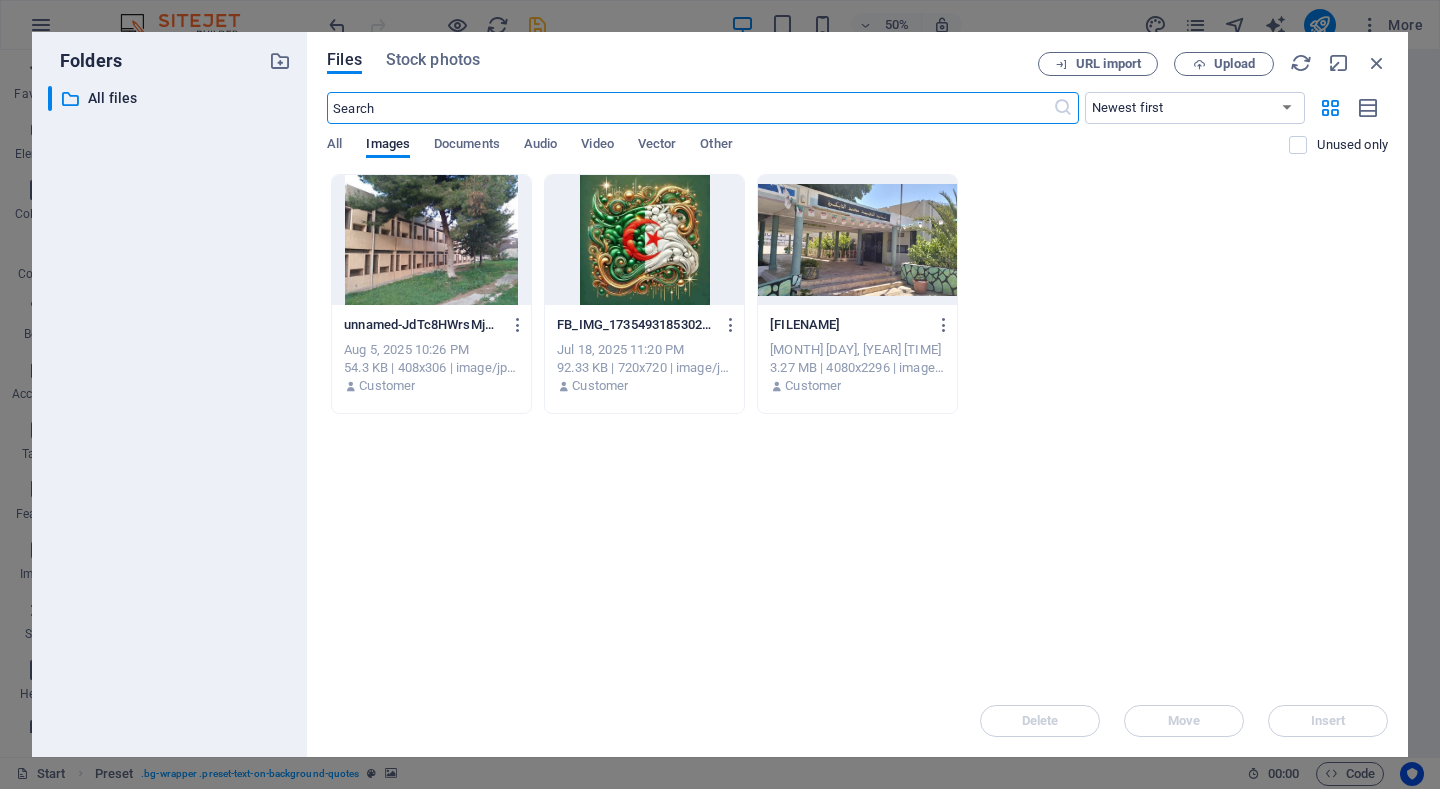 scroll, scrollTop: 2507, scrollLeft: 0, axis: vertical 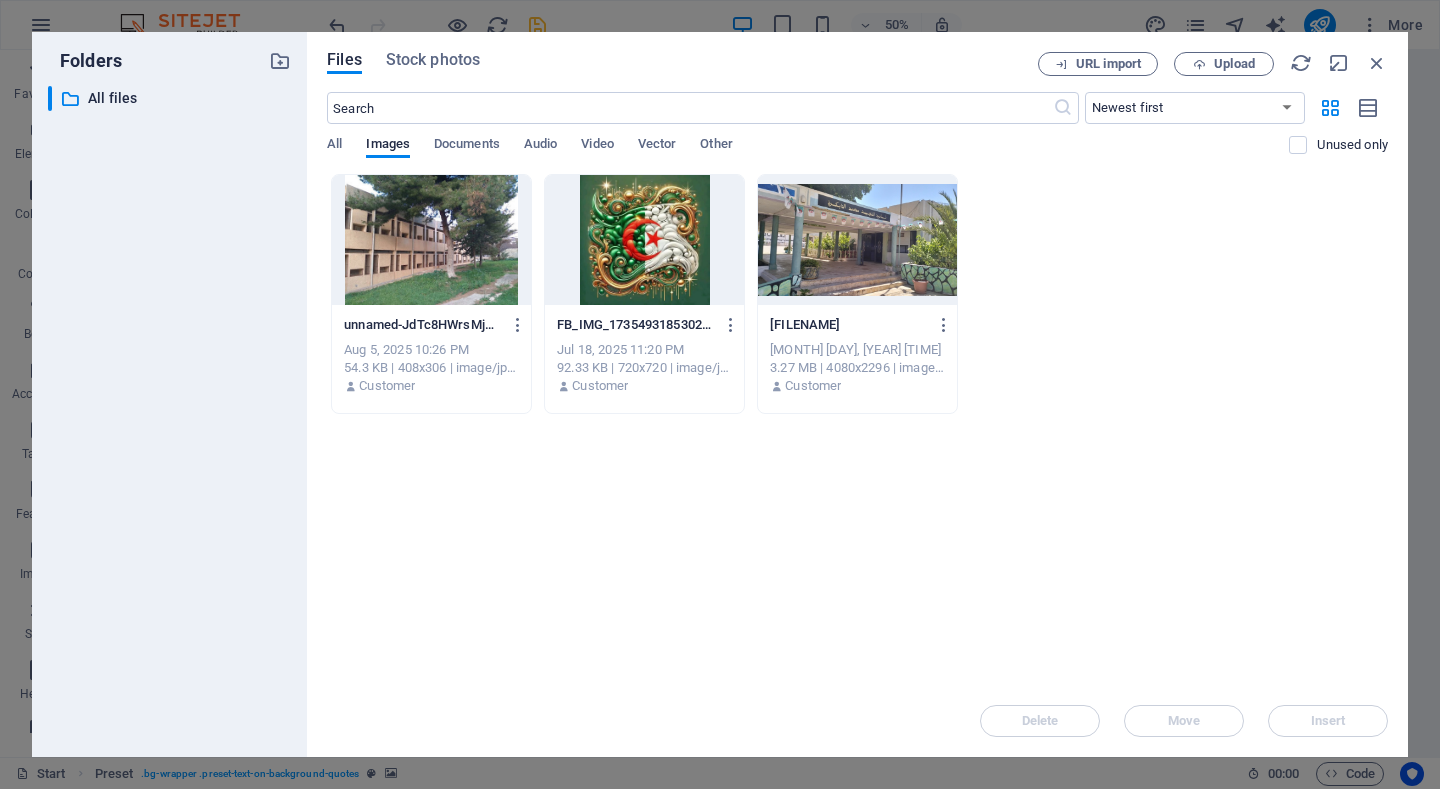 click at bounding box center [644, 240] 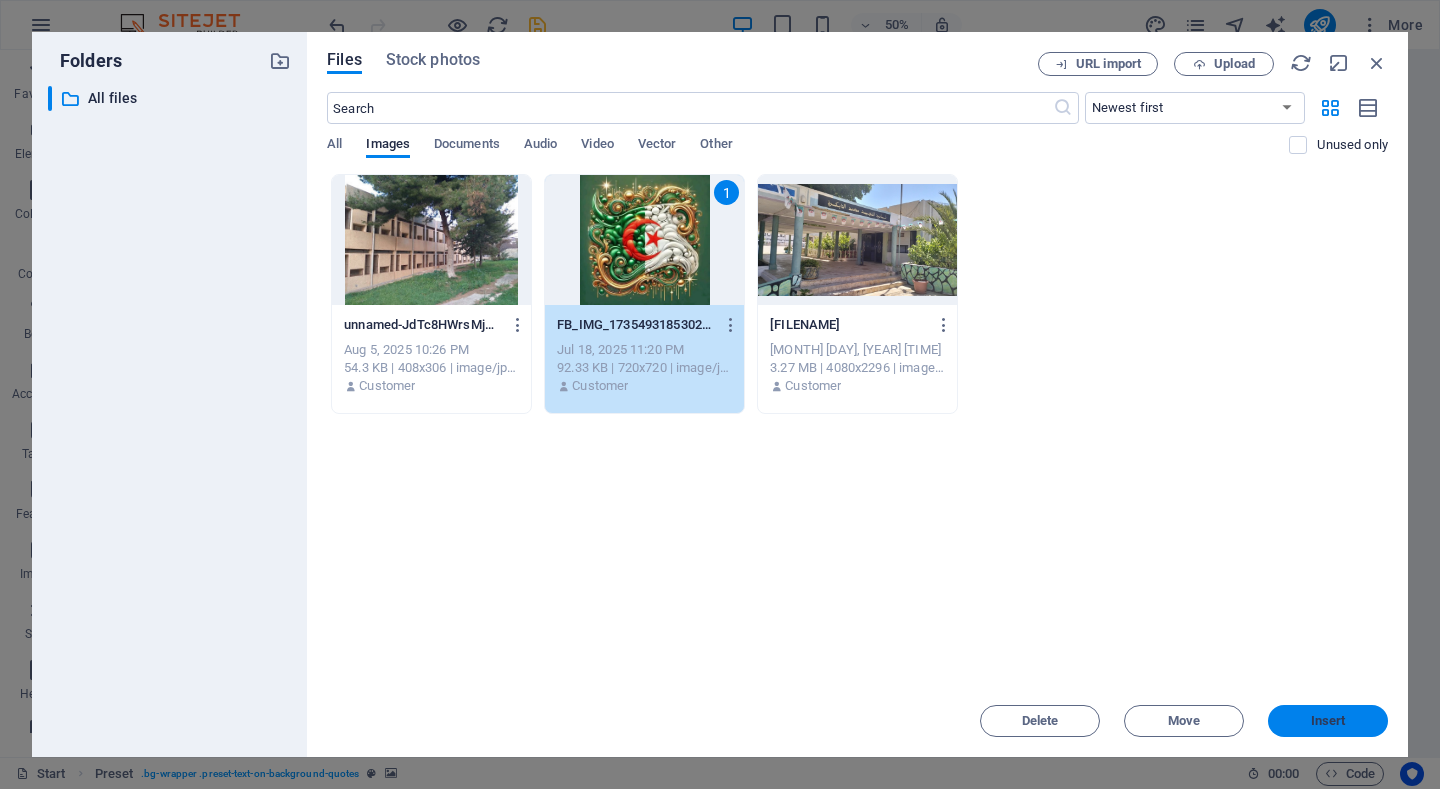 click on "Insert" at bounding box center (1328, 721) 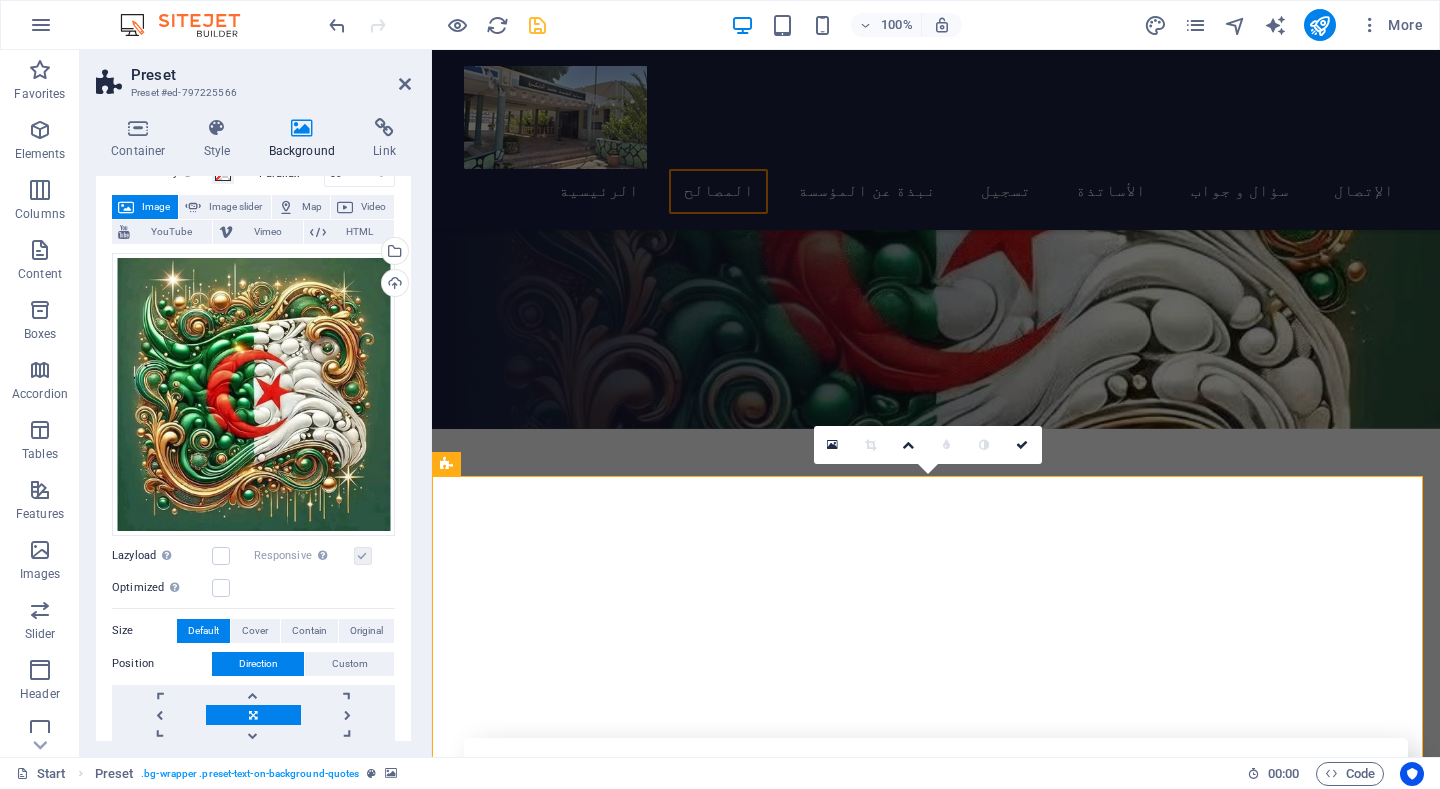scroll, scrollTop: 1800, scrollLeft: 0, axis: vertical 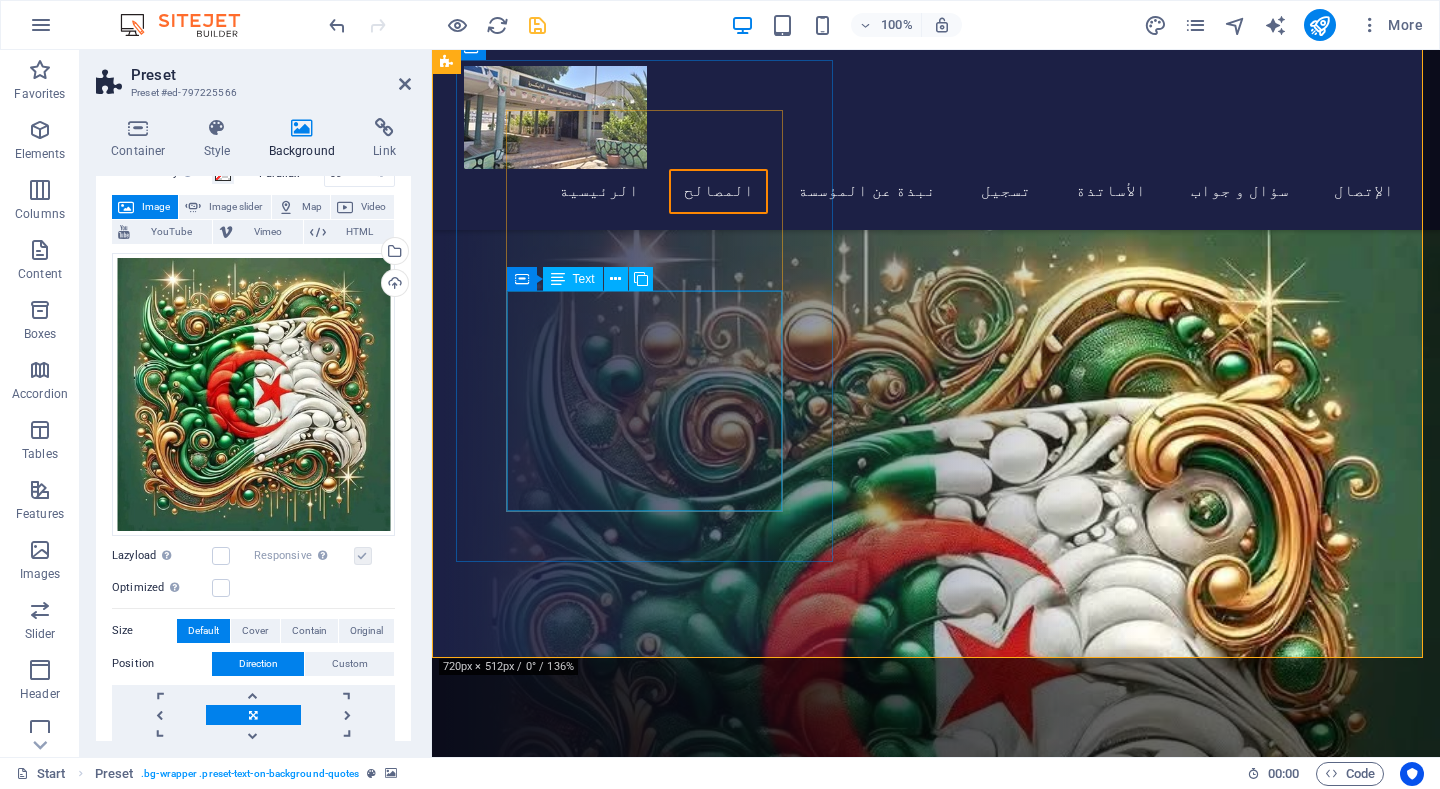 click on "Lorem ipsum dolor sit amet, consectetur adipisicing elit. Laborum irumd deleniti, obcaecati eum vitae esletoi dolorum elso numquam magnam non dicta. Saipe hecu eveniet blanditiis lorem dolor ipsim. [FIRST] [LAST]" at bounding box center (936, 1190) 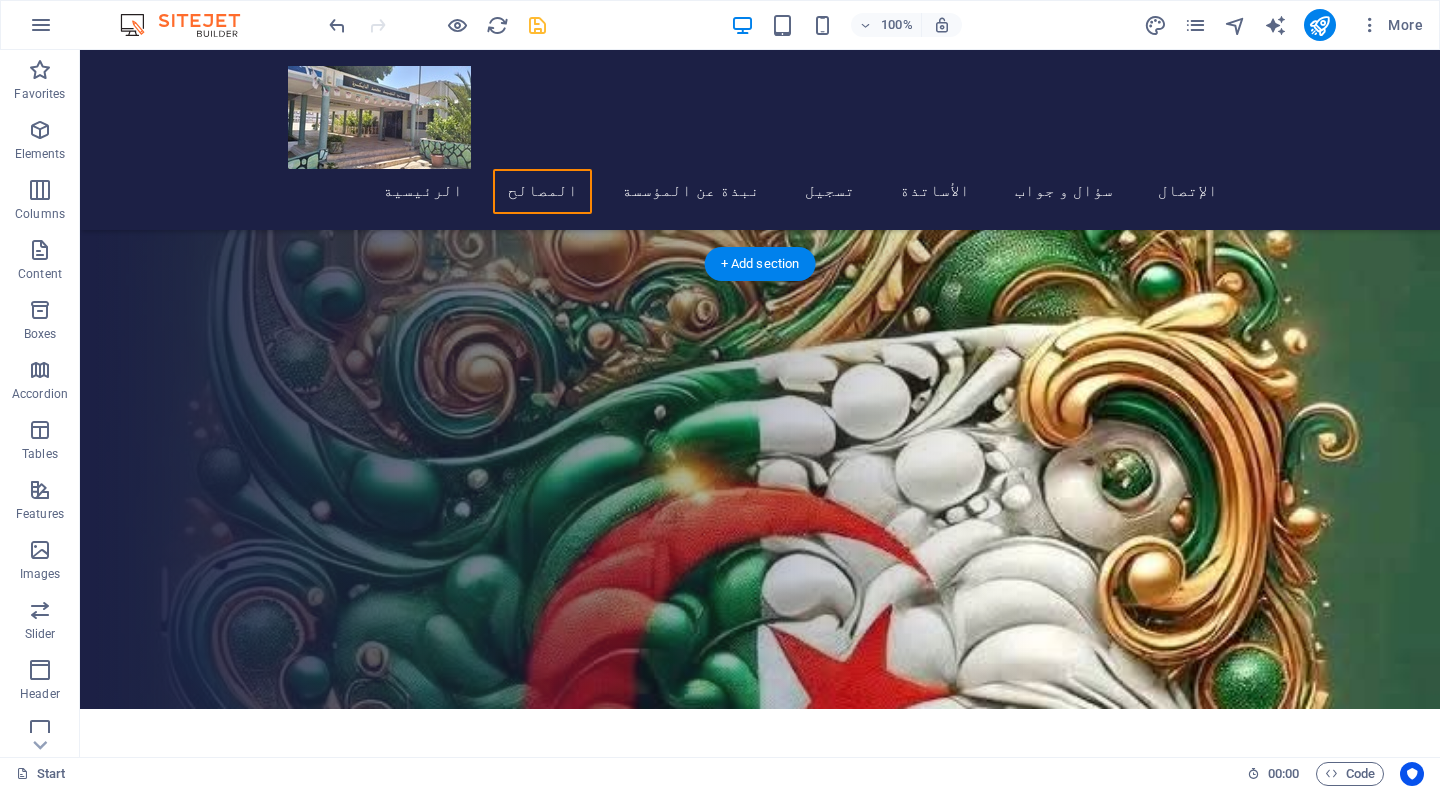 scroll, scrollTop: 2012, scrollLeft: 0, axis: vertical 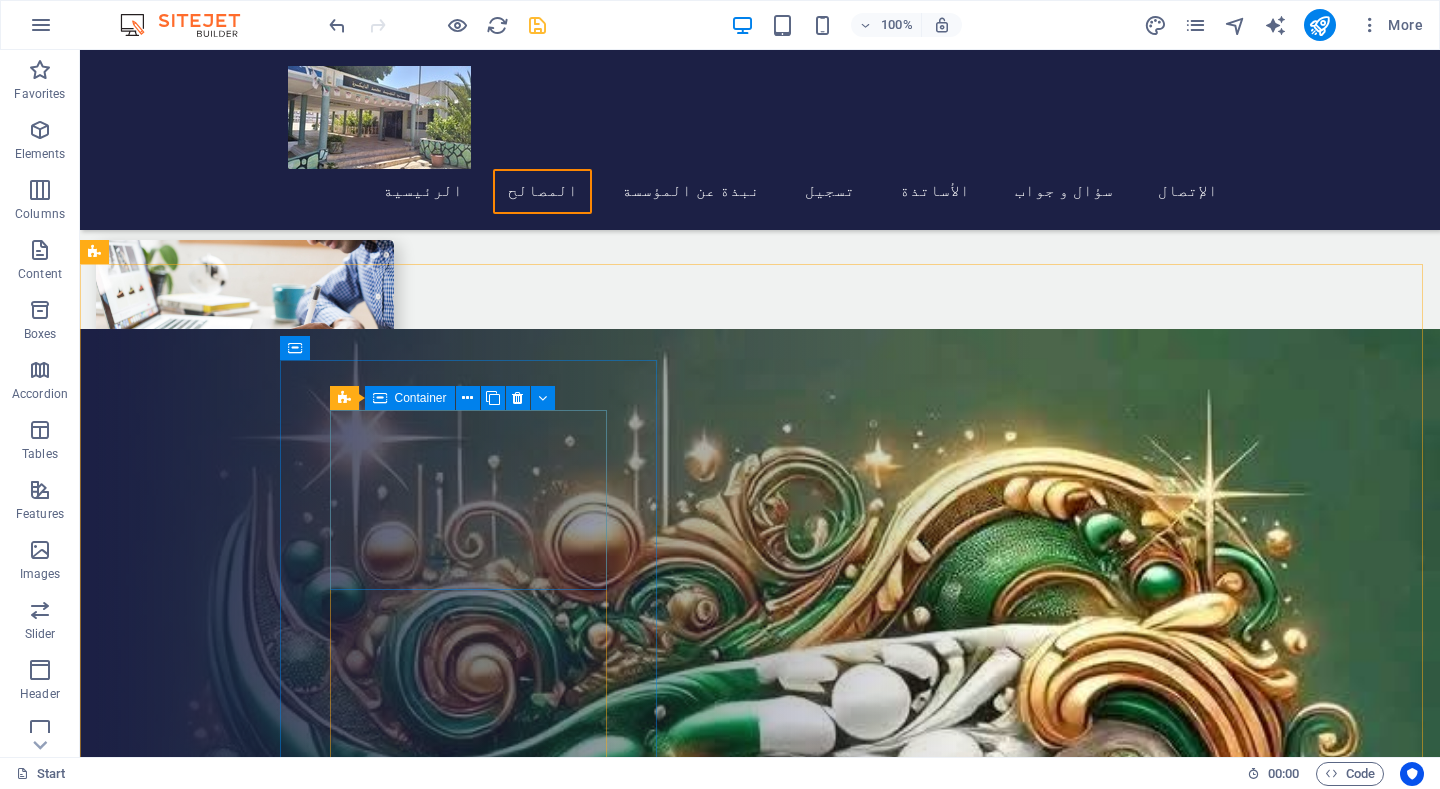 click on "Container" at bounding box center (421, 398) 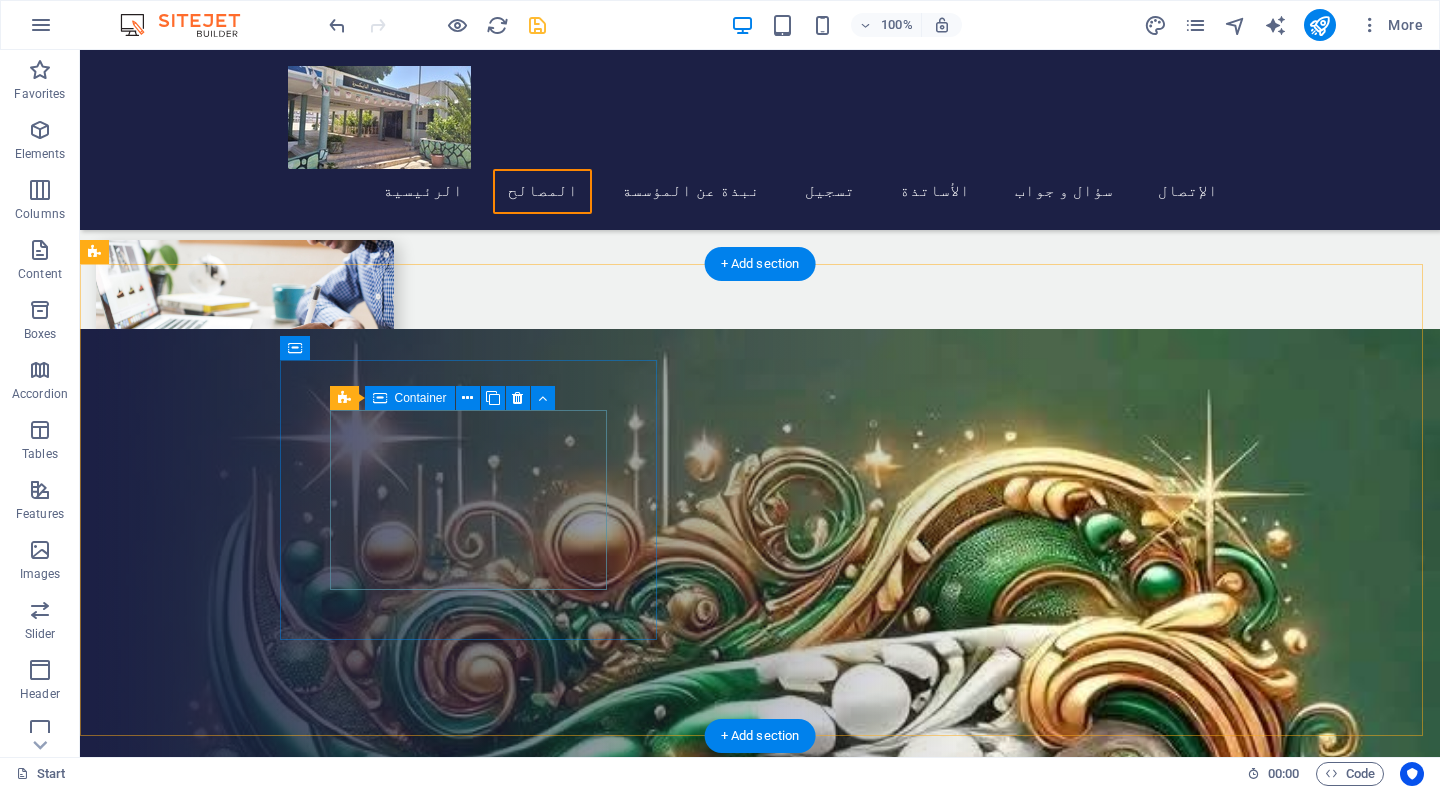 click on "Drop content here or  Add elements  Paste clipboard" at bounding box center [760, 1244] 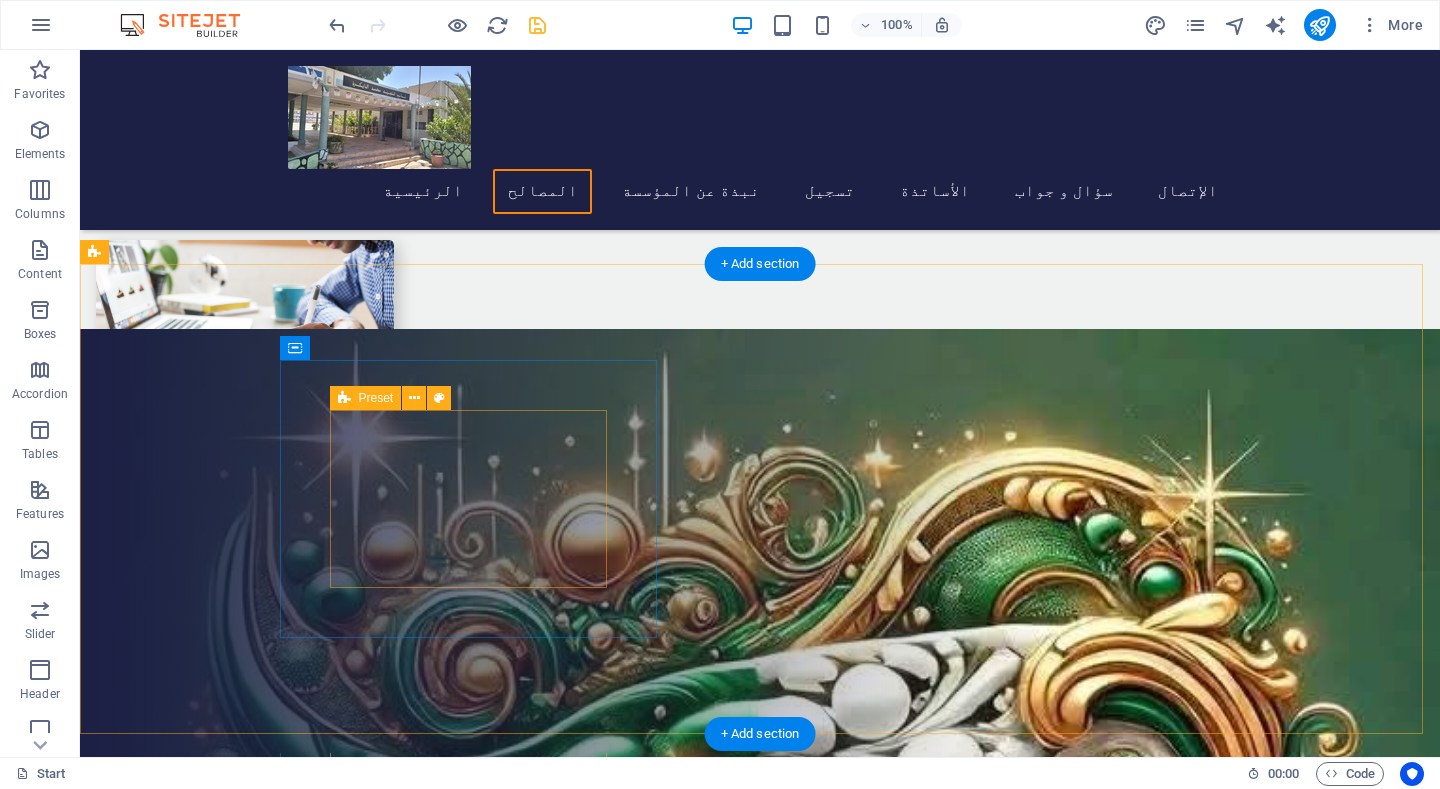 click on "Drop content here or  Add elements  Paste clipboard" at bounding box center [760, 1242] 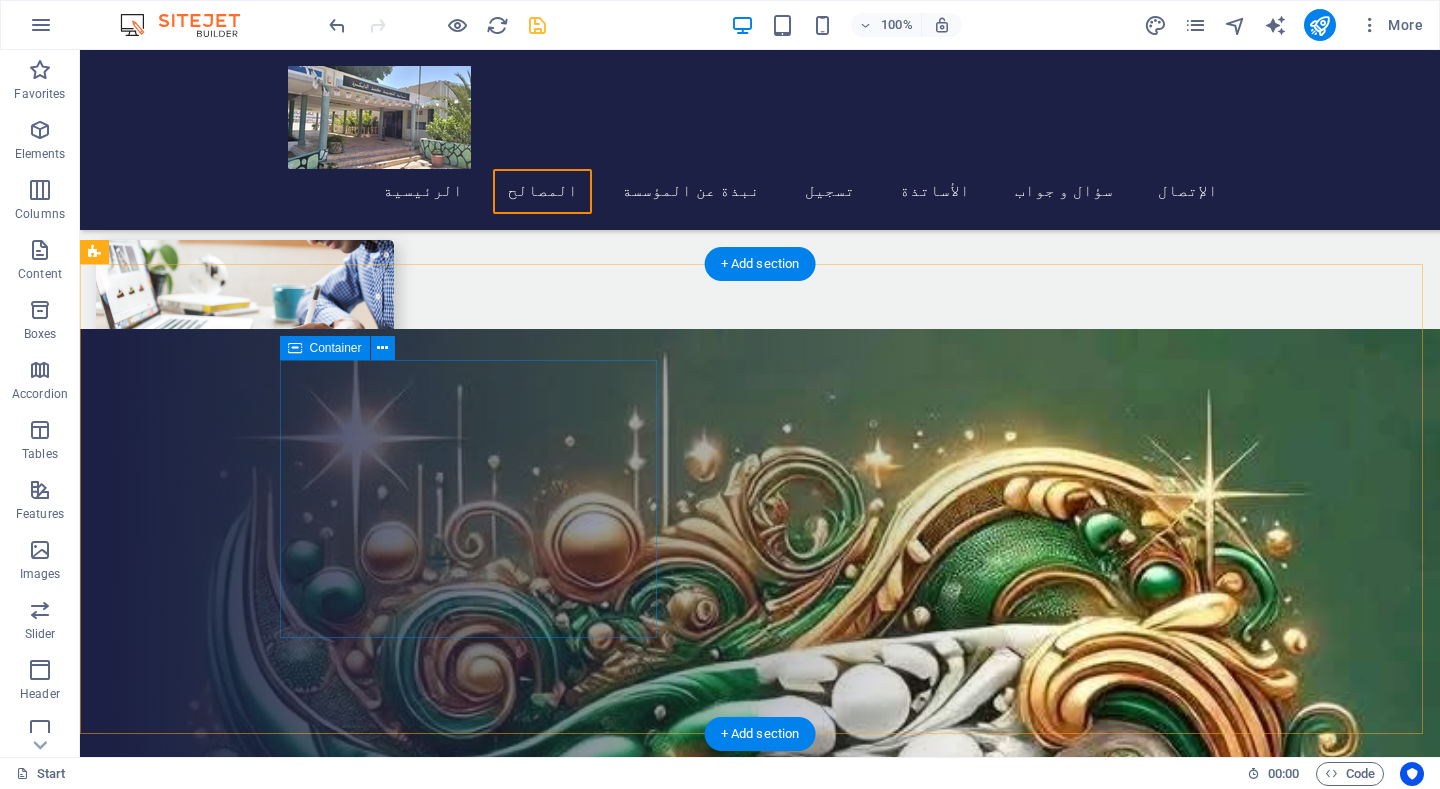 click on "Drop content here or  Add elements  Paste clipboard" at bounding box center (760, 1242) 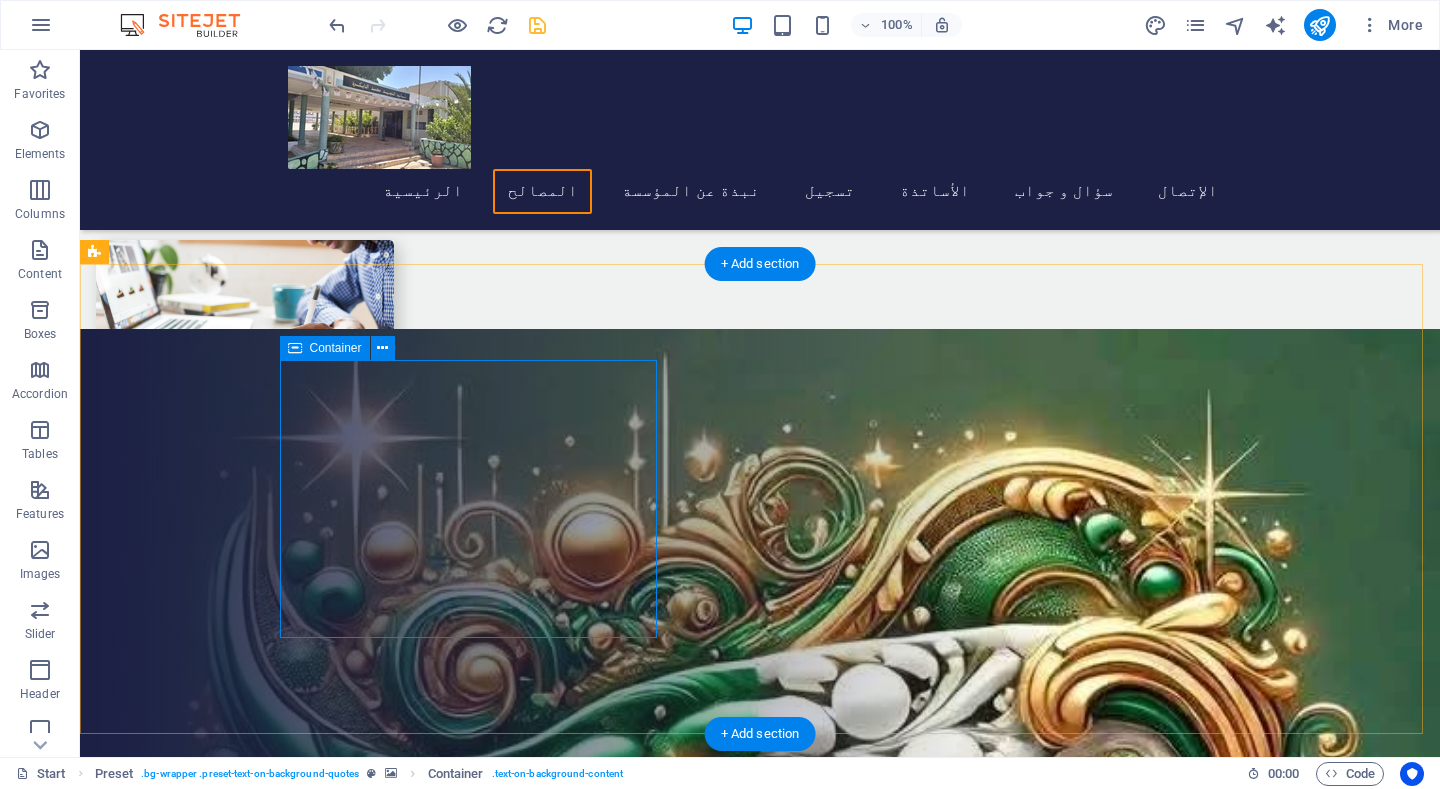 drag, startPoint x: 388, startPoint y: 551, endPoint x: 305, endPoint y: 395, distance: 176.70596 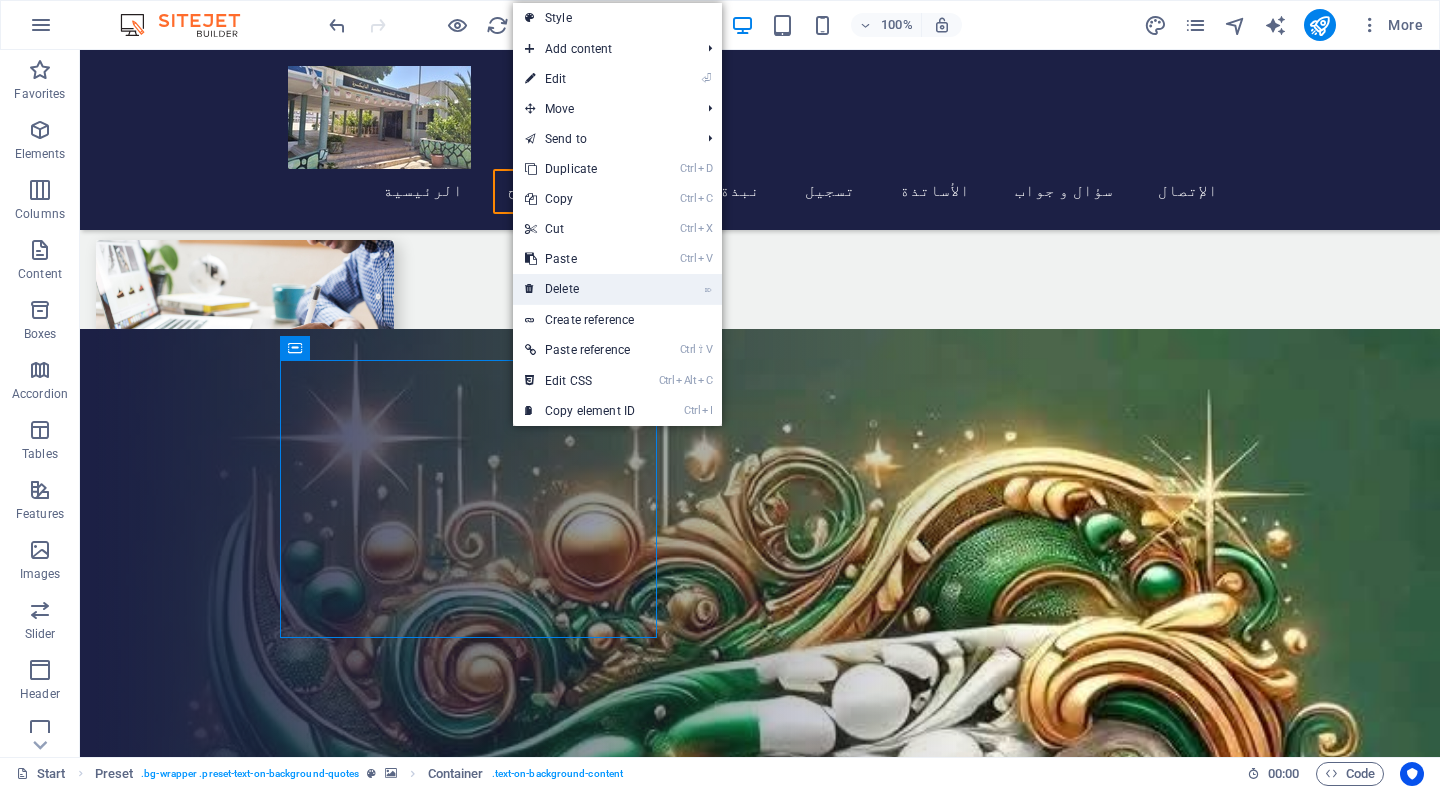click on "⌦  Delete" at bounding box center (580, 289) 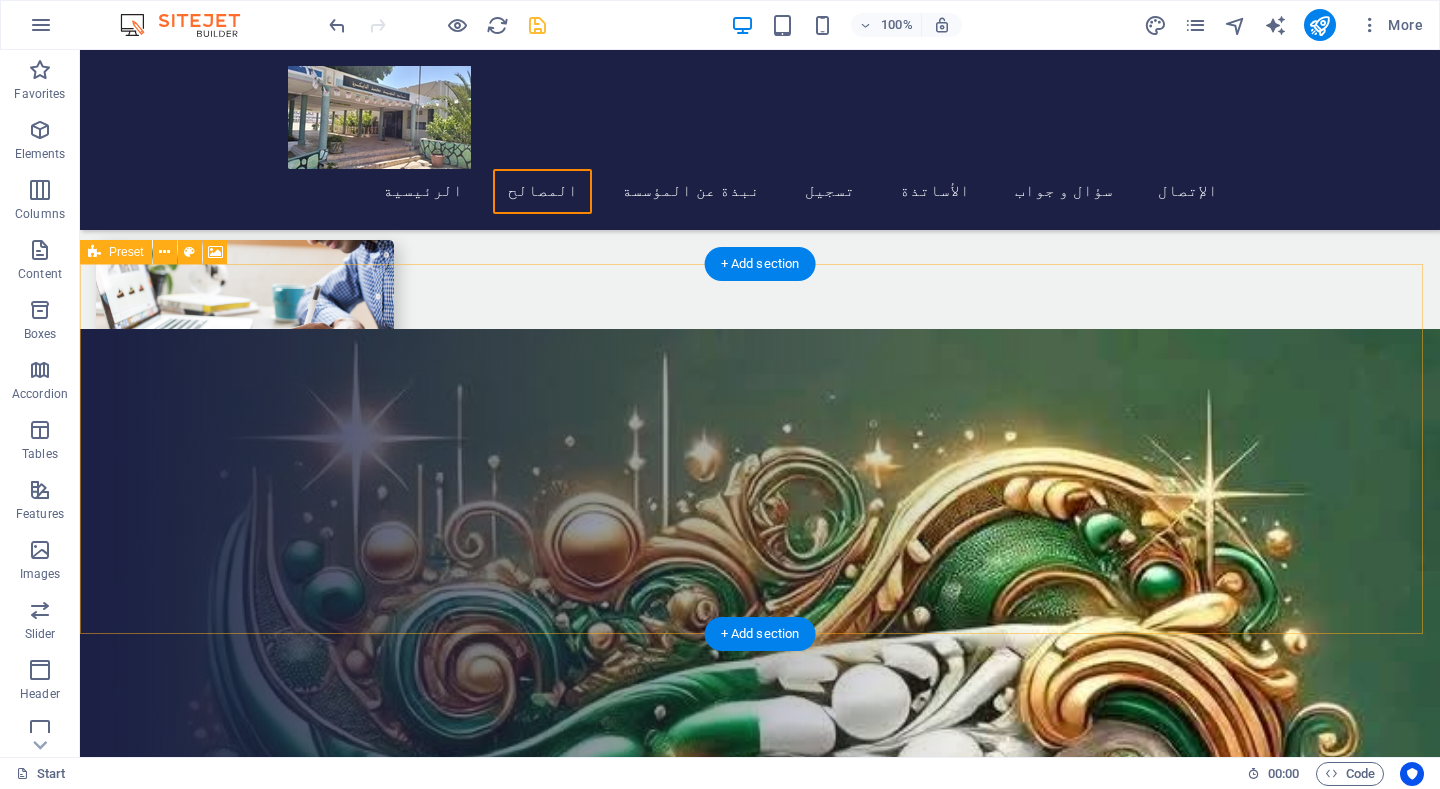 click on "Drop content here or  Add elements  Paste clipboard" at bounding box center (760, 1142) 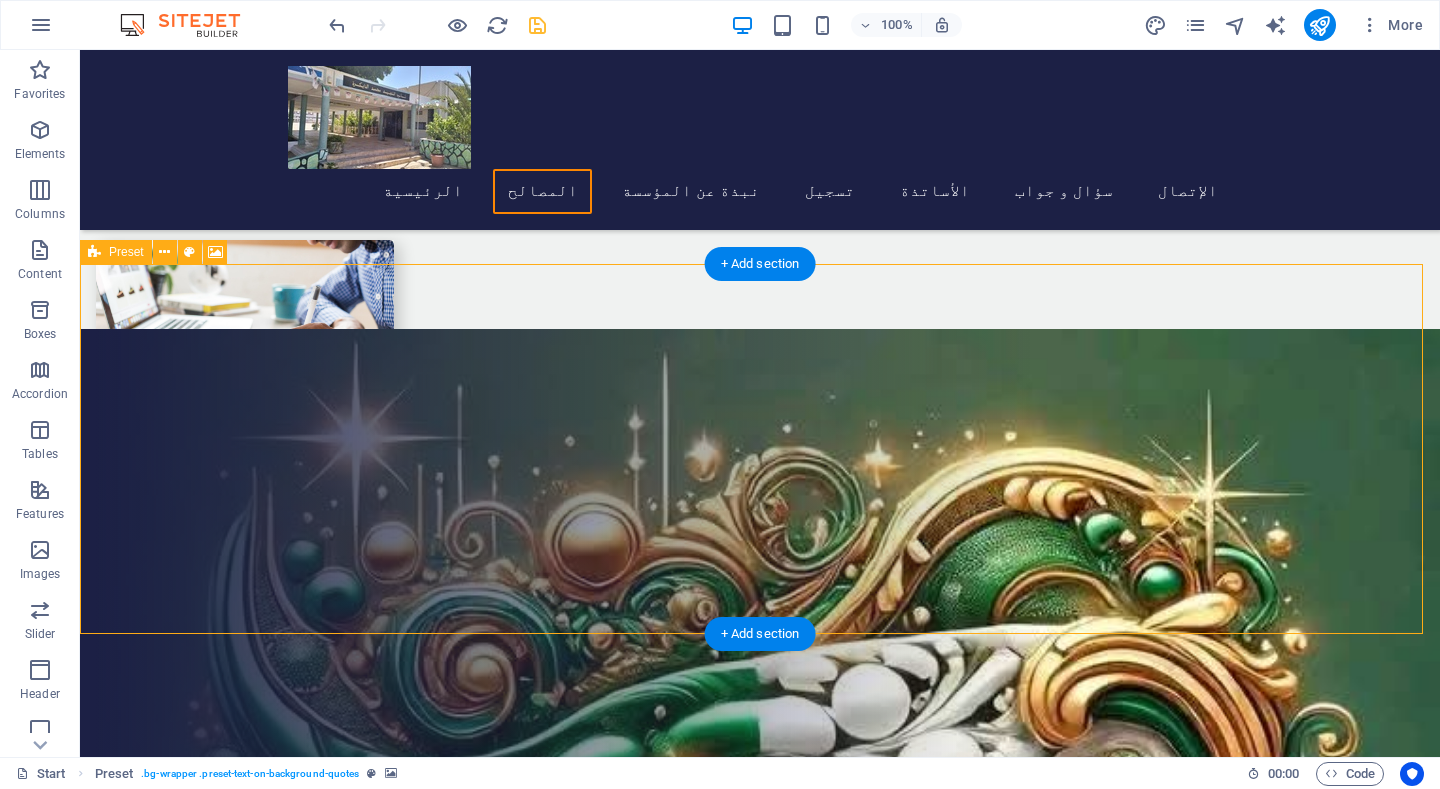 drag, startPoint x: 482, startPoint y: 392, endPoint x: 464, endPoint y: 457, distance: 67.44627 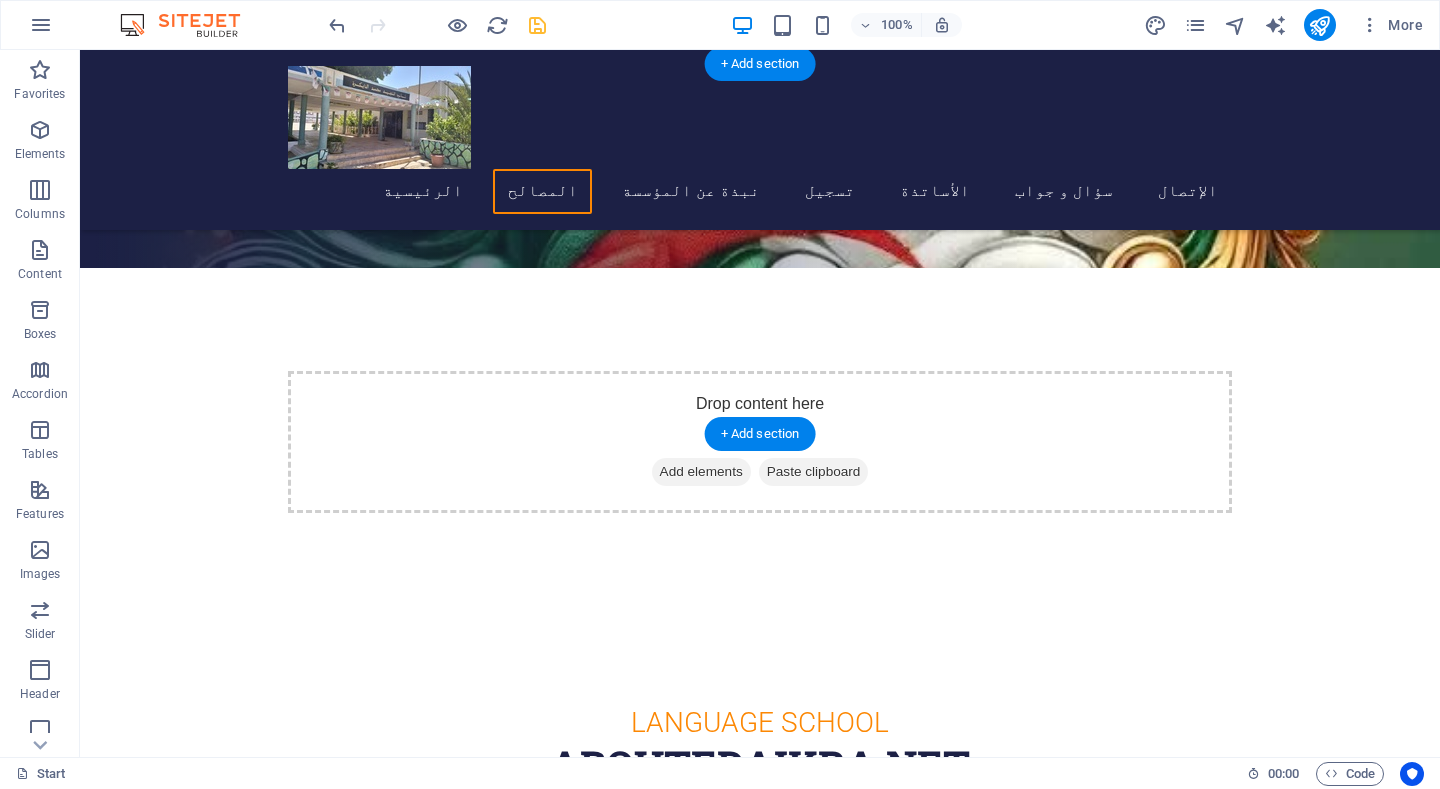 scroll, scrollTop: 2212, scrollLeft: 0, axis: vertical 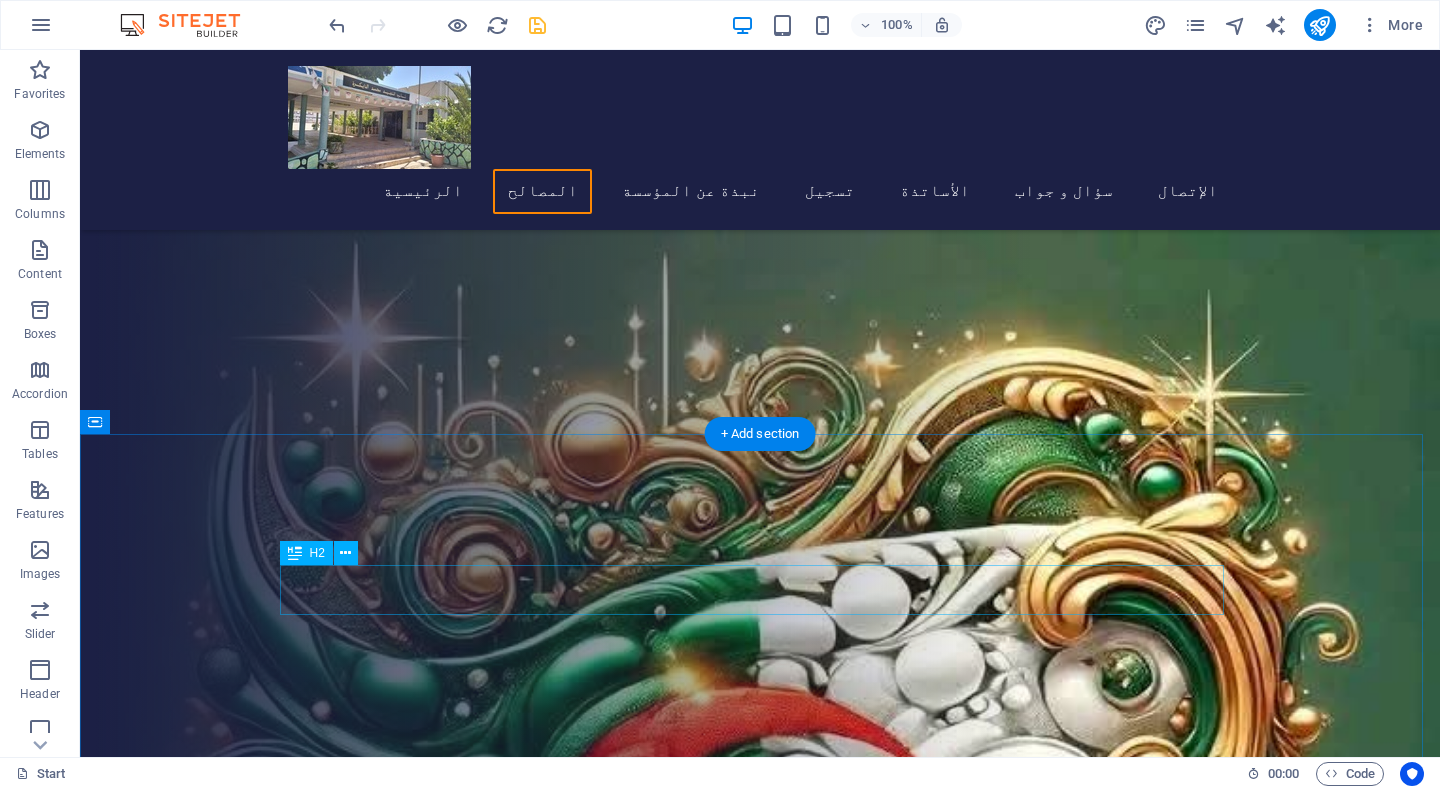 click on "About  edaikra.net" at bounding box center (760, 1265) 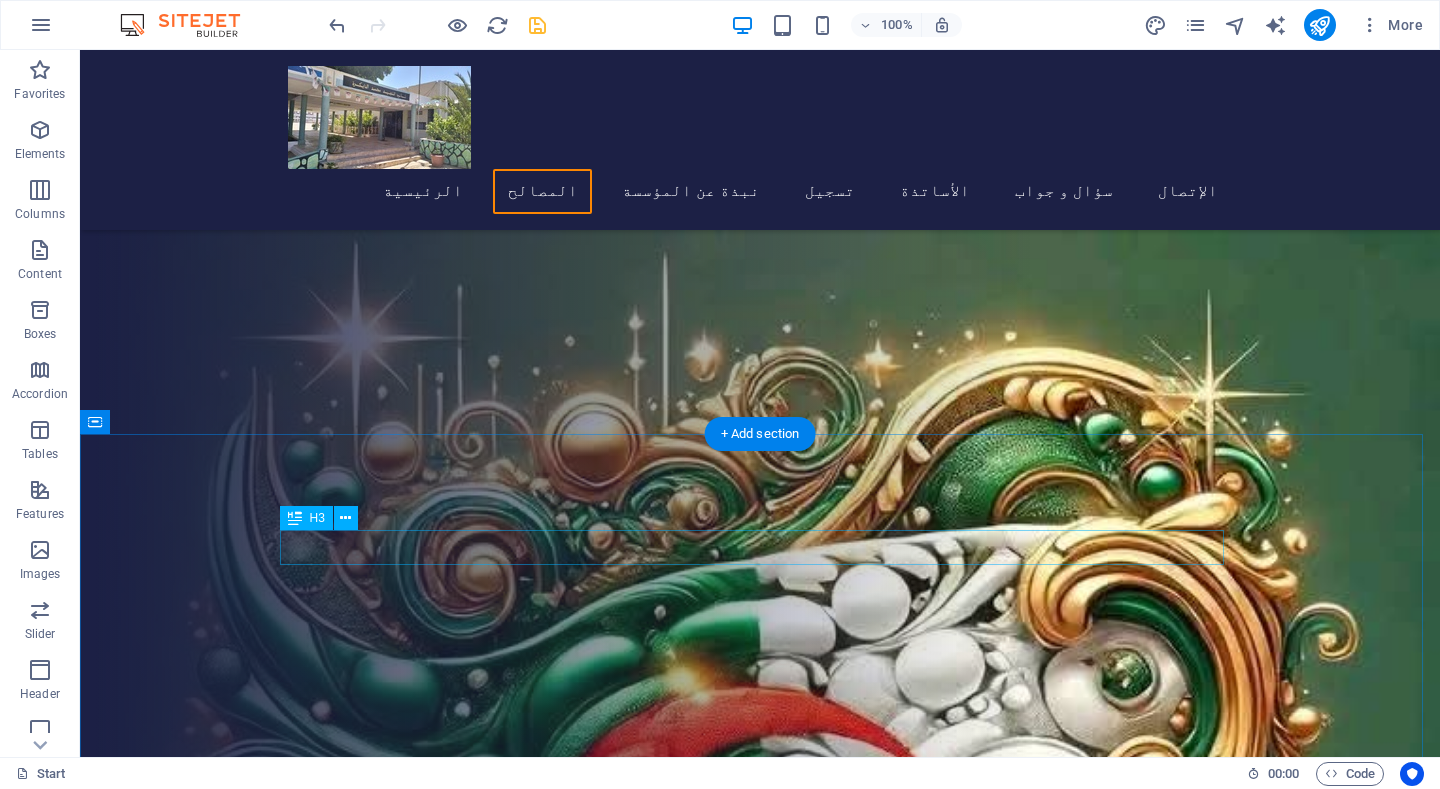 click on "Language School" at bounding box center (760, 1222) 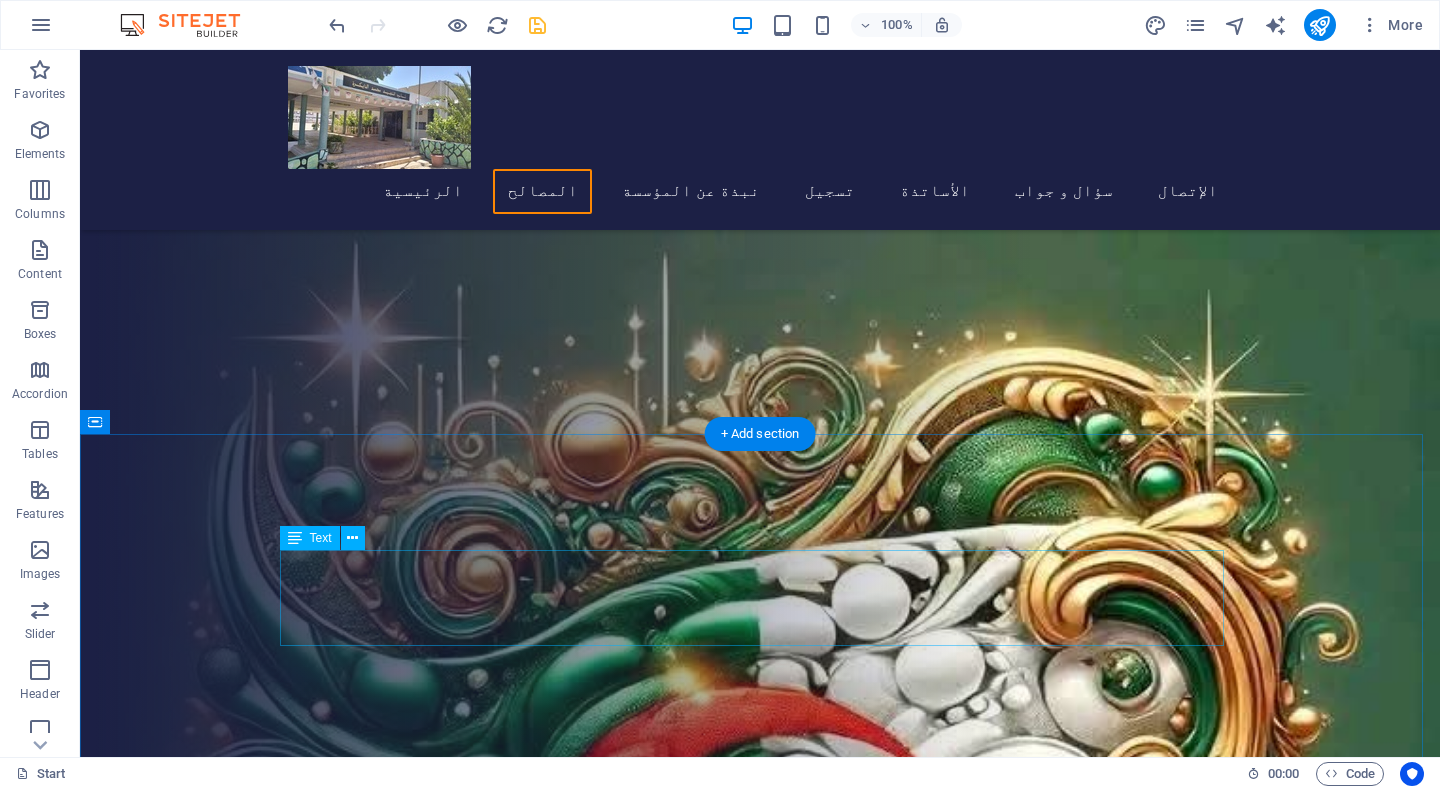 click on "Lorem ipsum dolor sit amet, consetetur sadipscing elitr, sed diam nonumy eirmod tempor invidunt ut labore et dolore magna aliquyam erat, sed diam voluptua. At vero eos et accusam et justo duo dolores et ea rebum. Stet clita kasd gubergren, no sea takimata sanctus est Lorem ipsum dolor sit amet. Lorem ipsum dolor sit amet, consetetur sadipscing elitr, sed diam nonumy eirmod tempor invidunt ut labore et dolore magna aliquyam erat, sed diam voluptua. At vero eos et accusam et justo duo dolores." at bounding box center [760, 1273] 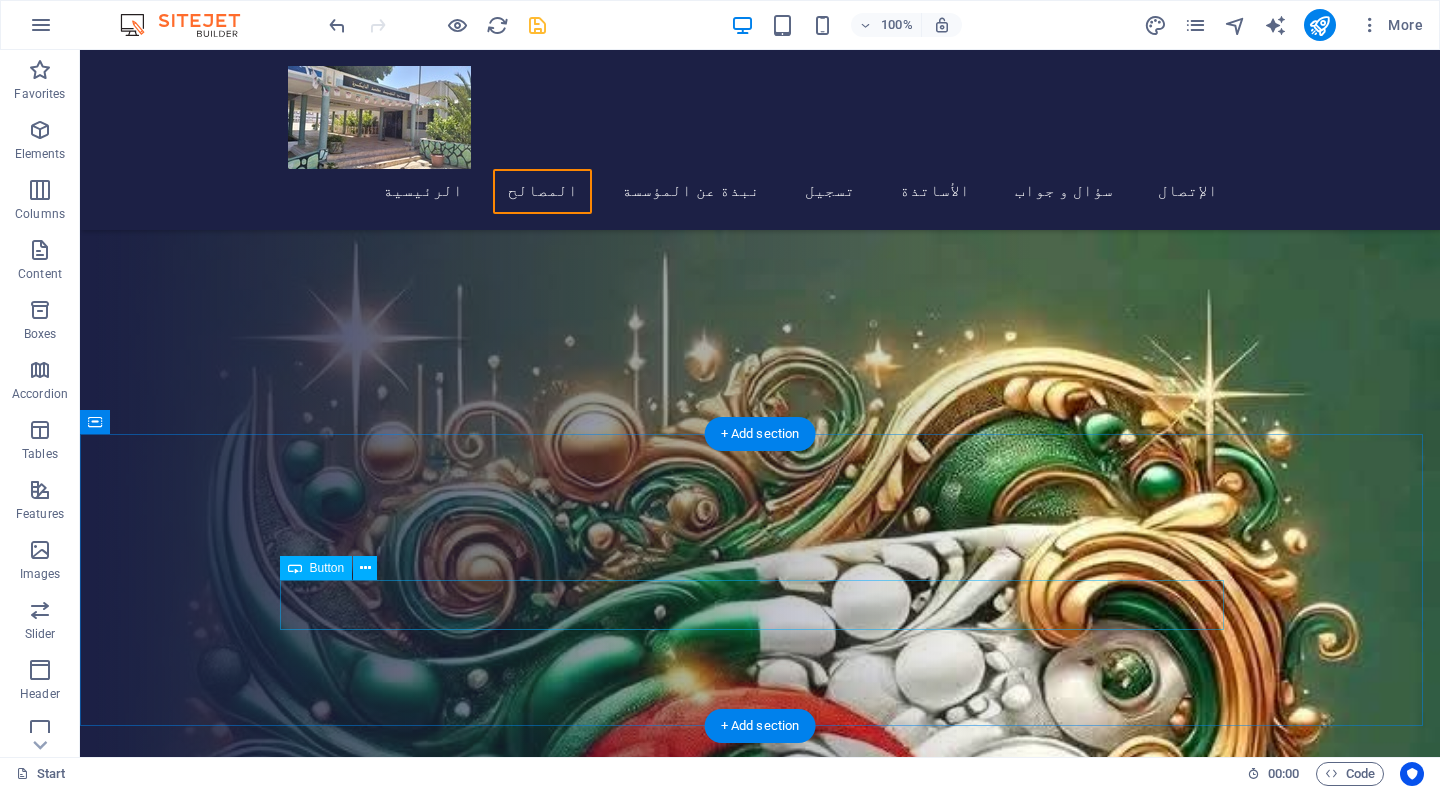 click on "get in touch" at bounding box center (760, 1280) 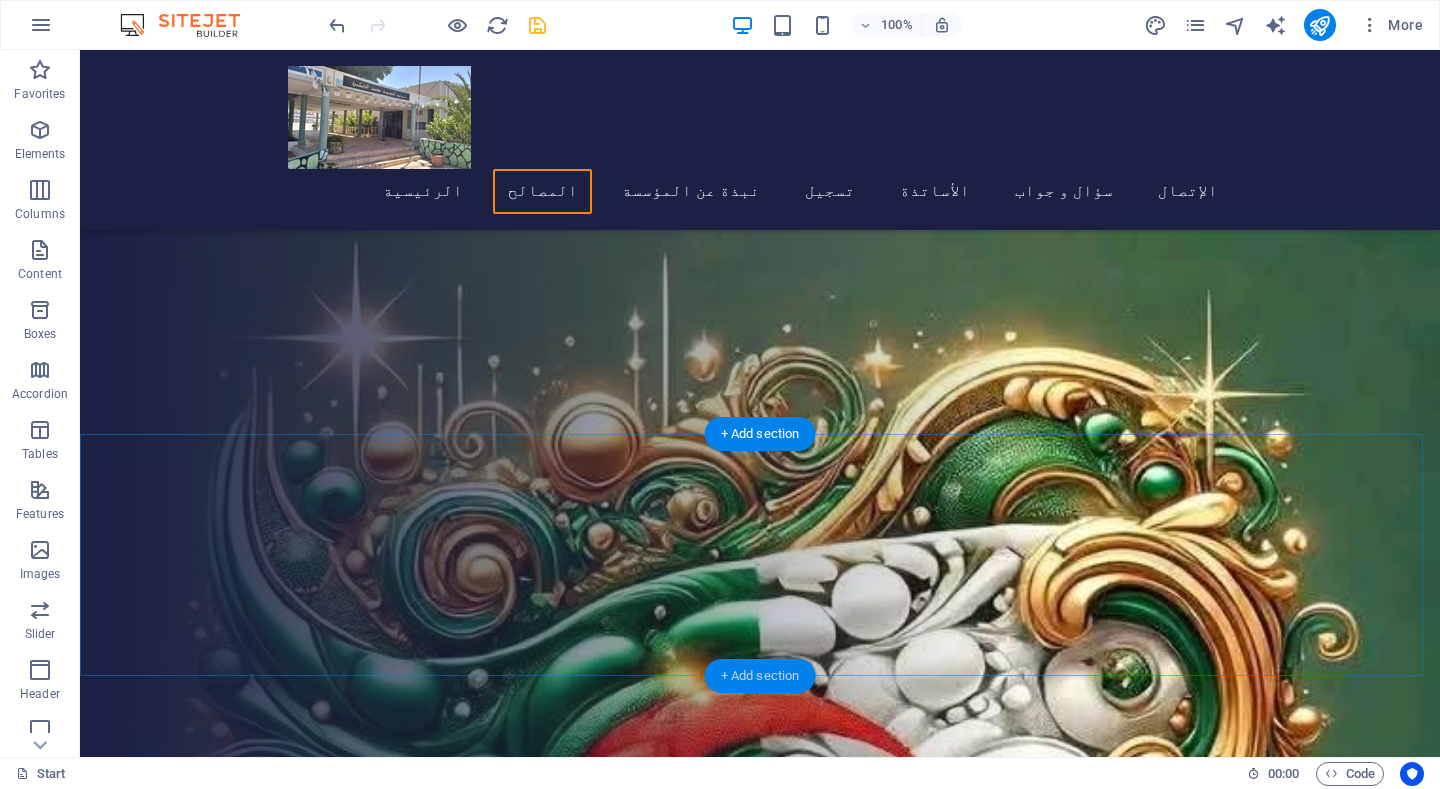 drag, startPoint x: 749, startPoint y: 678, endPoint x: 507, endPoint y: 563, distance: 267.9347 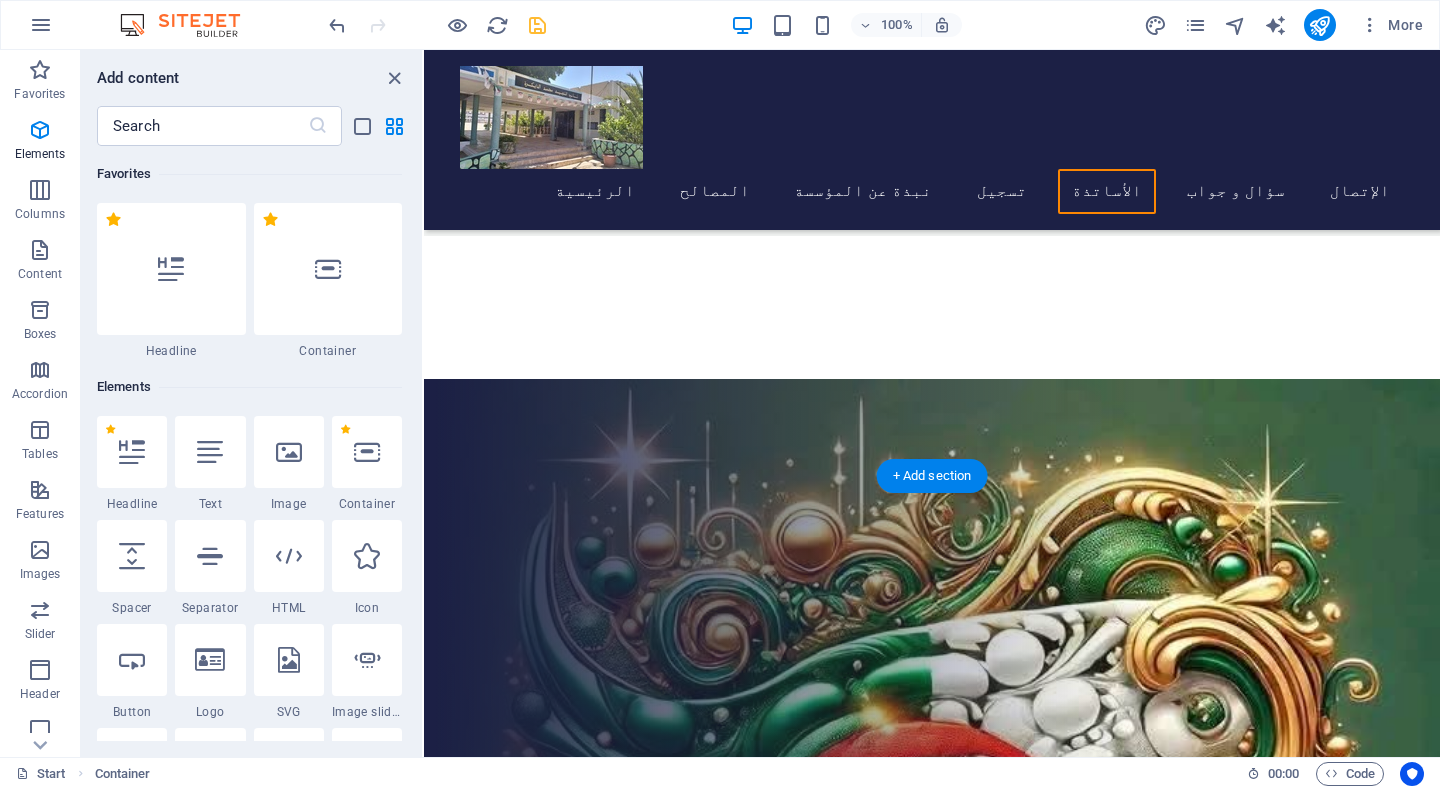 click on "learn from natives" at bounding box center [932, 3485] 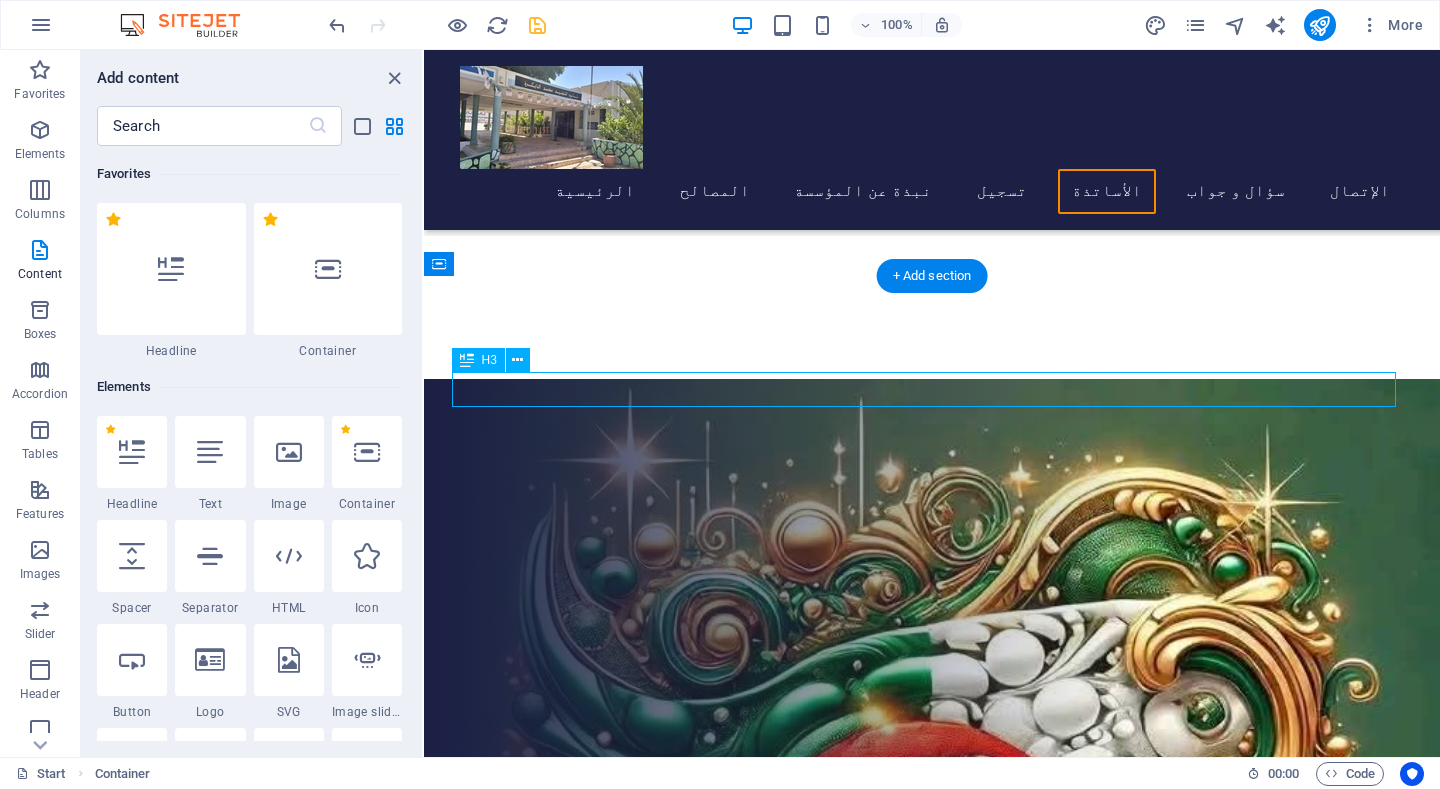 scroll, scrollTop: 3312, scrollLeft: 0, axis: vertical 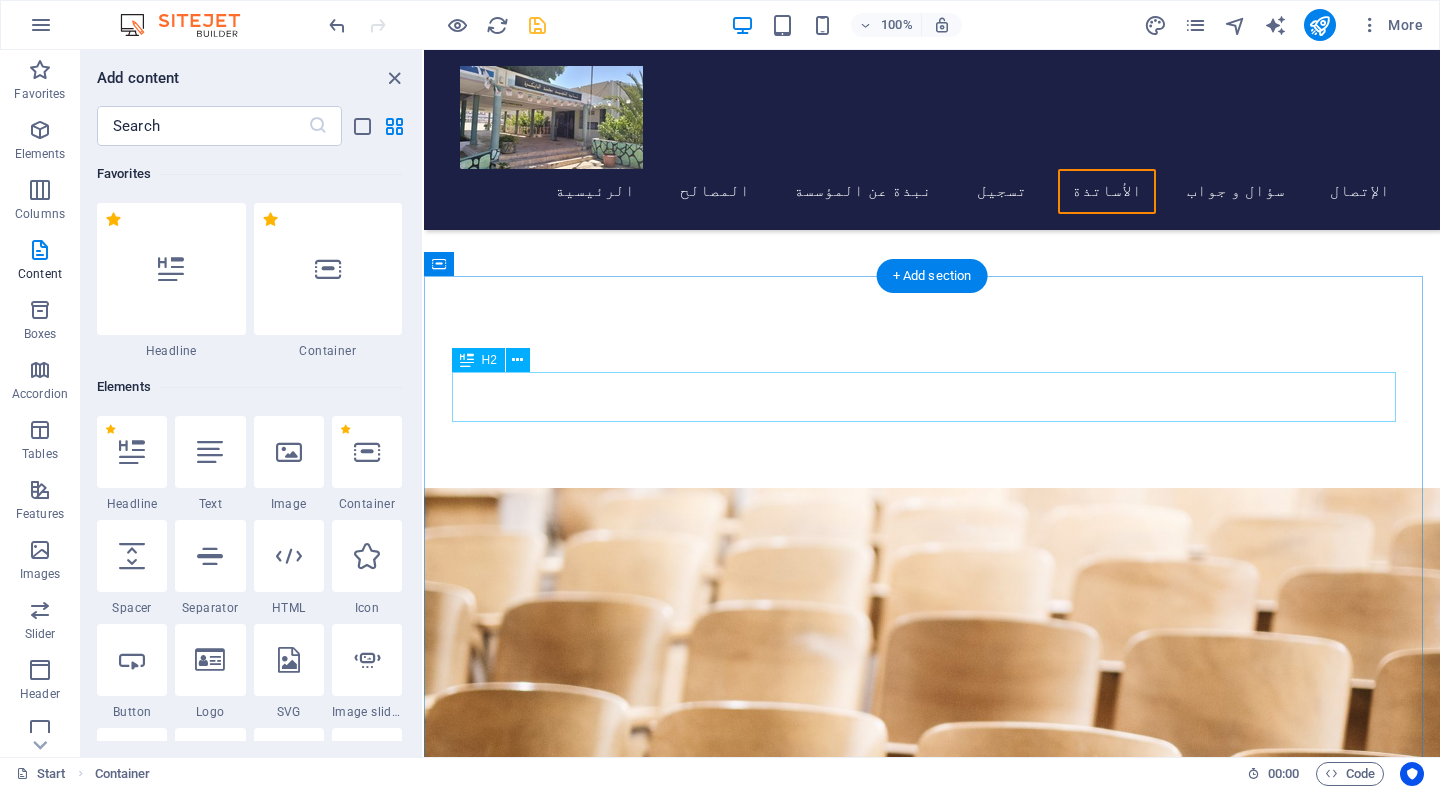 click on "Our Teachers" at bounding box center [932, 2393] 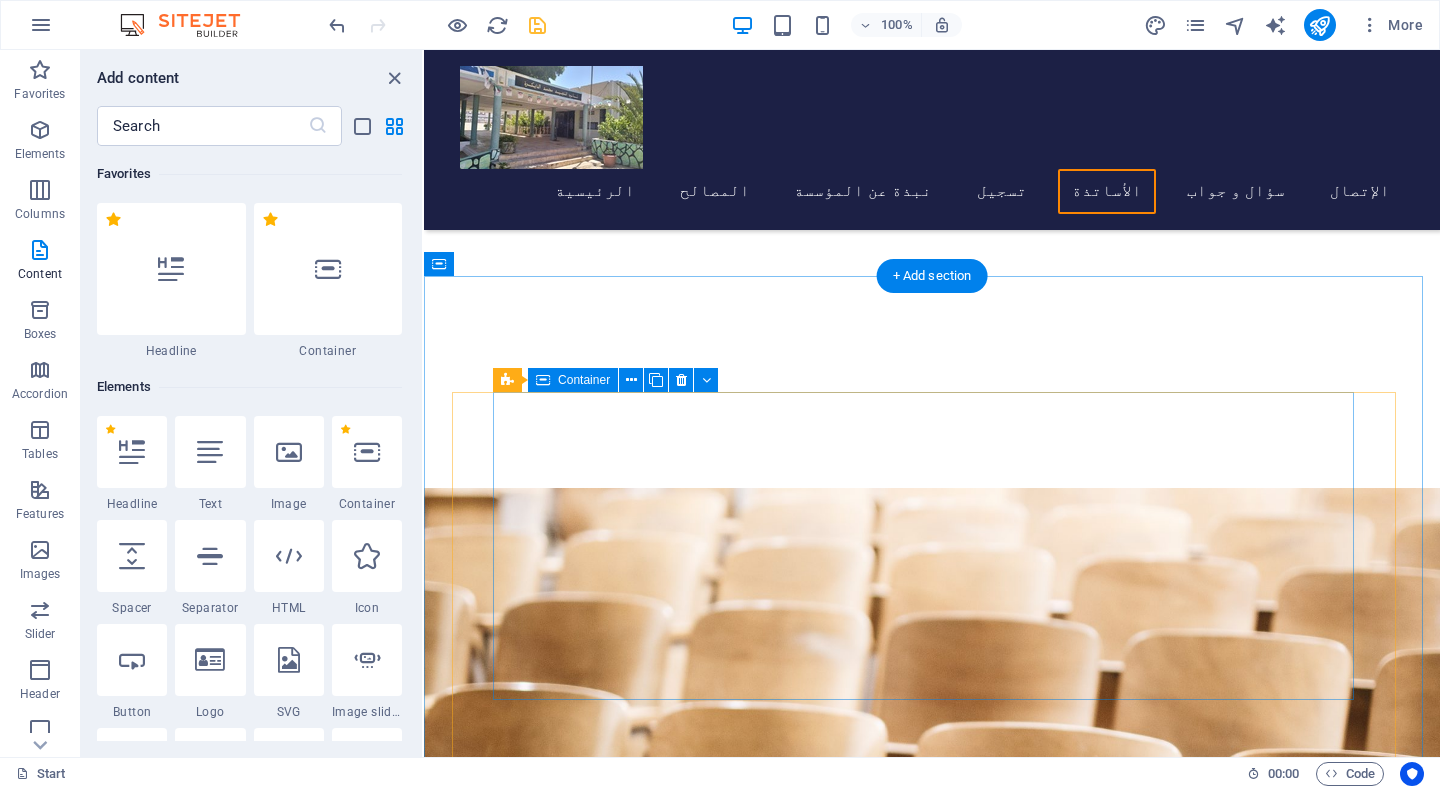 scroll, scrollTop: 3499, scrollLeft: 0, axis: vertical 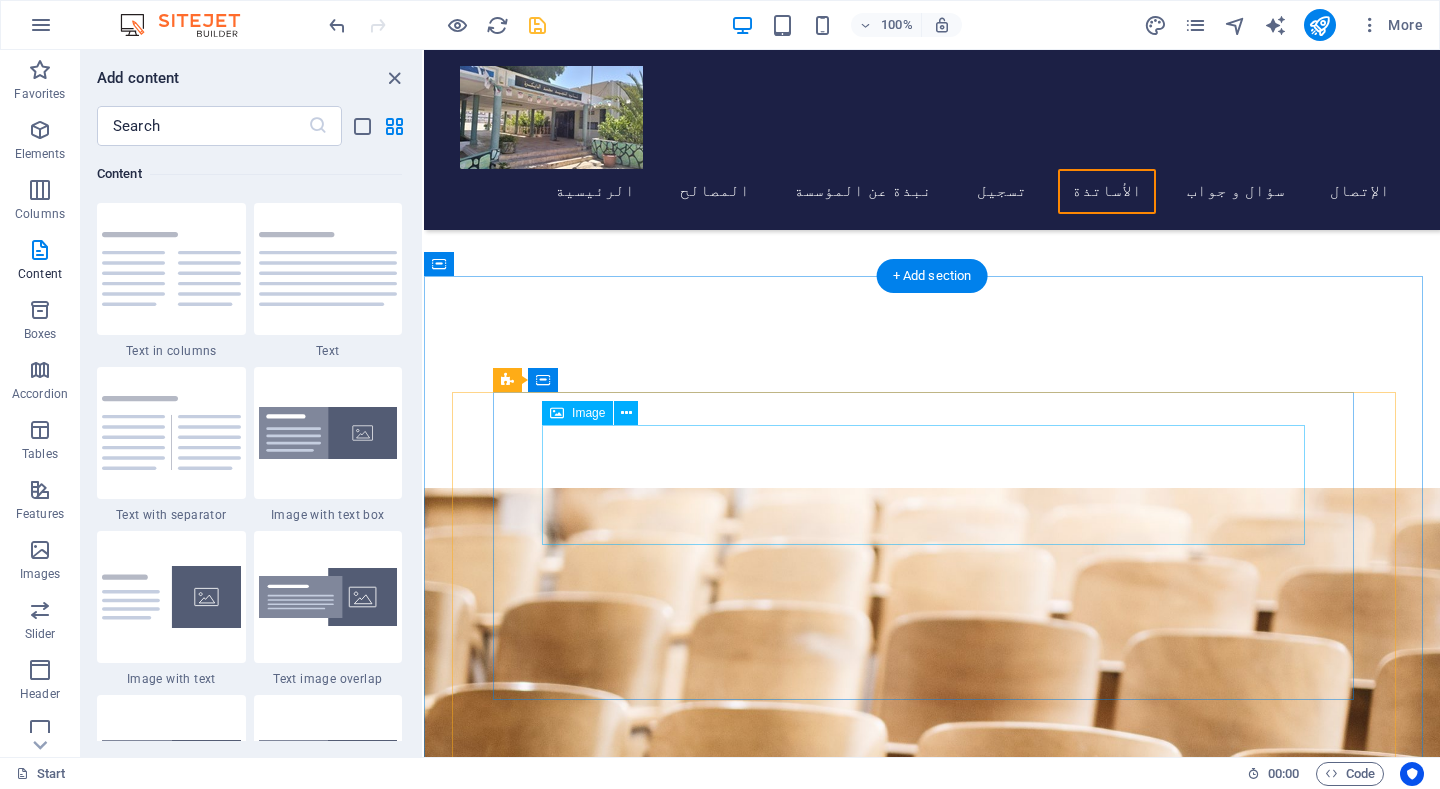 click at bounding box center [932, 2481] 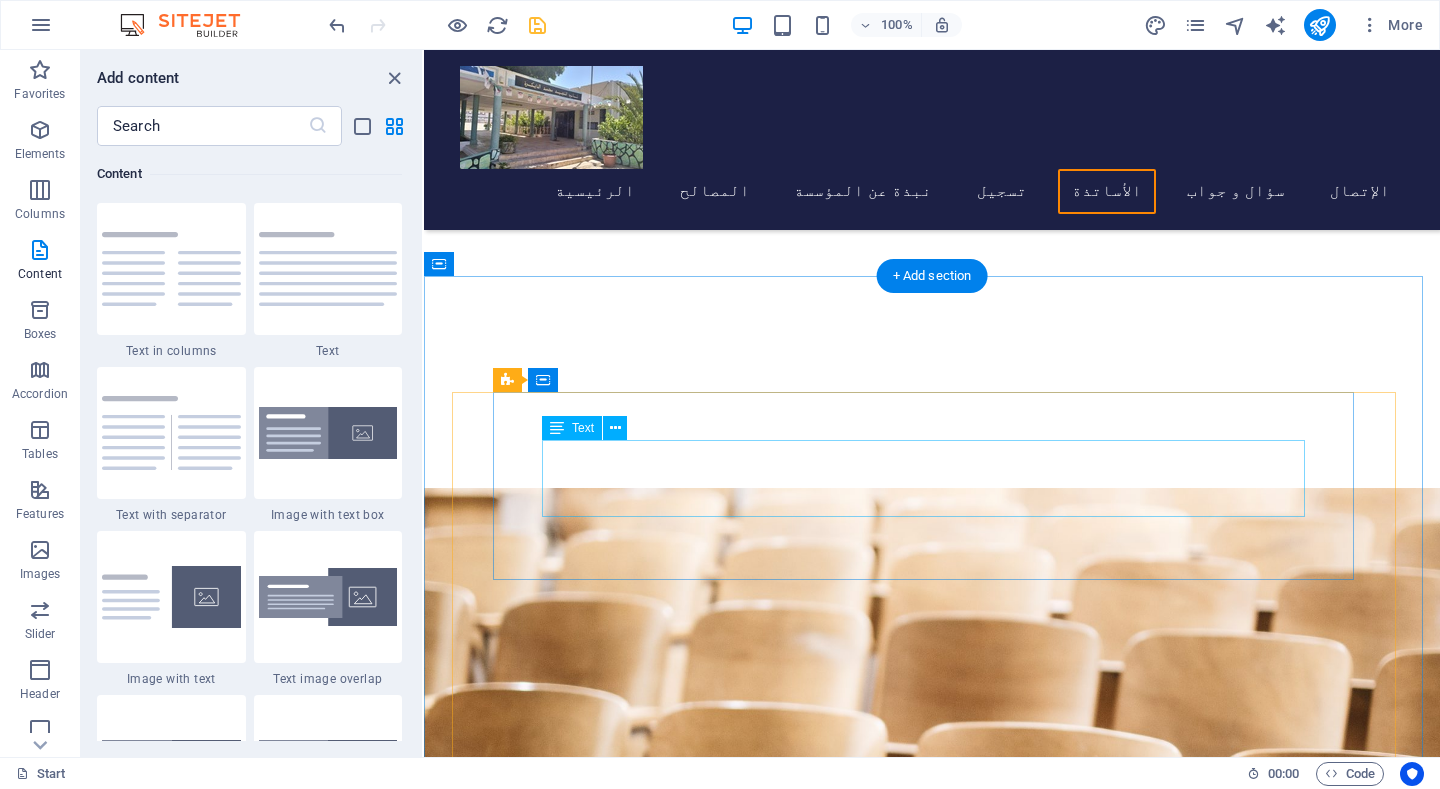 click on "[PERSON] & Spanish" at bounding box center (932, 2474) 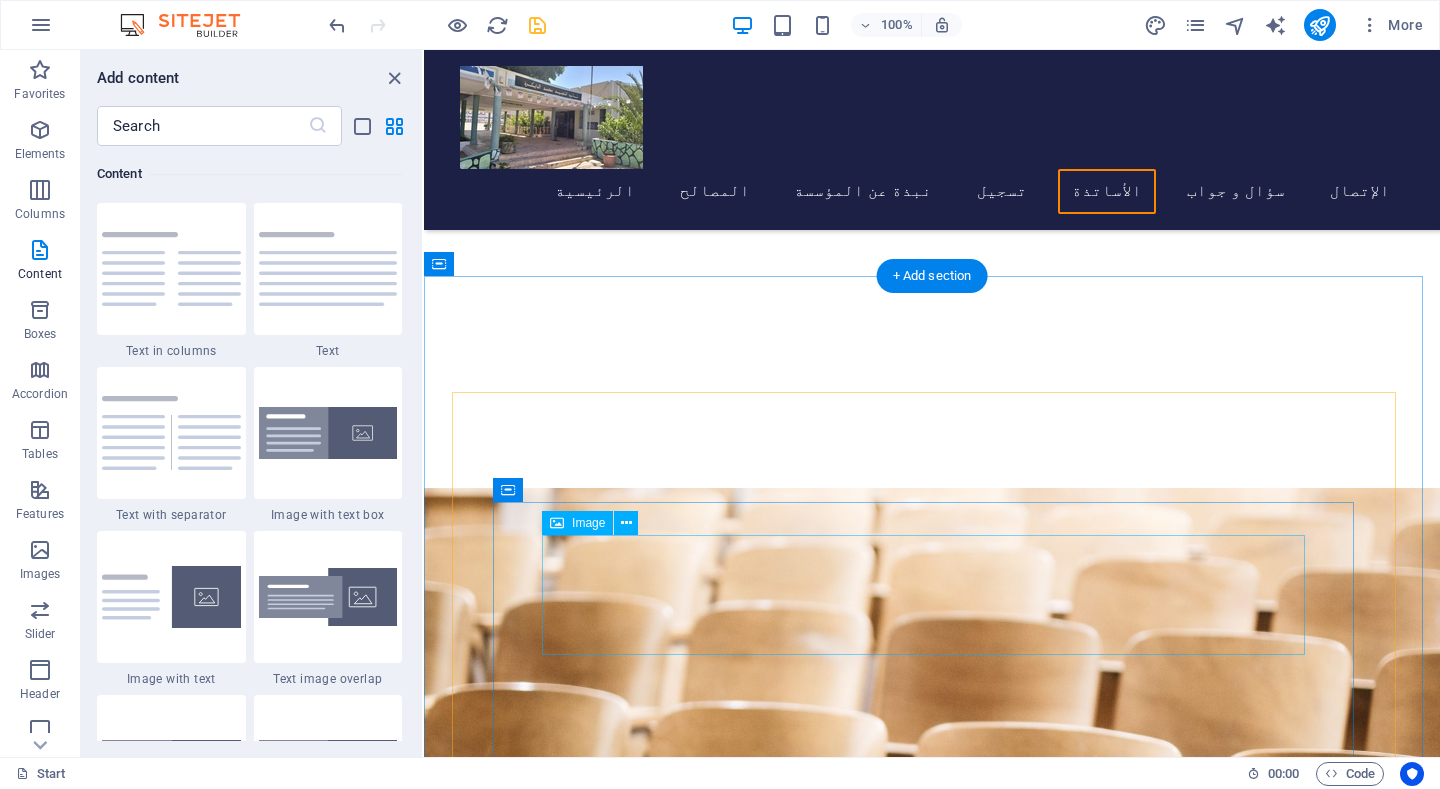 click at bounding box center (932, 2636) 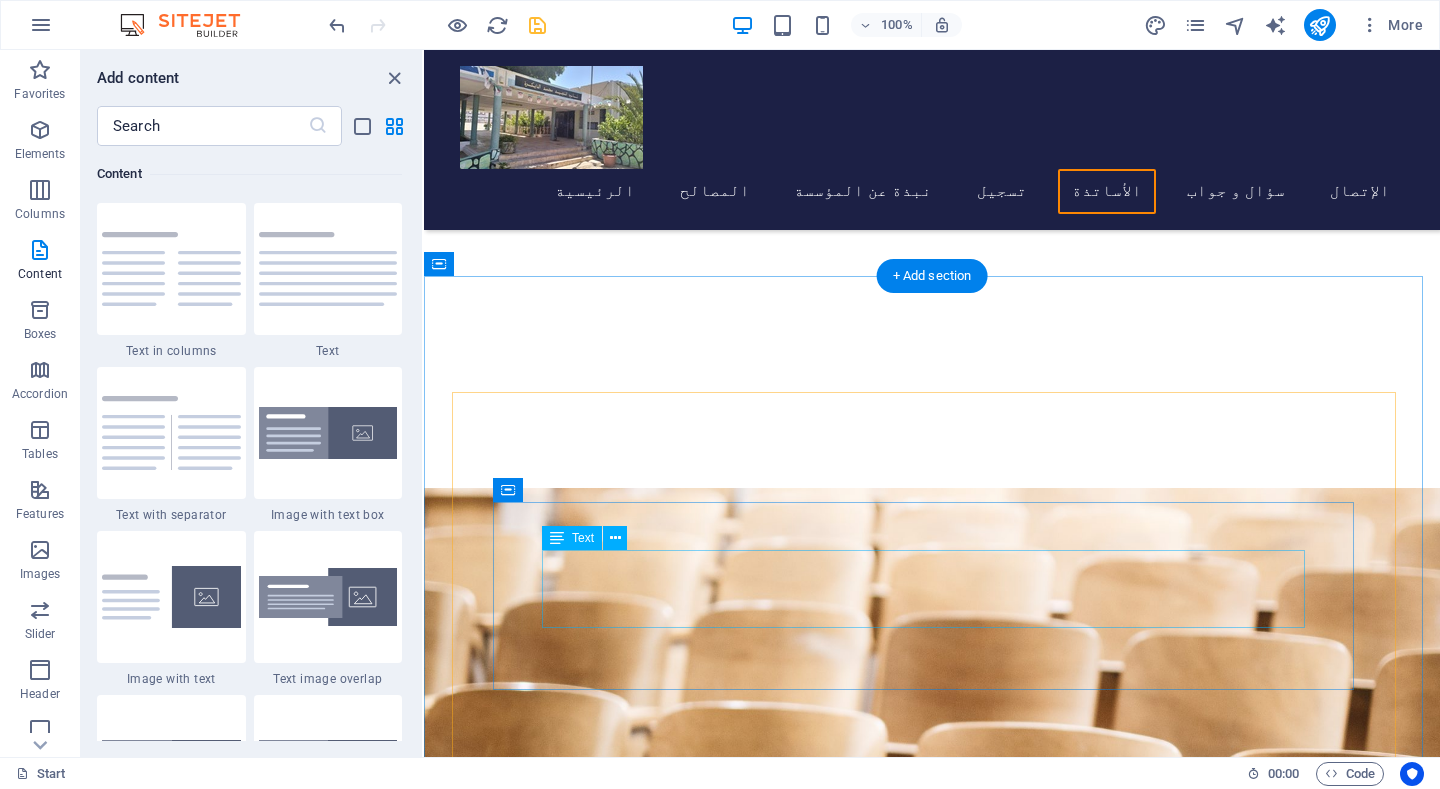 click on "[COUNTRY] [LANGUAGE] & [LANGUAGE]" at bounding box center [932, 2629] 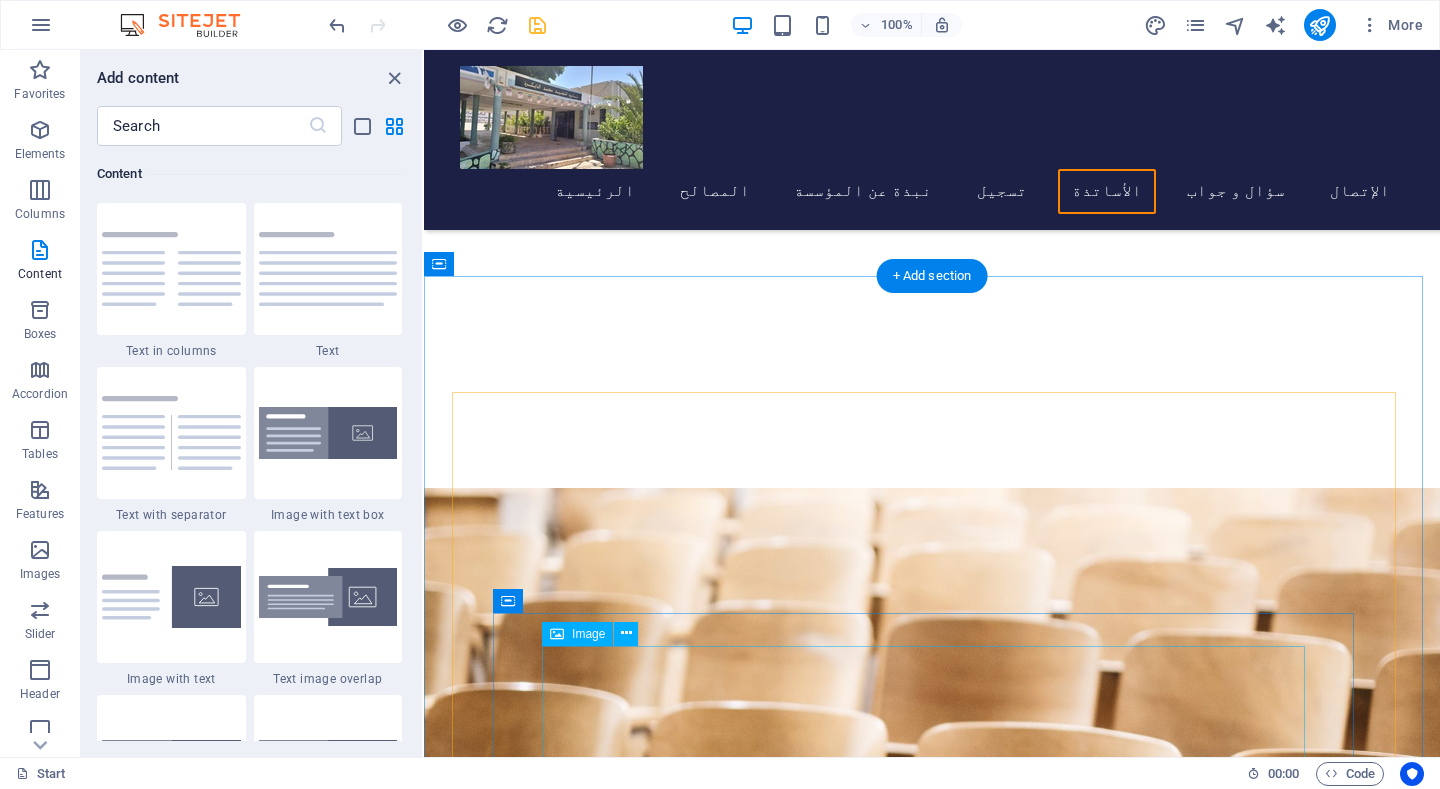 click at bounding box center [932, 2790] 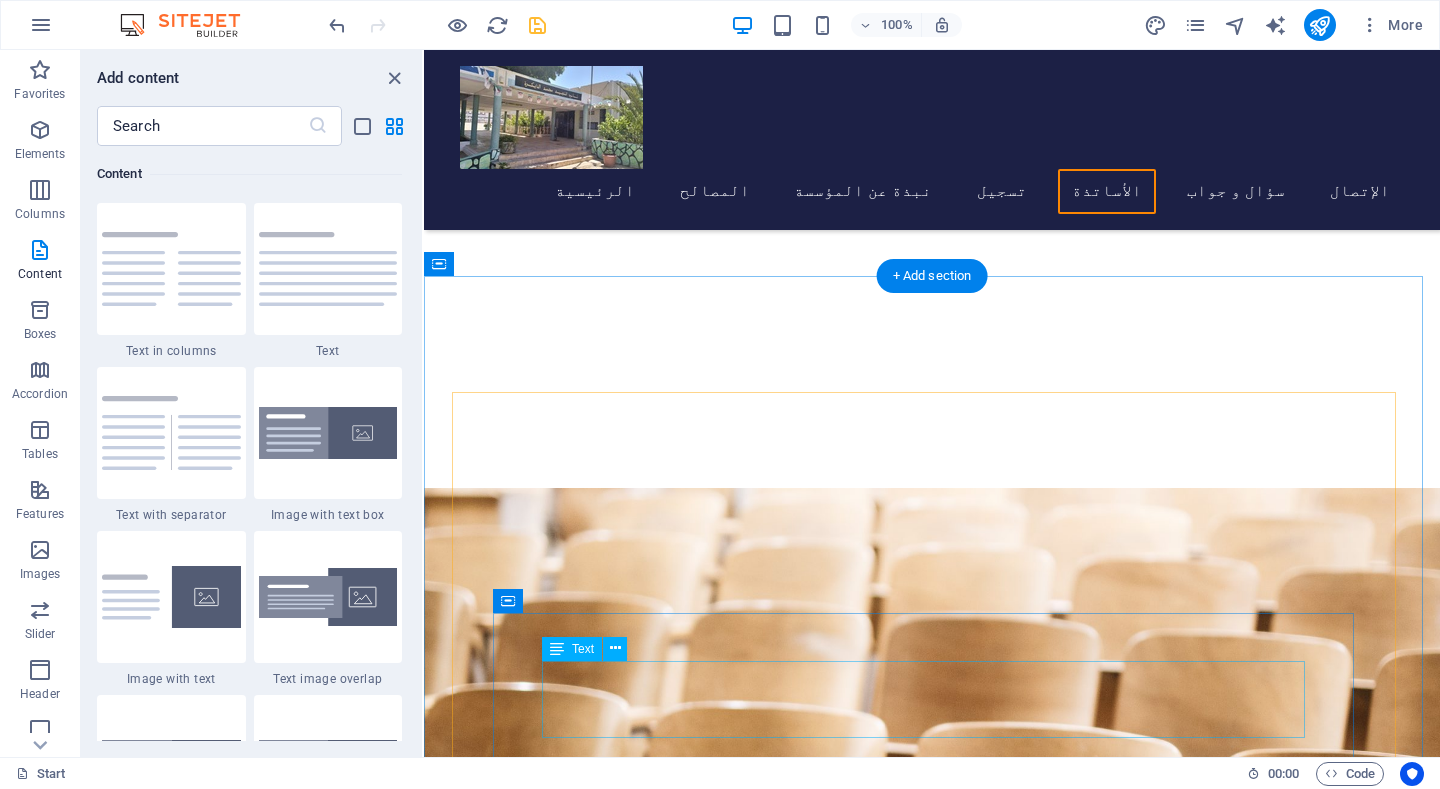 click on "[PERSON] [NATIONALITY]" at bounding box center [932, 2784] 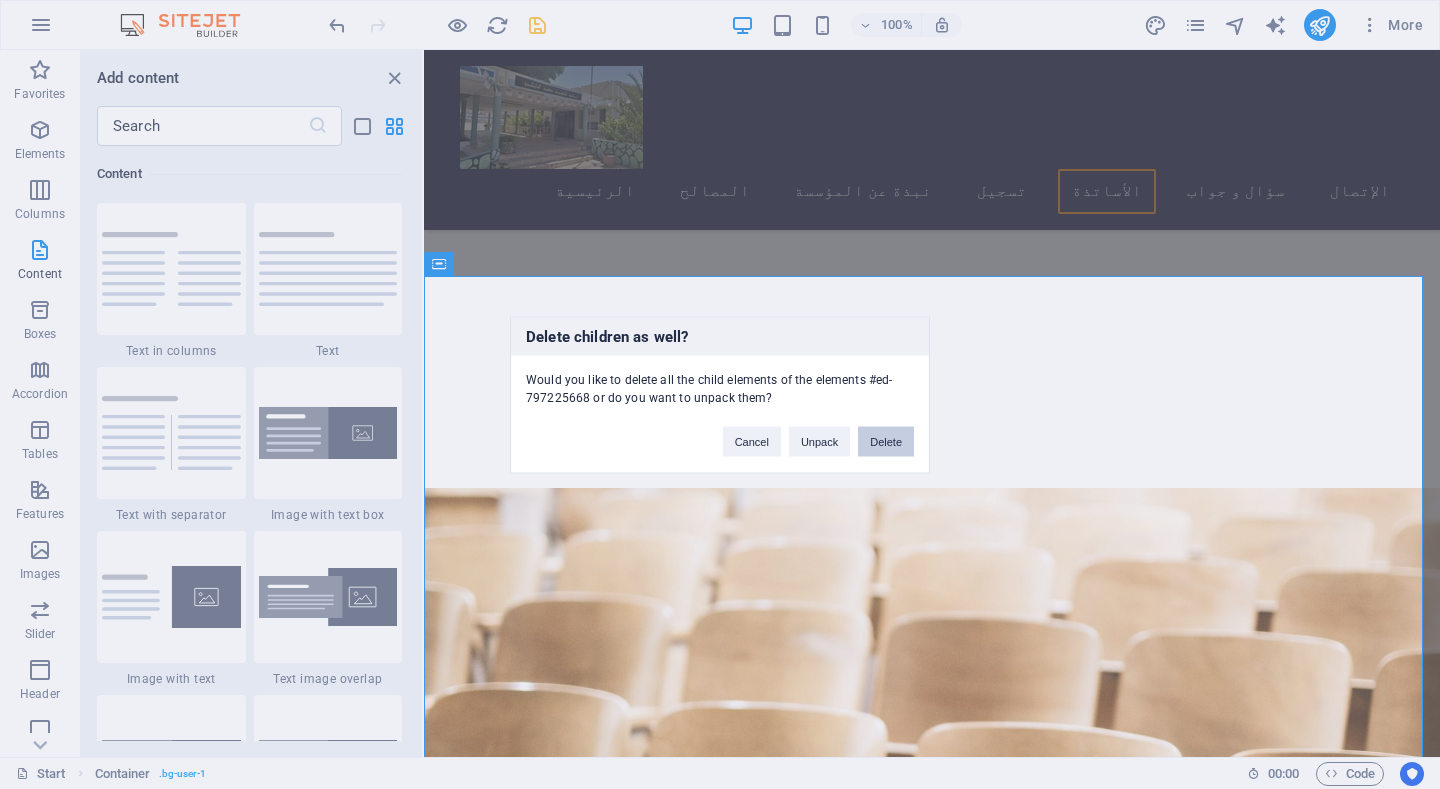 click on "Delete" at bounding box center (886, 441) 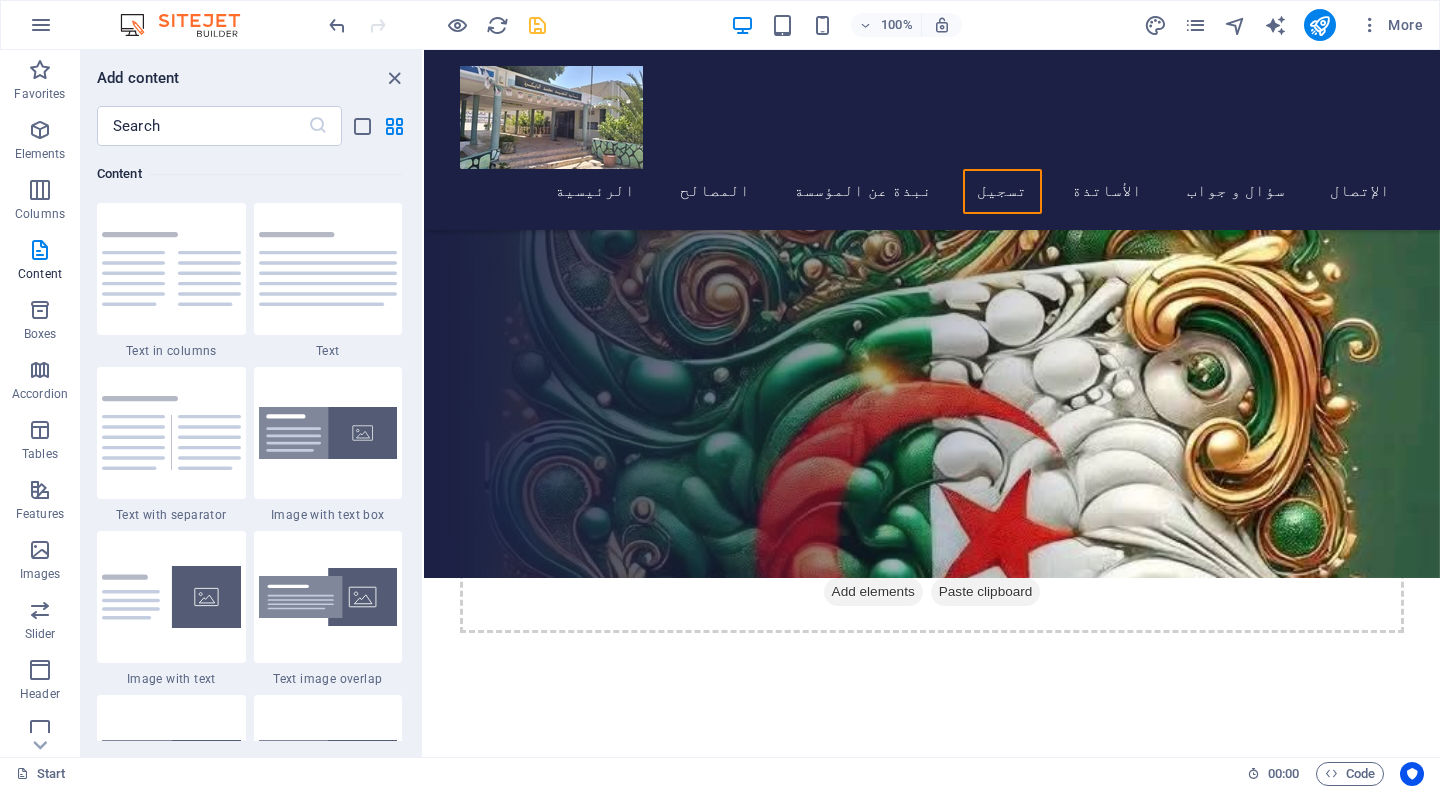 scroll, scrollTop: 2699, scrollLeft: 0, axis: vertical 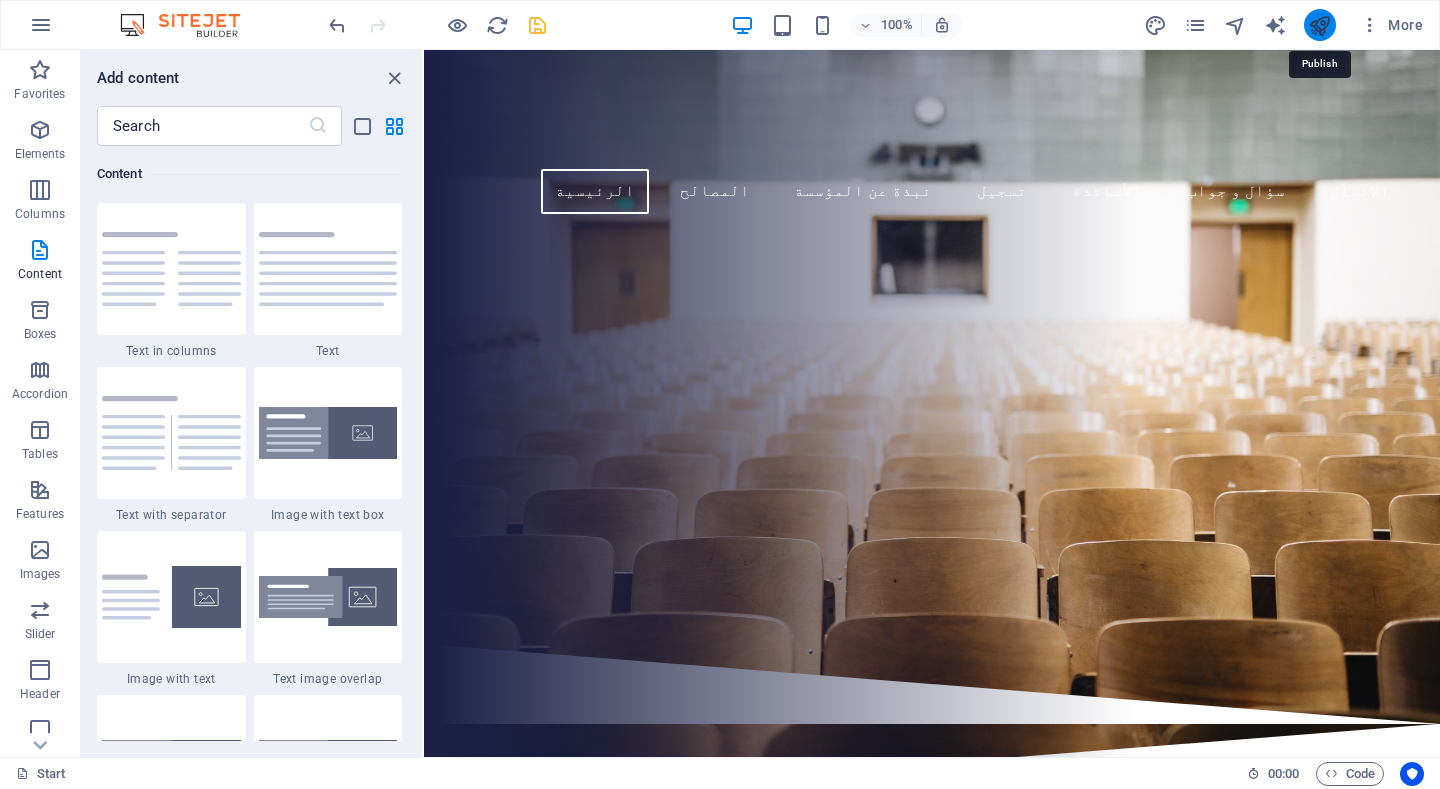 click at bounding box center (1319, 25) 